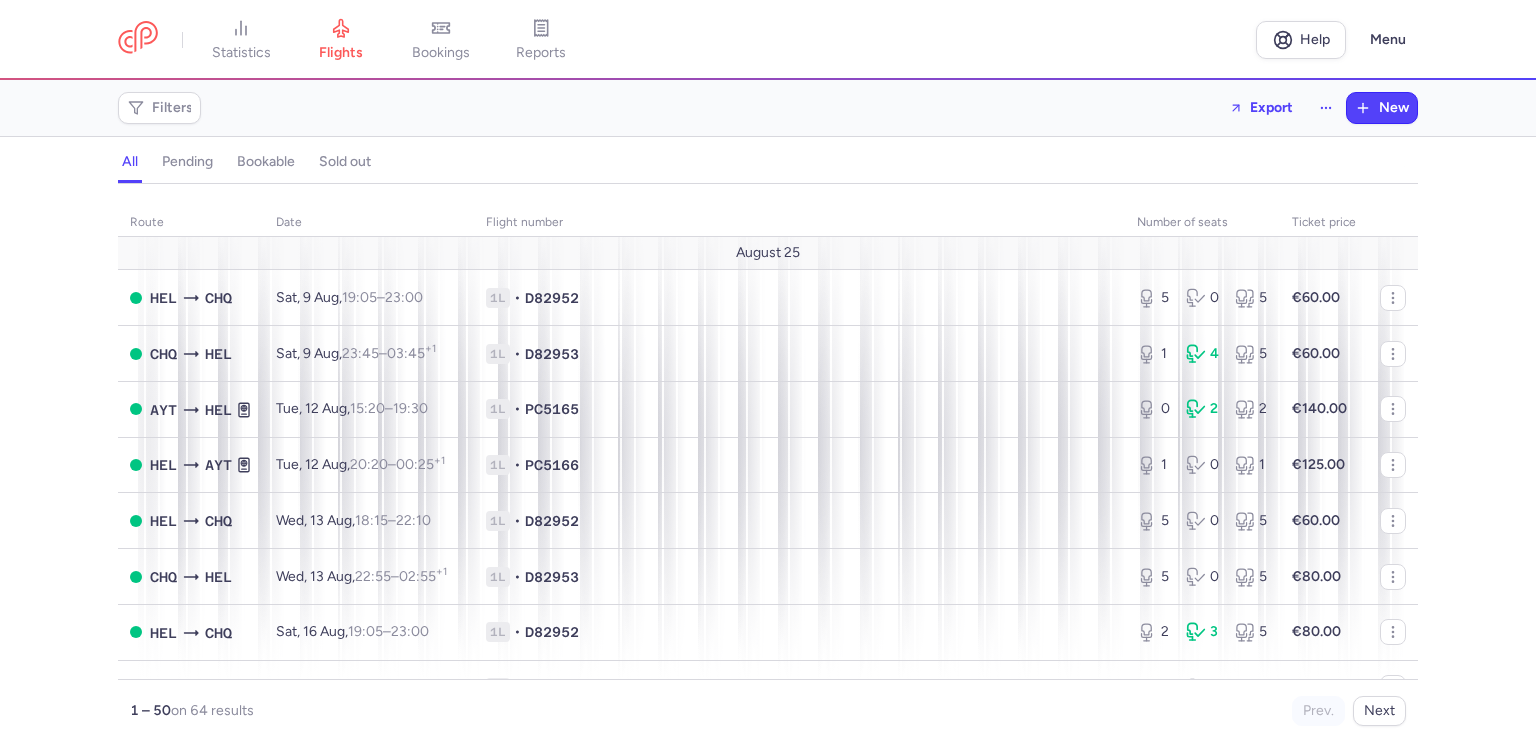 scroll, scrollTop: 0, scrollLeft: 0, axis: both 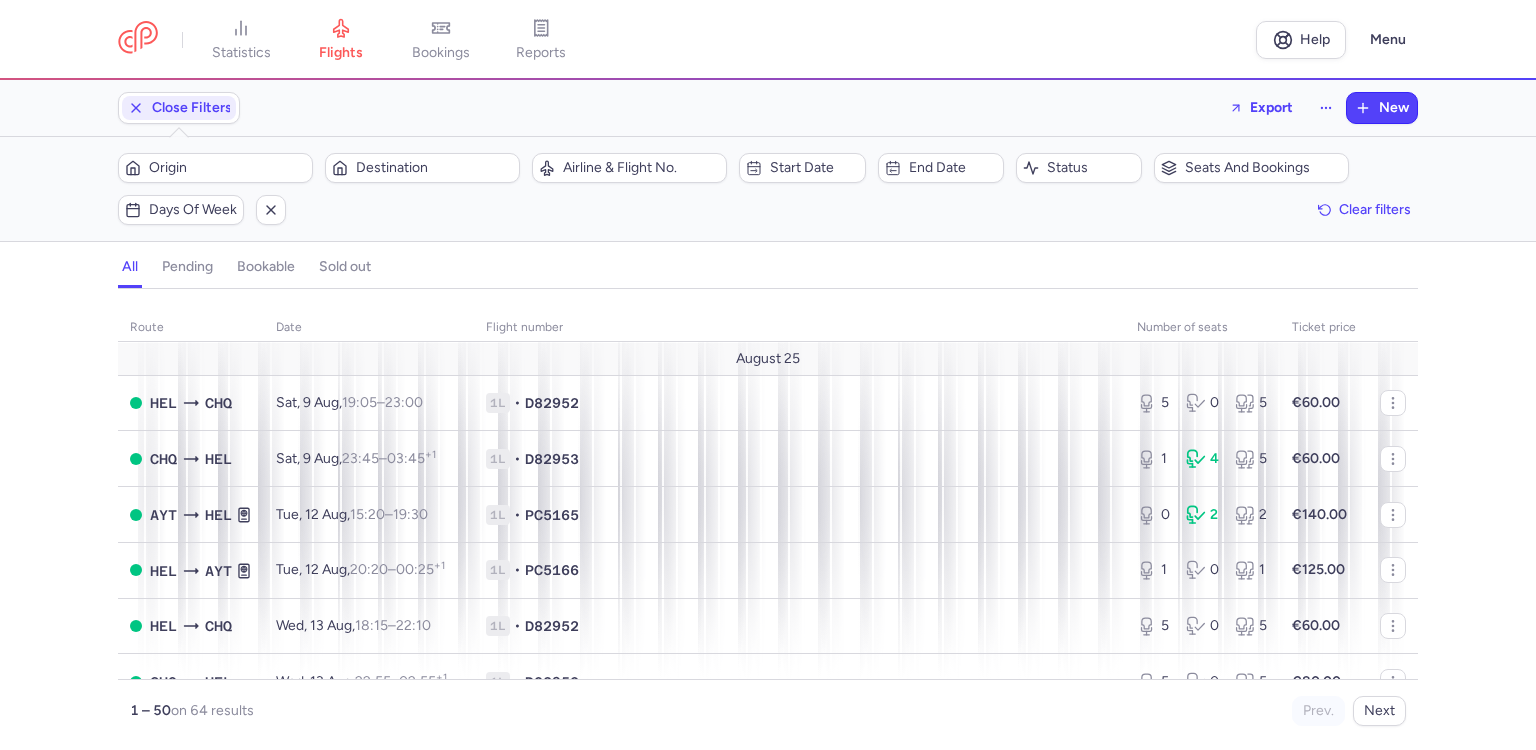 click on "Destination" at bounding box center (434, 168) 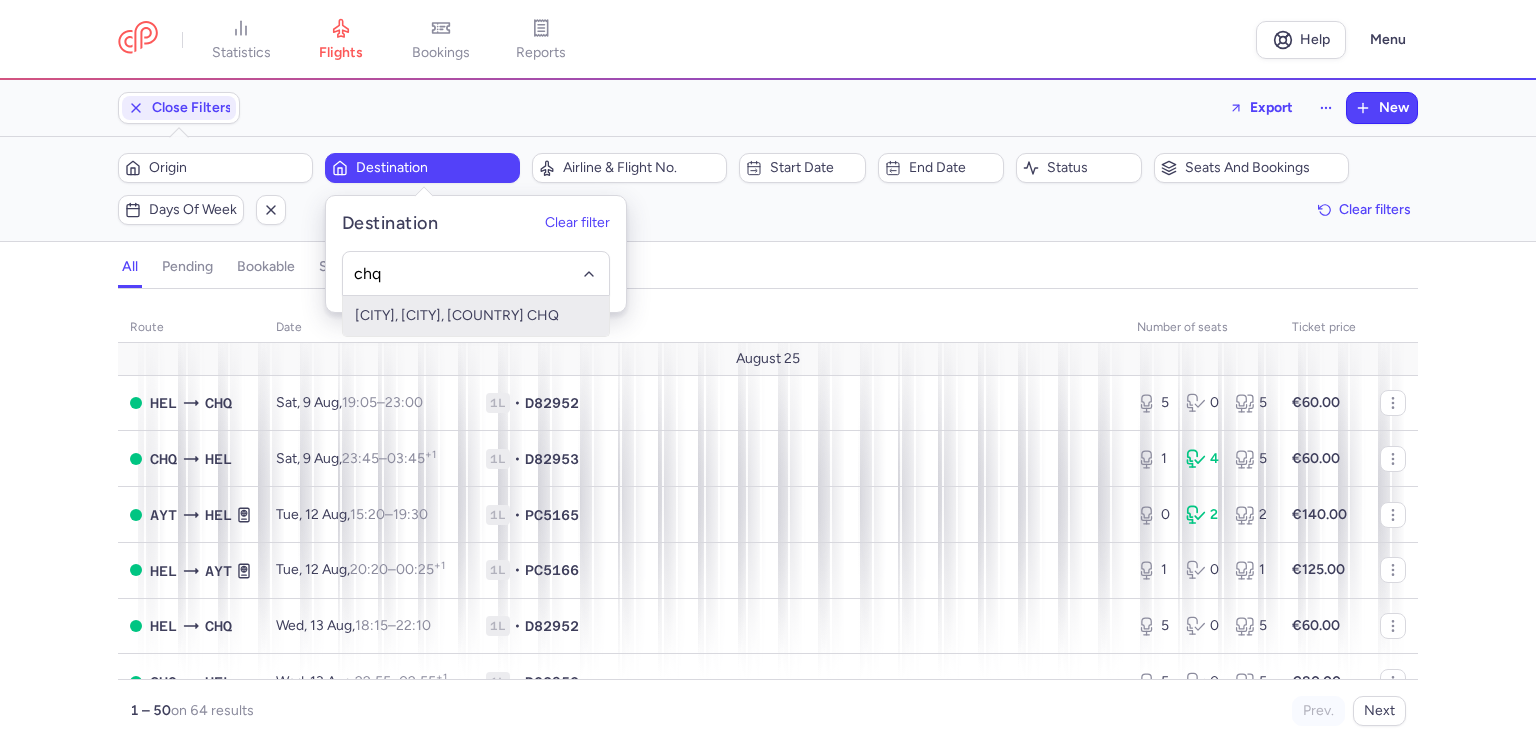 click on "[CITY], [CITY], [COUNTRY] CHQ" at bounding box center (476, 316) 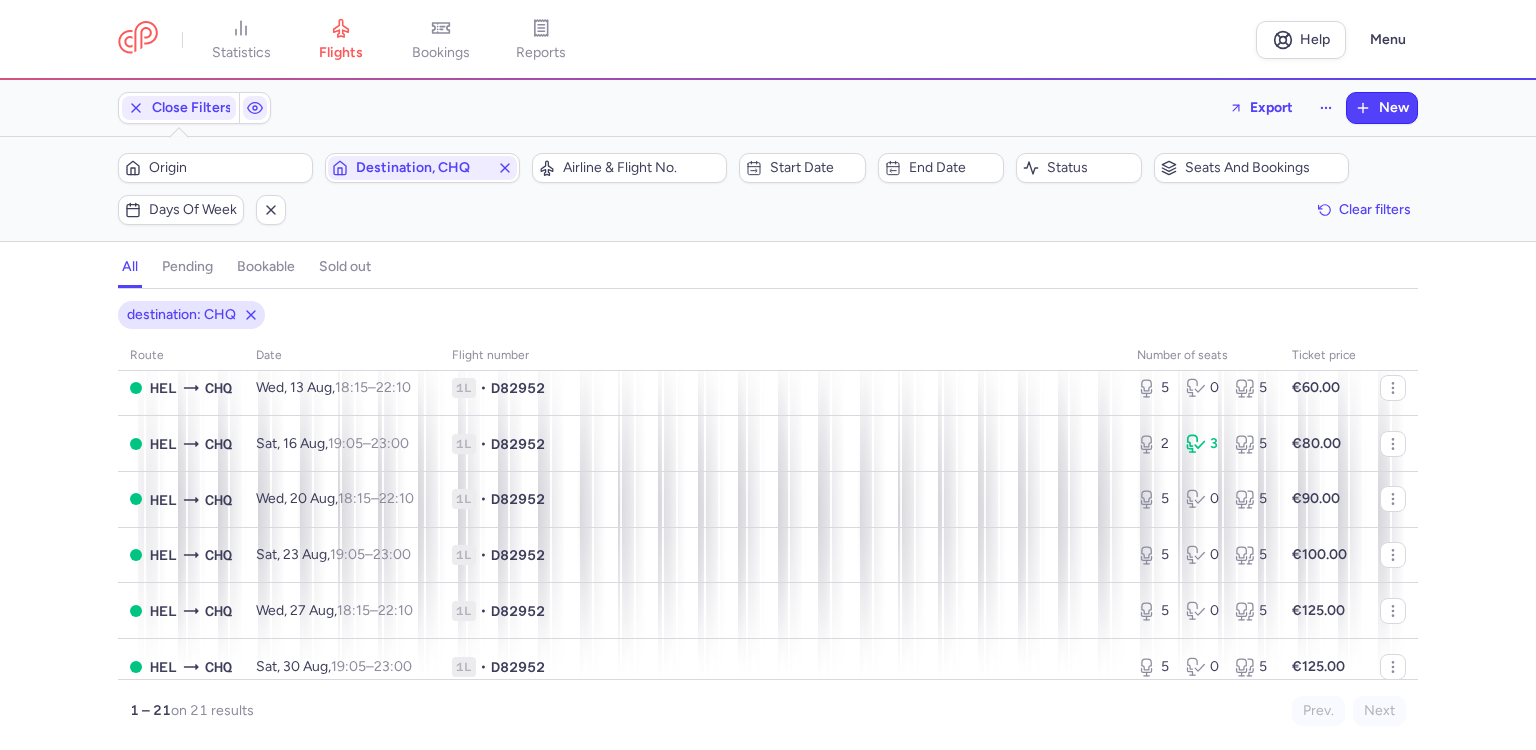 scroll, scrollTop: 0, scrollLeft: 0, axis: both 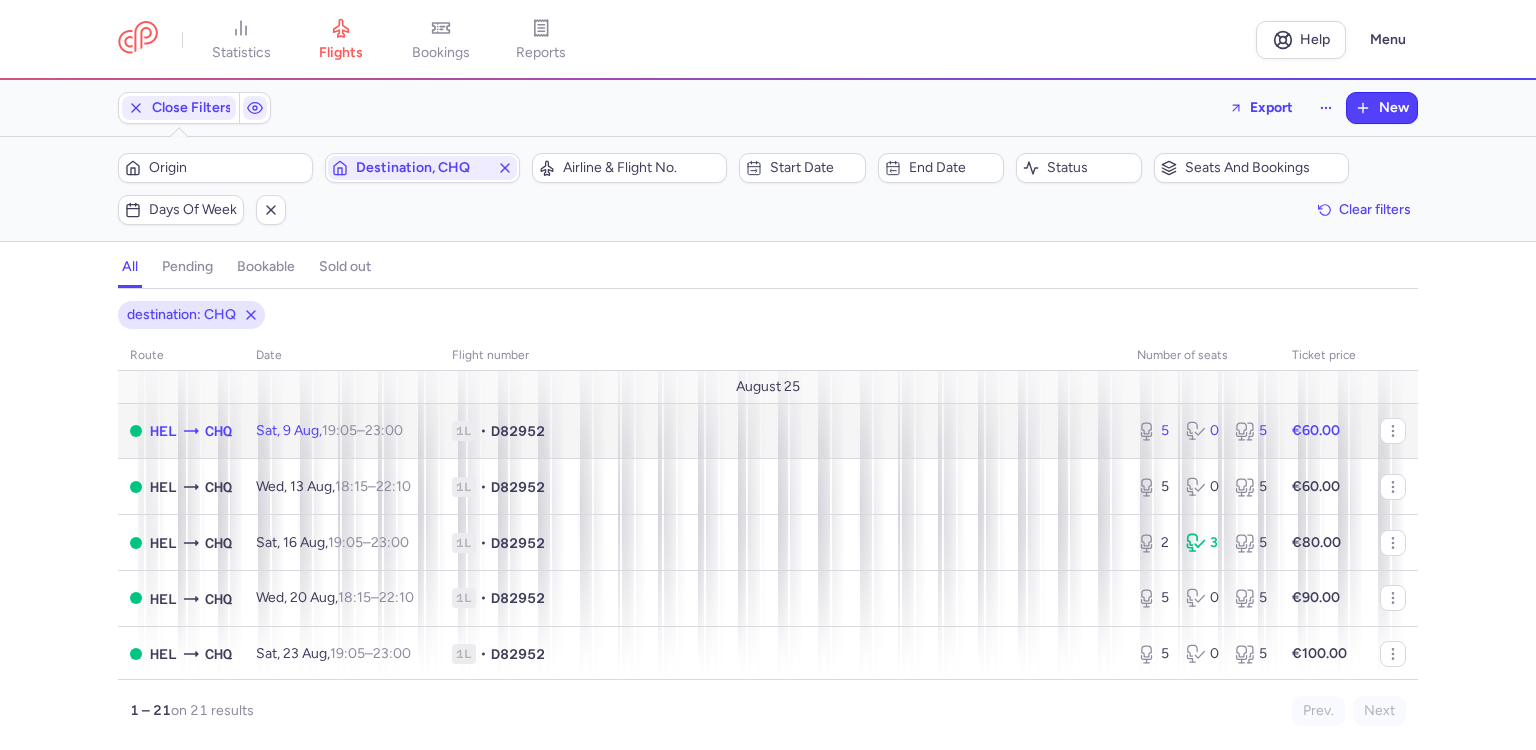 click on "1L • D82952" at bounding box center [782, 431] 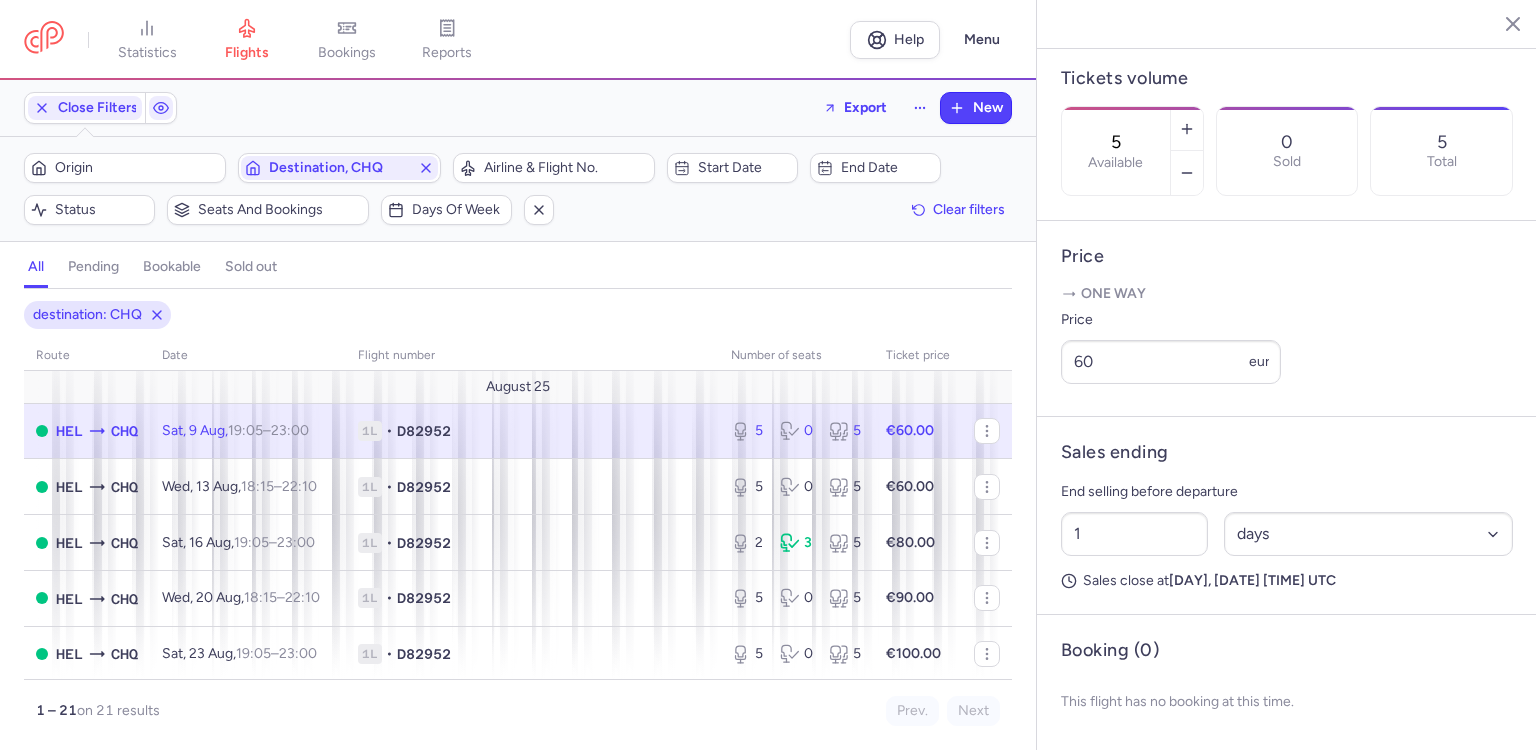 scroll, scrollTop: 600, scrollLeft: 0, axis: vertical 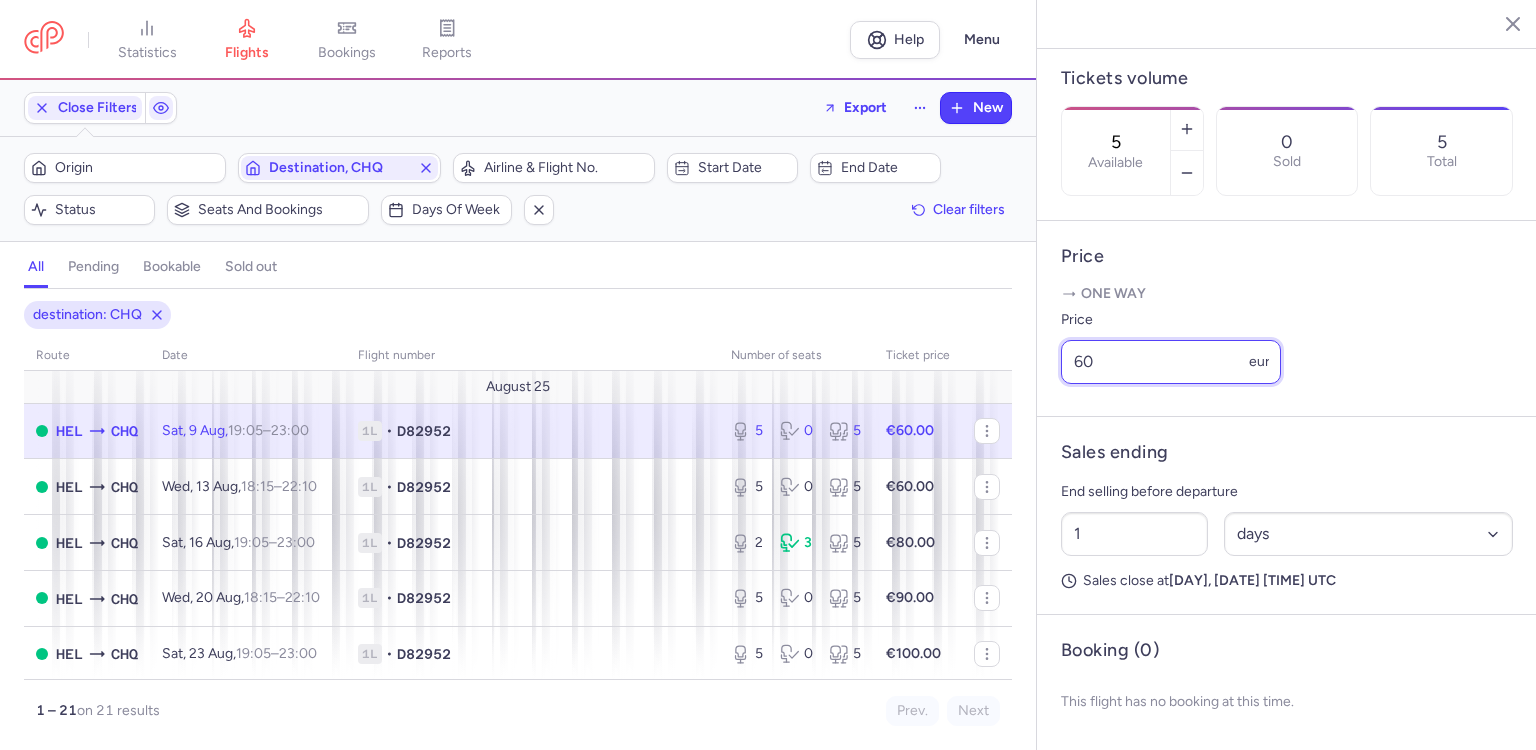 click on "60" at bounding box center [1171, 362] 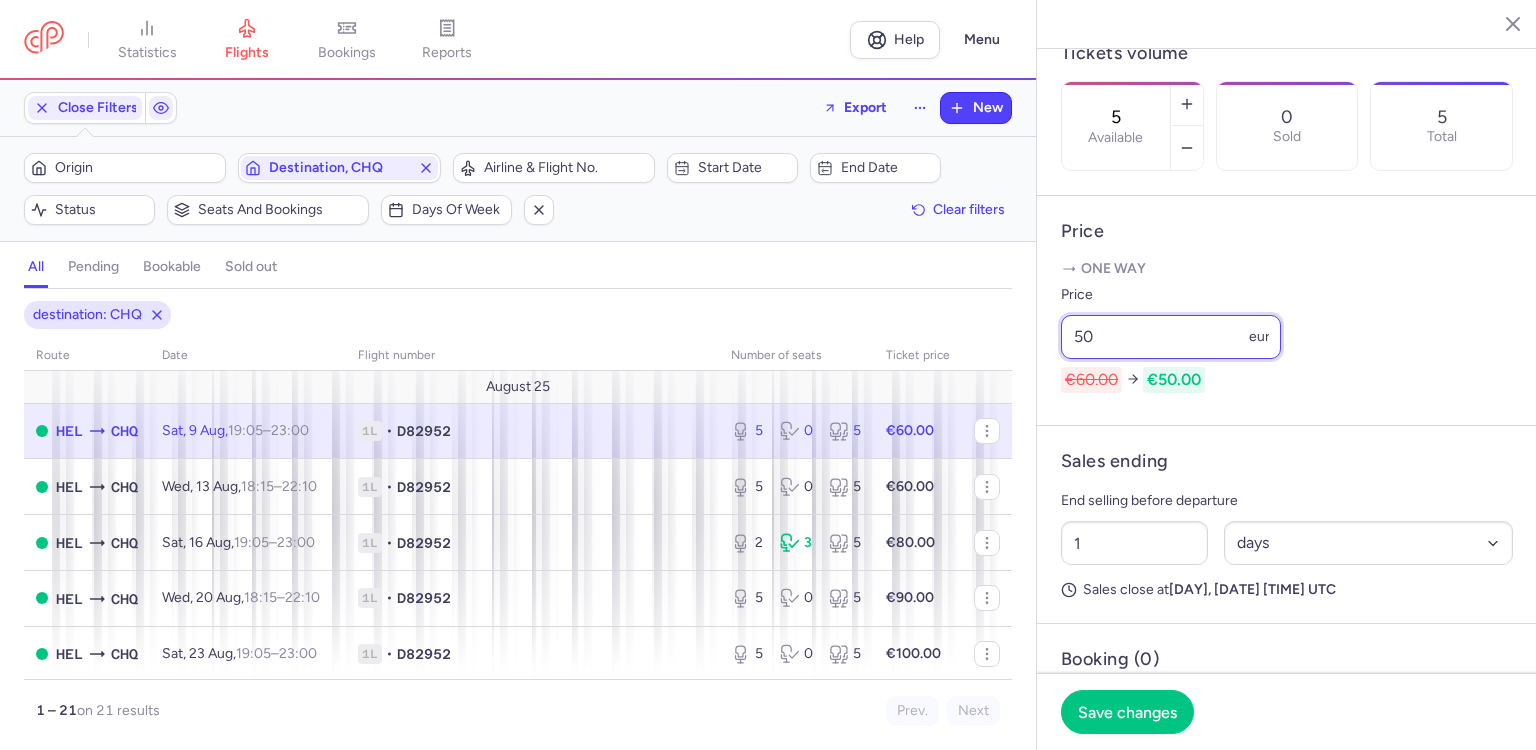 type on "50" 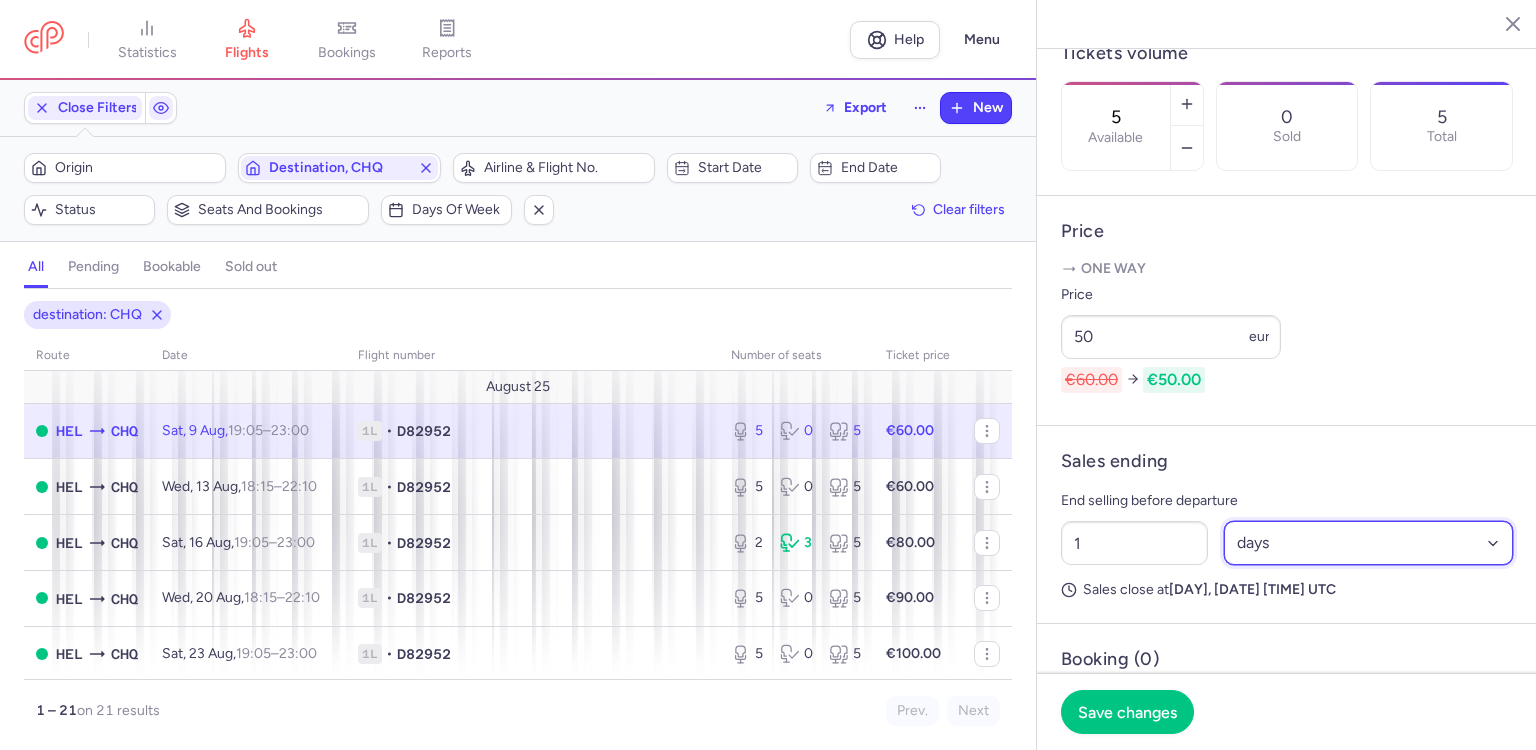 click on "Select an option hours days" at bounding box center (1369, 543) 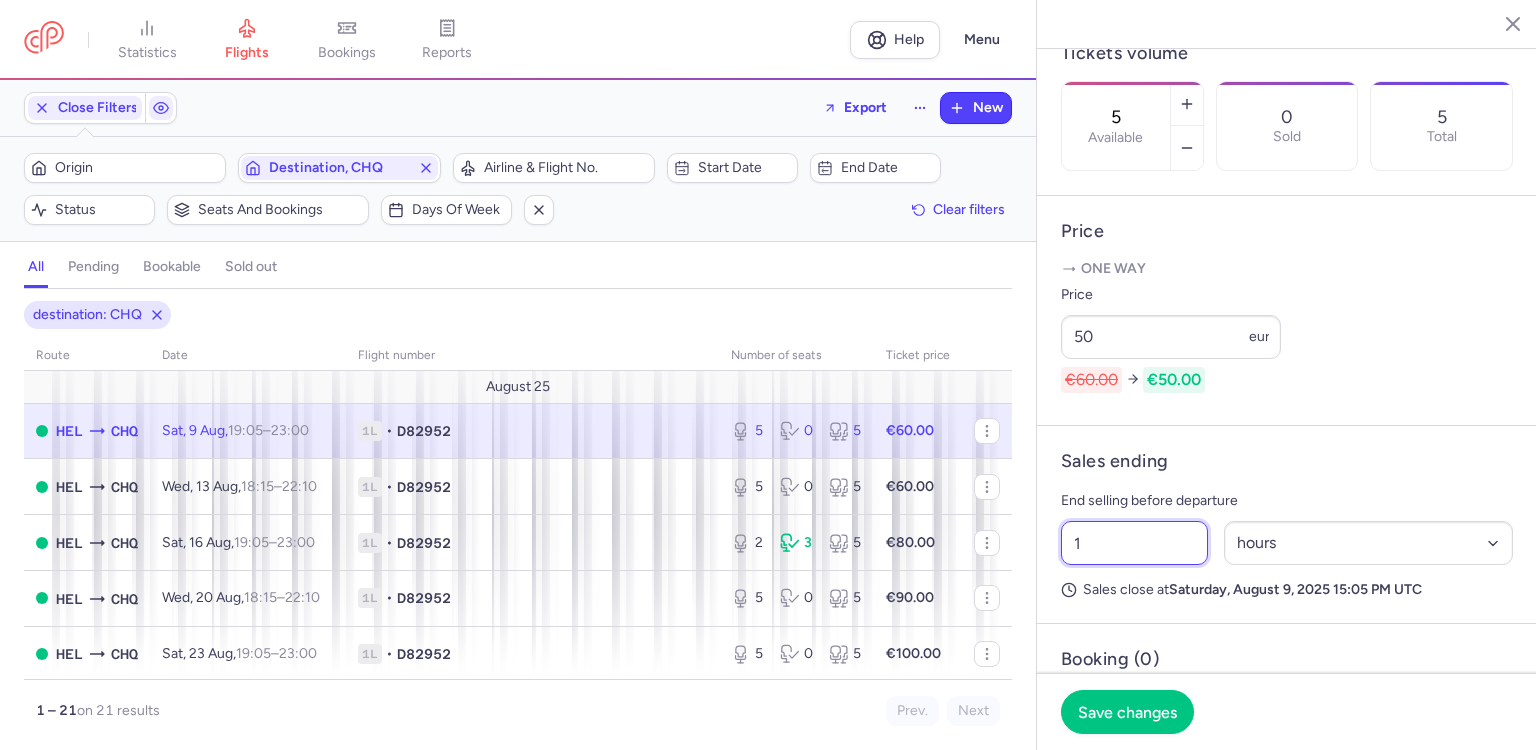 click on "1" at bounding box center [1134, 543] 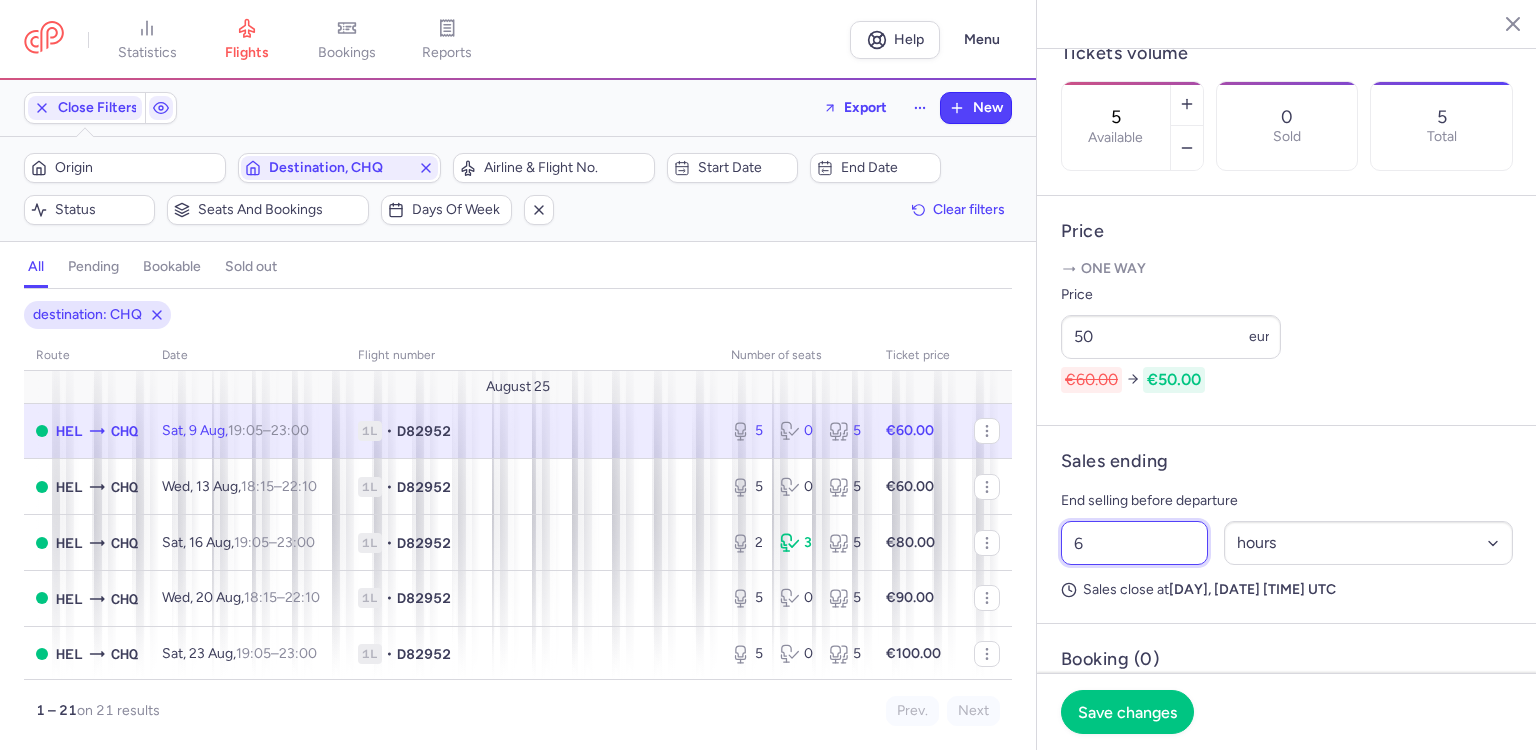 type on "6" 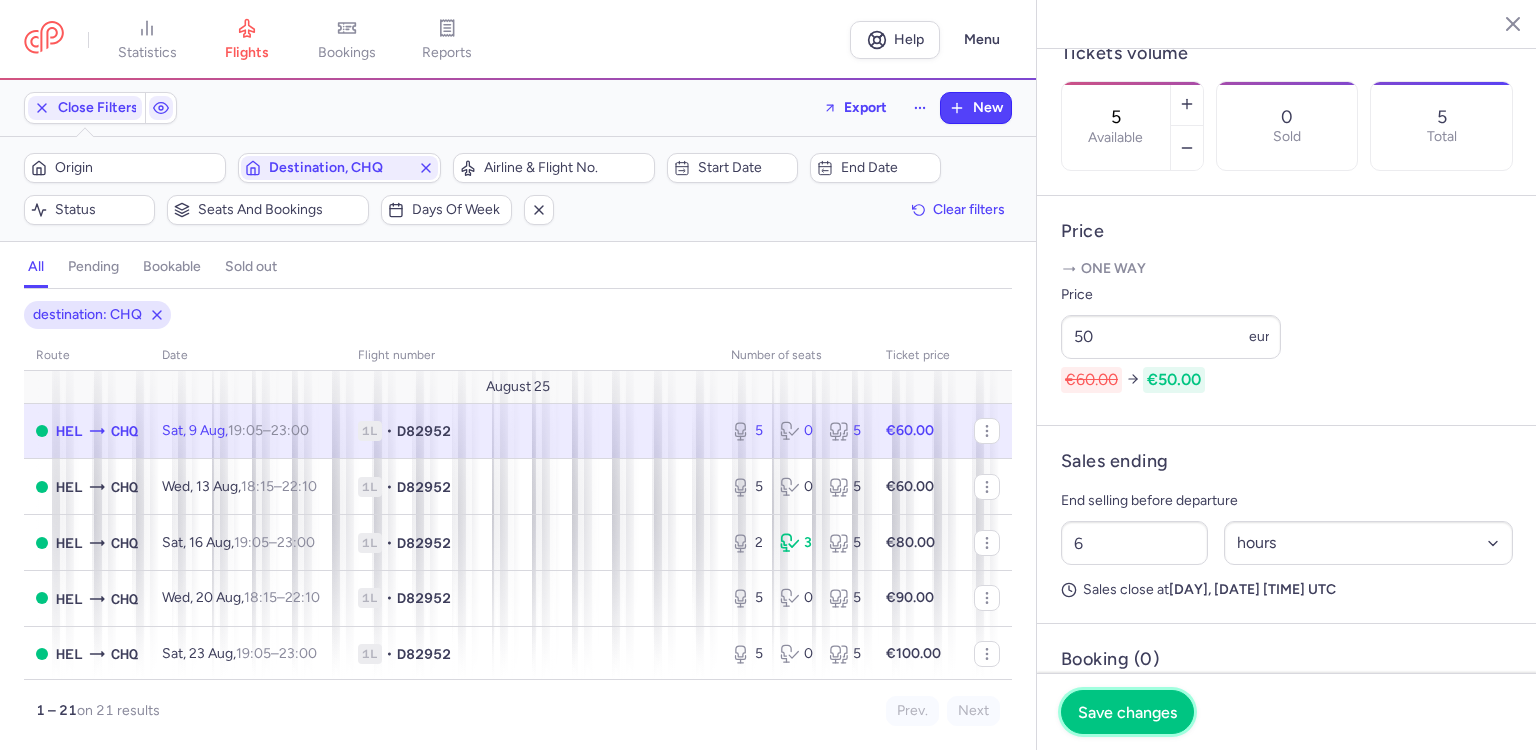 click on "Save changes" at bounding box center [1127, 712] 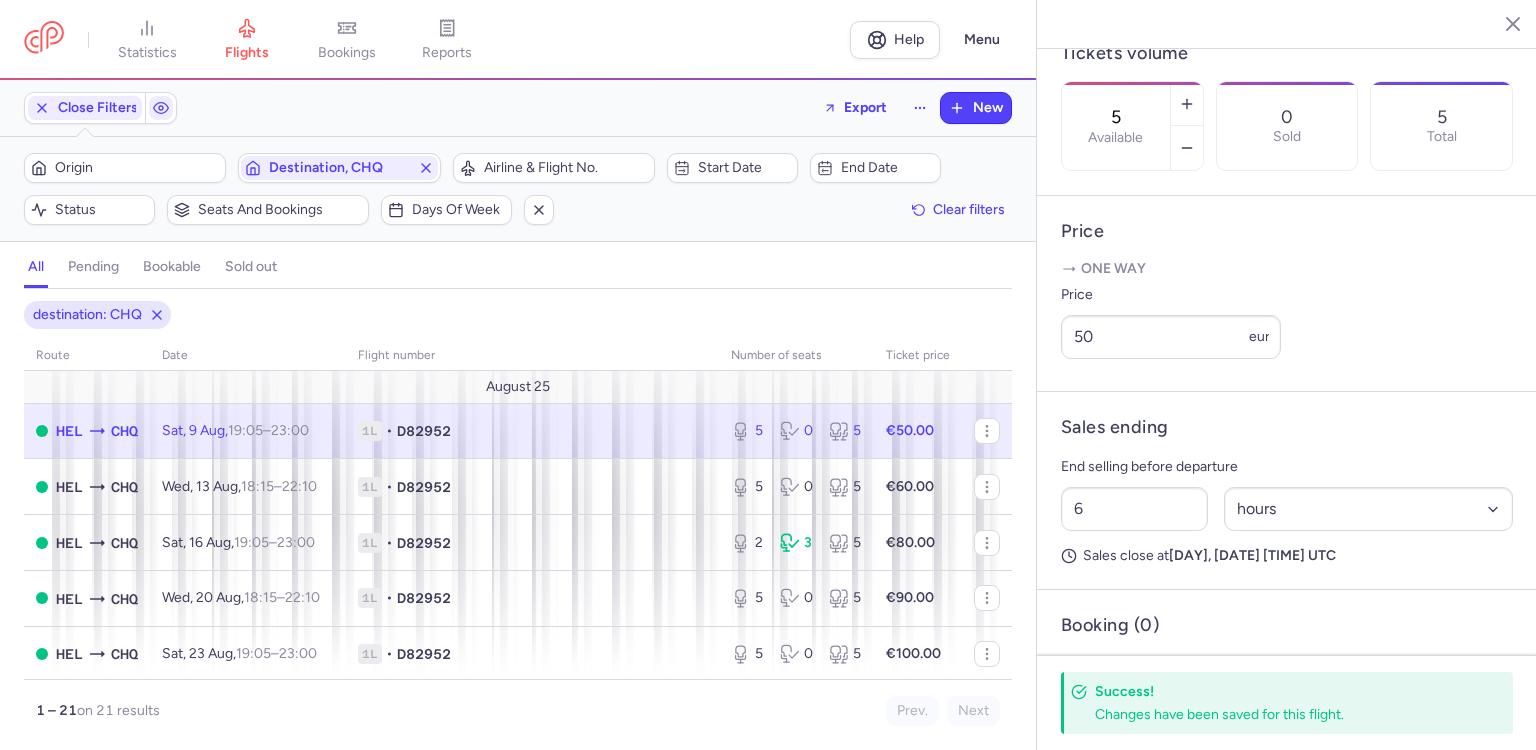 click 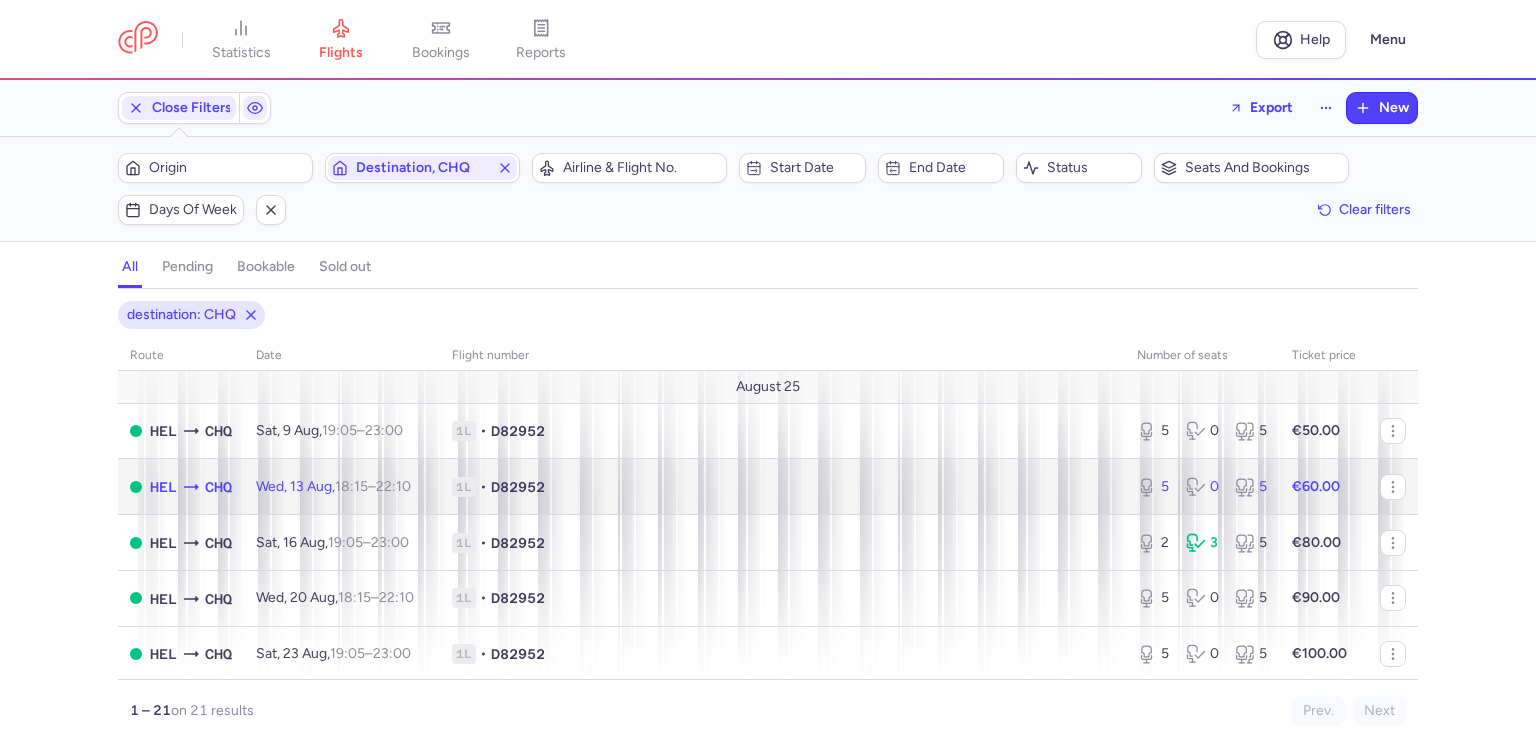 click on "1L • D82952" at bounding box center [782, 487] 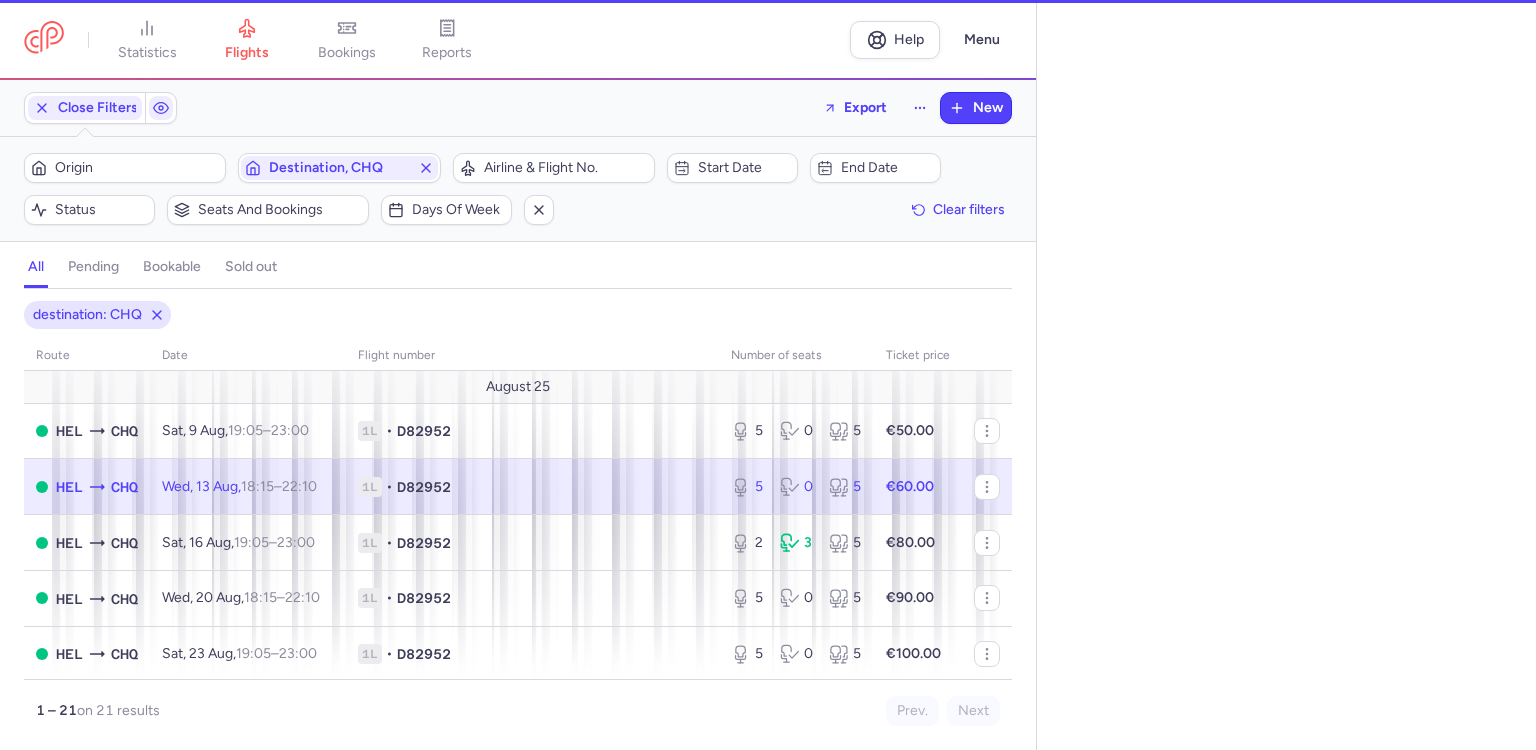 select on "days" 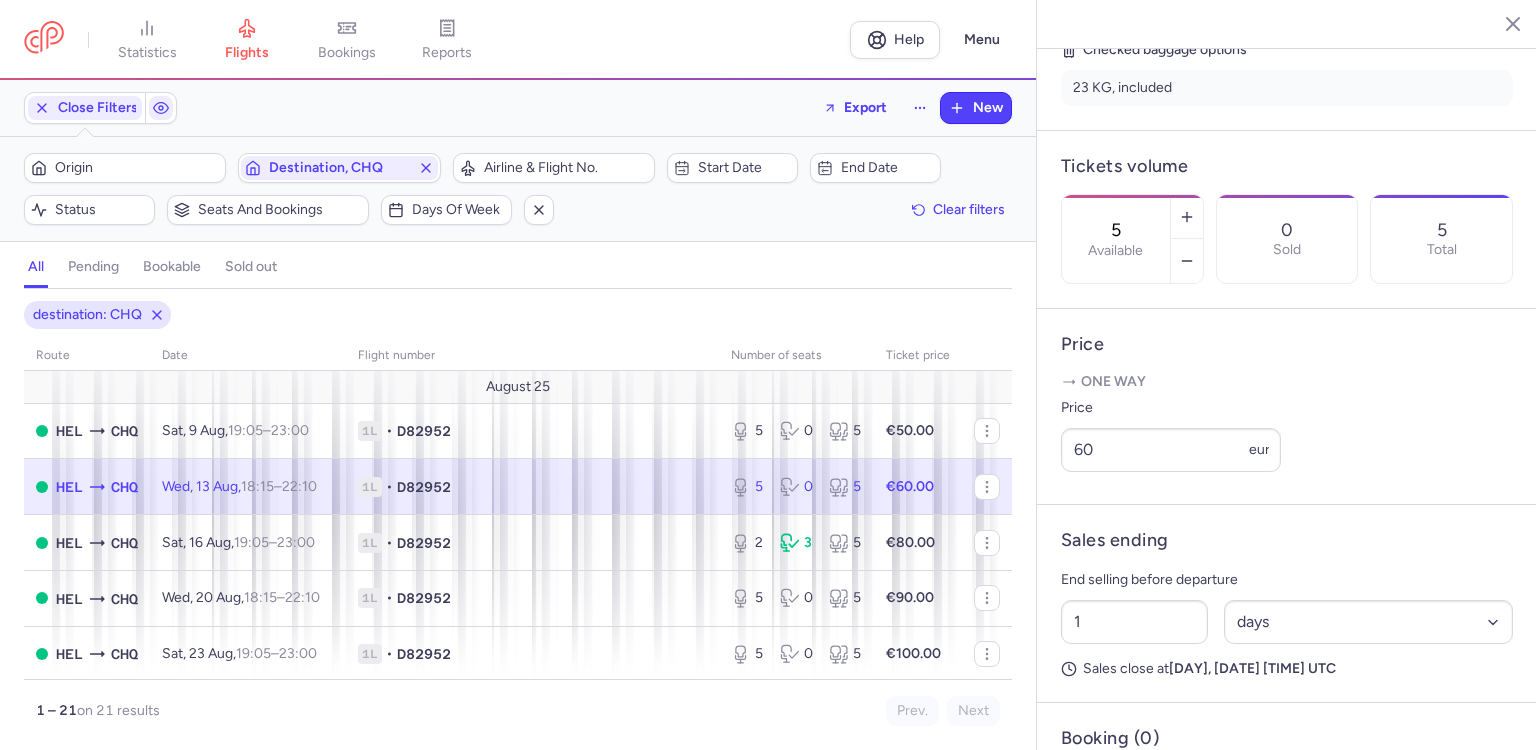 scroll, scrollTop: 500, scrollLeft: 0, axis: vertical 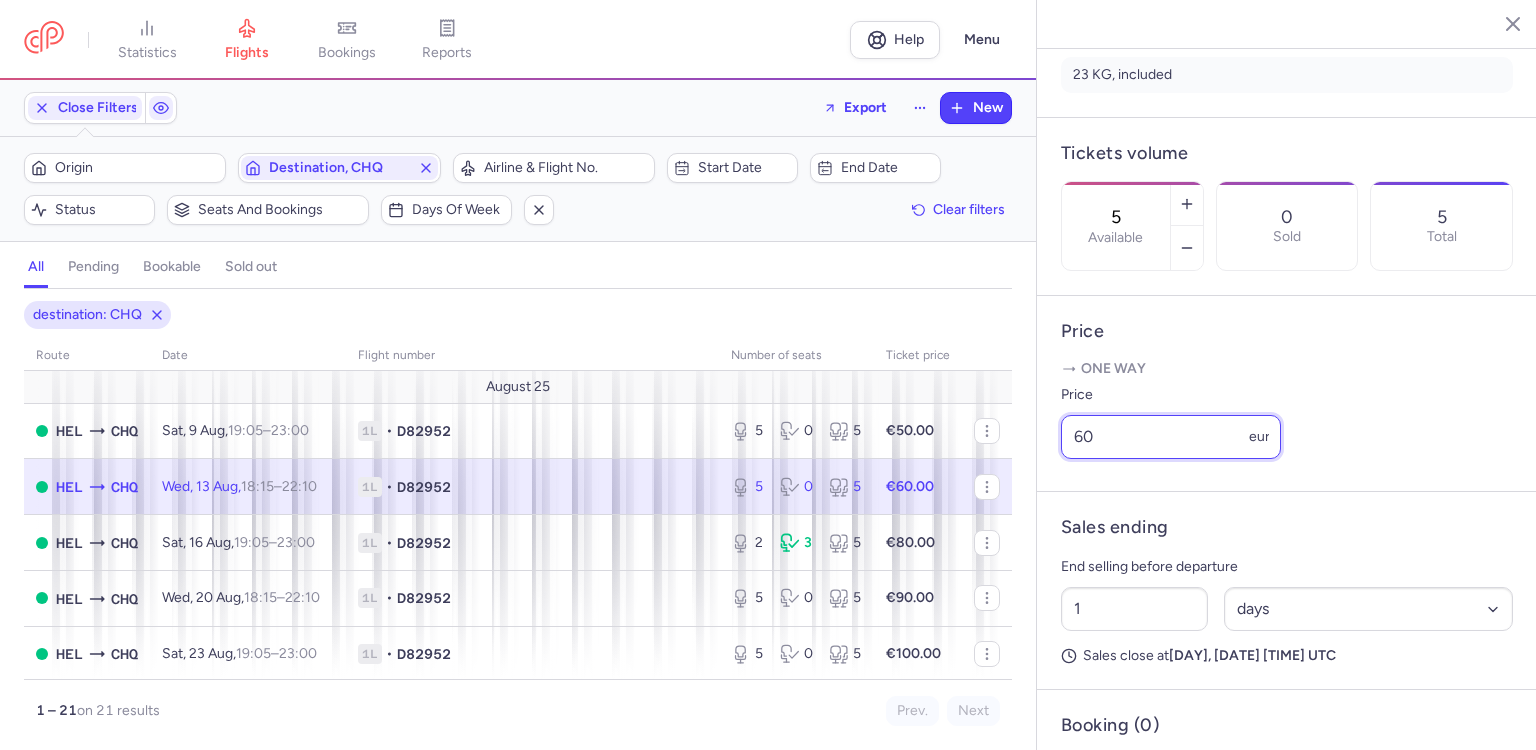 click on "60" at bounding box center [1171, 437] 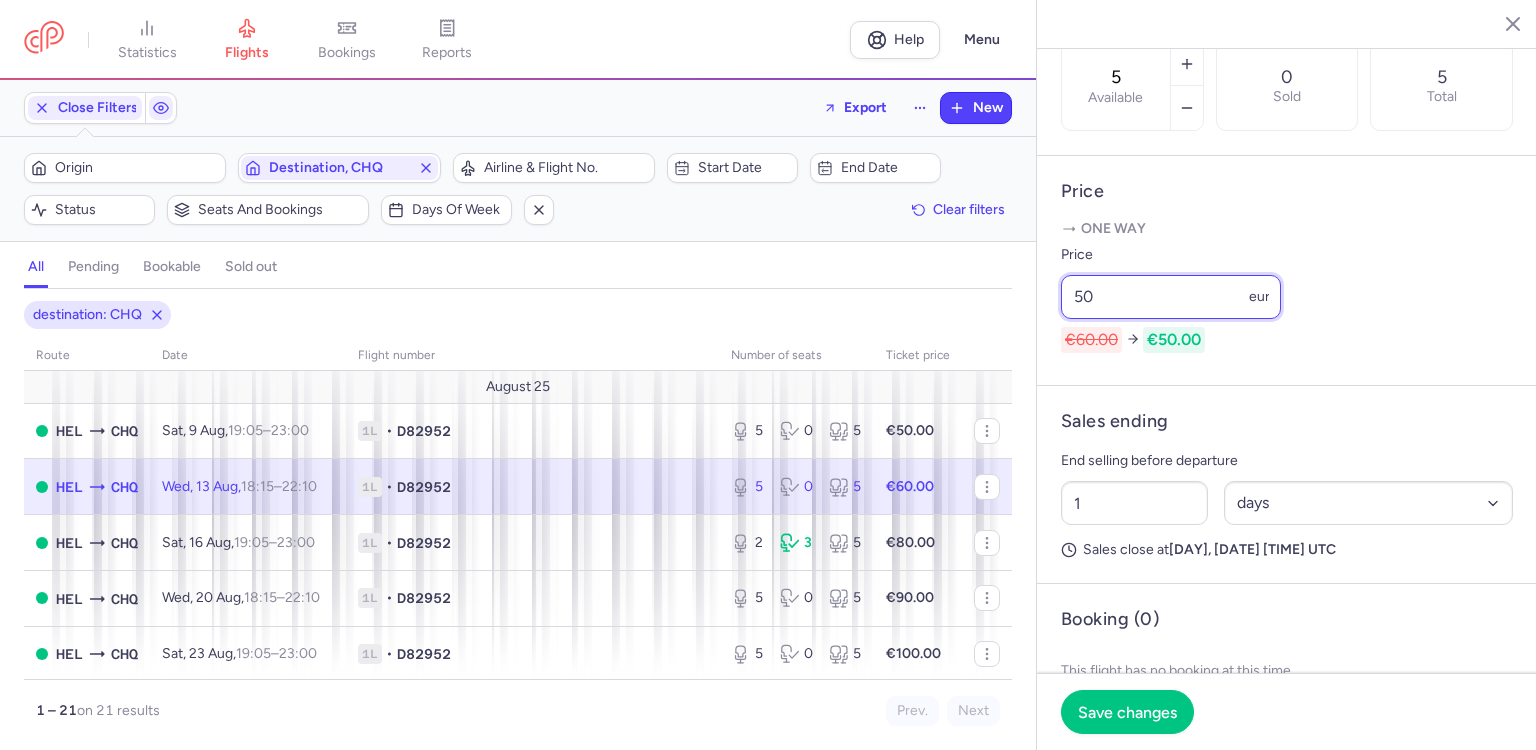 scroll, scrollTop: 788, scrollLeft: 0, axis: vertical 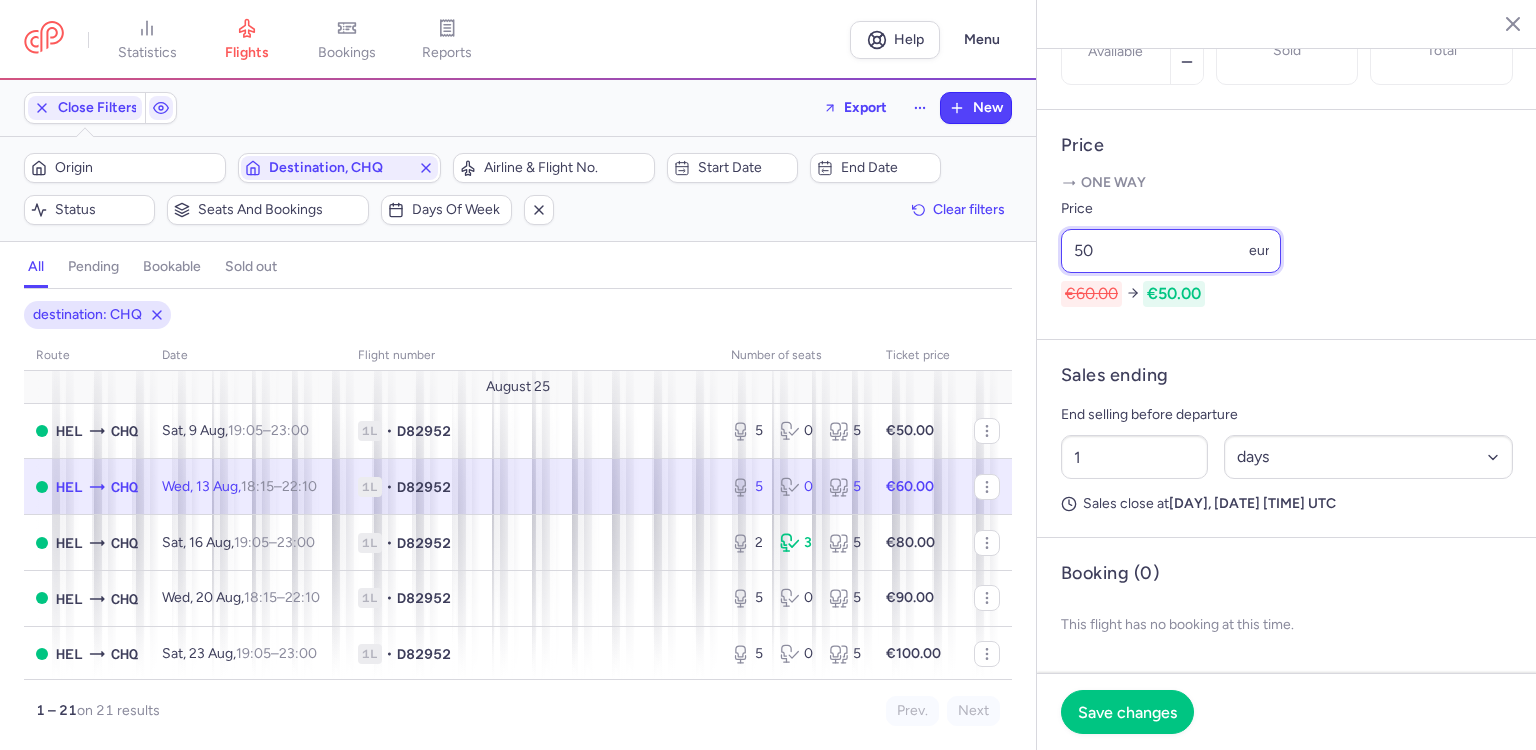 type on "50" 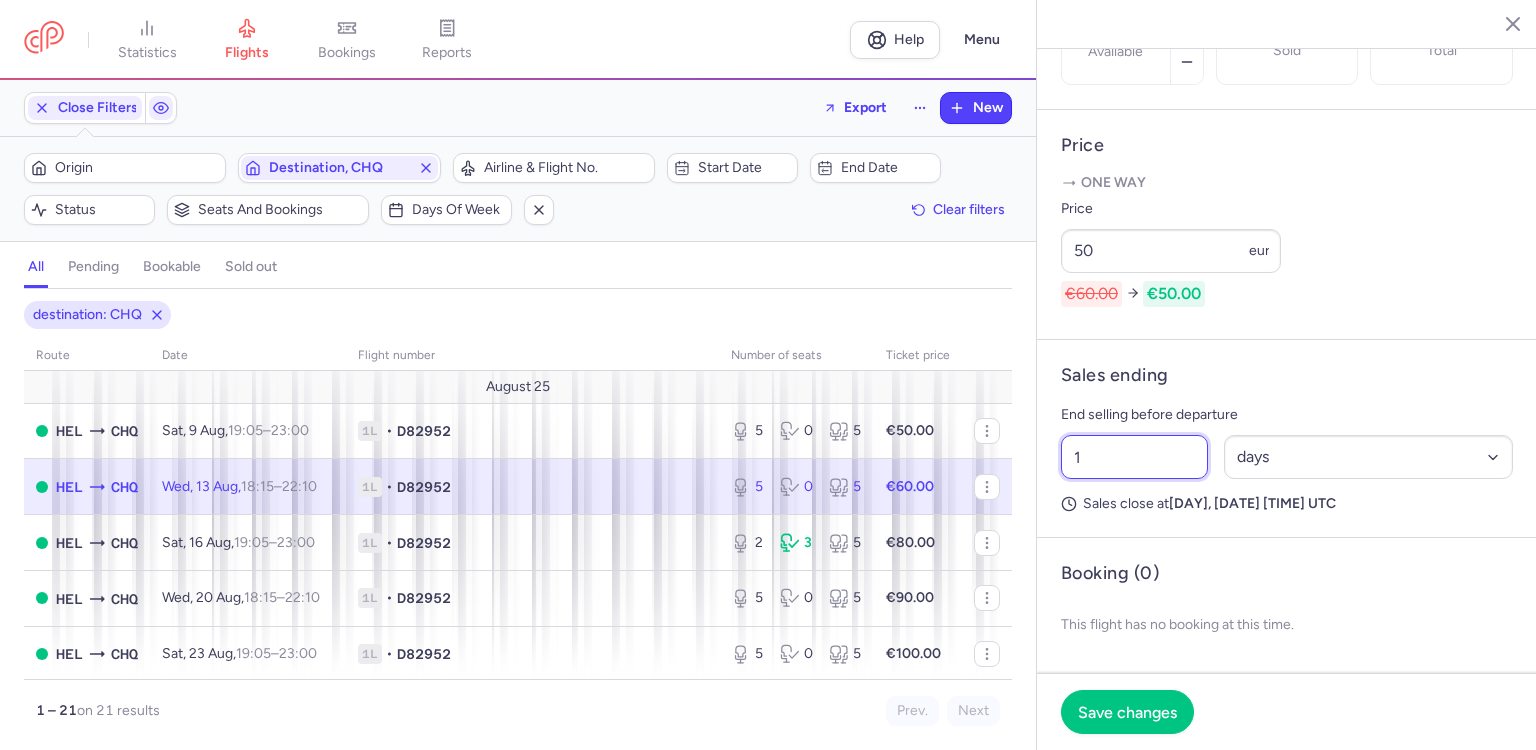 click on "1" at bounding box center (1134, 457) 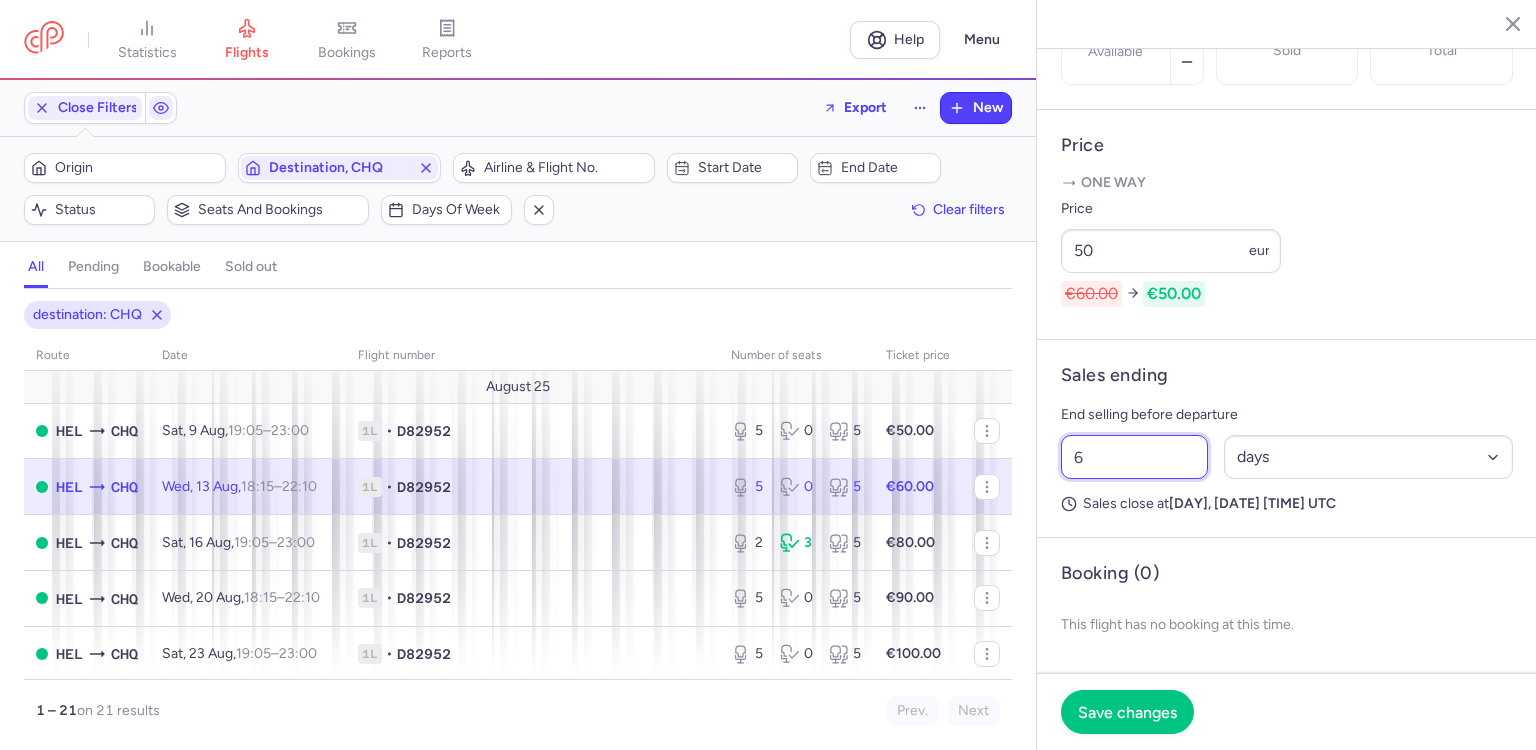 type on "6" 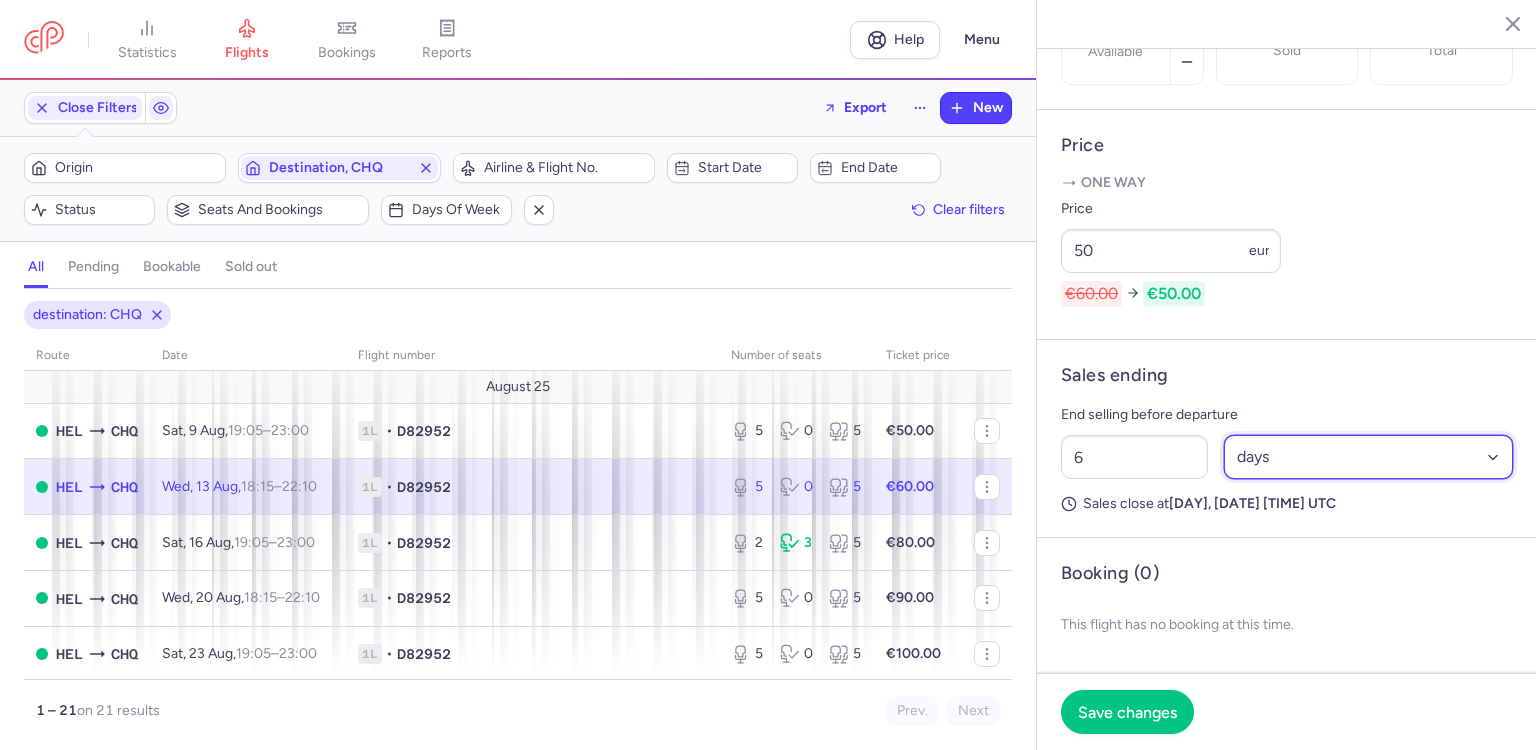 click on "Select an option hours days" at bounding box center (1369, 457) 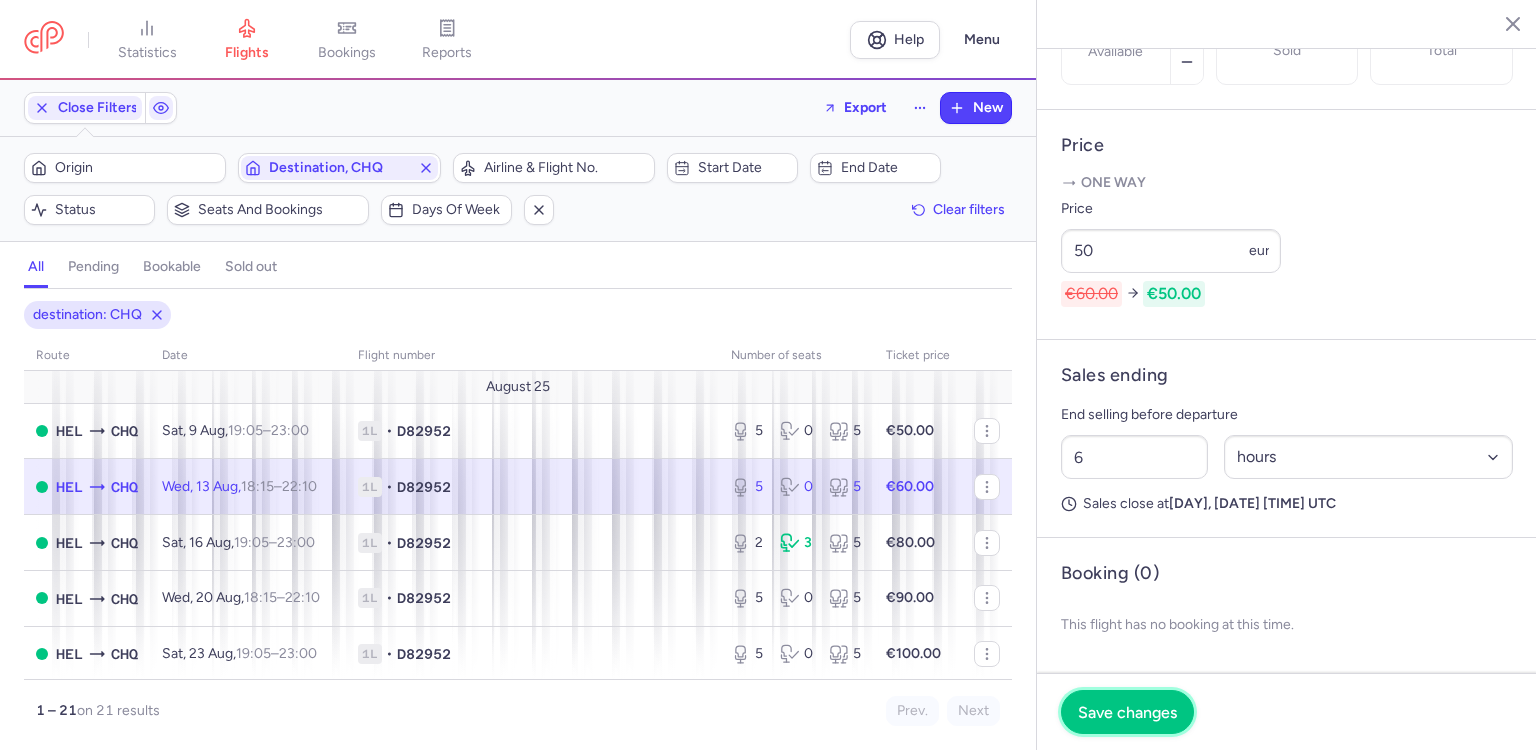 click on "Save changes" at bounding box center (1127, 712) 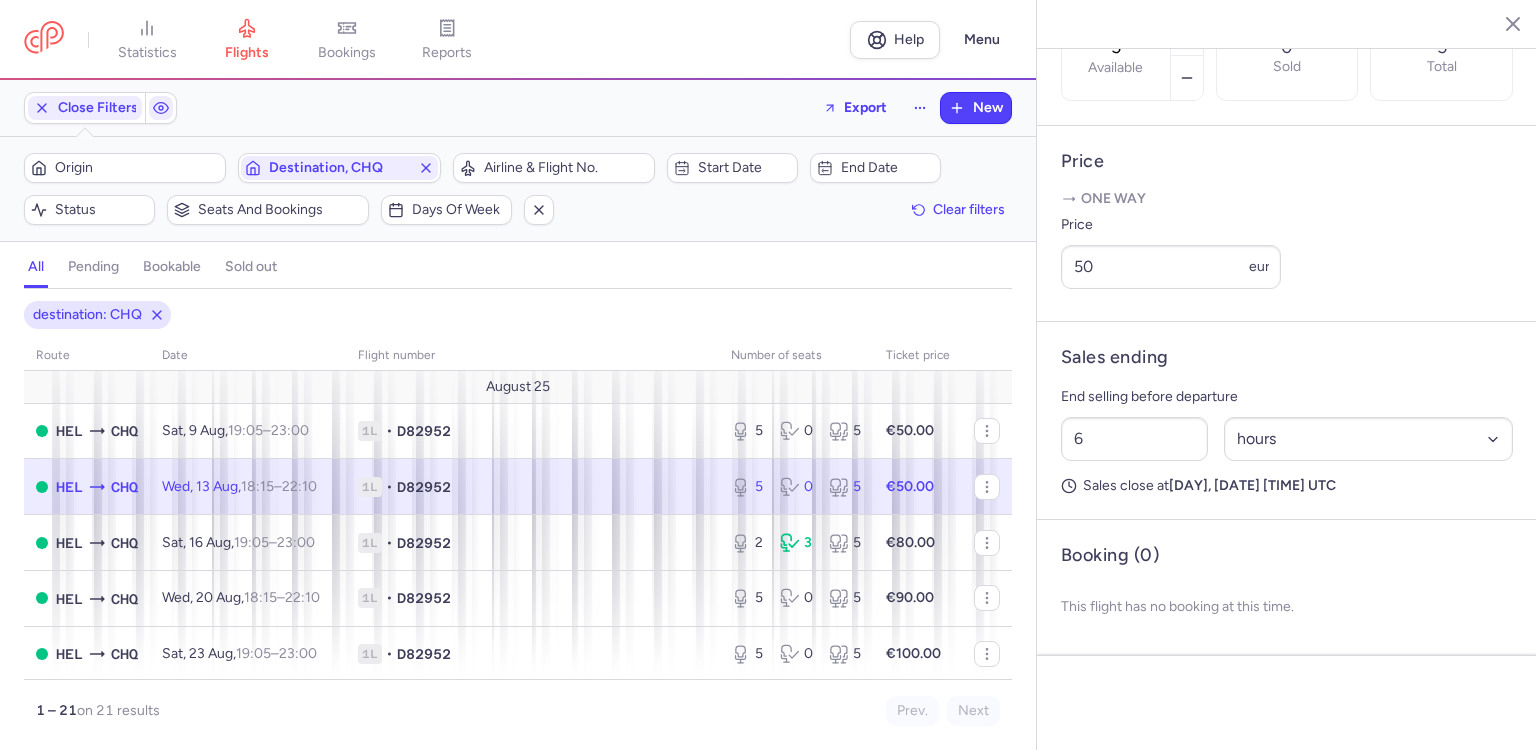 scroll, scrollTop: 730, scrollLeft: 0, axis: vertical 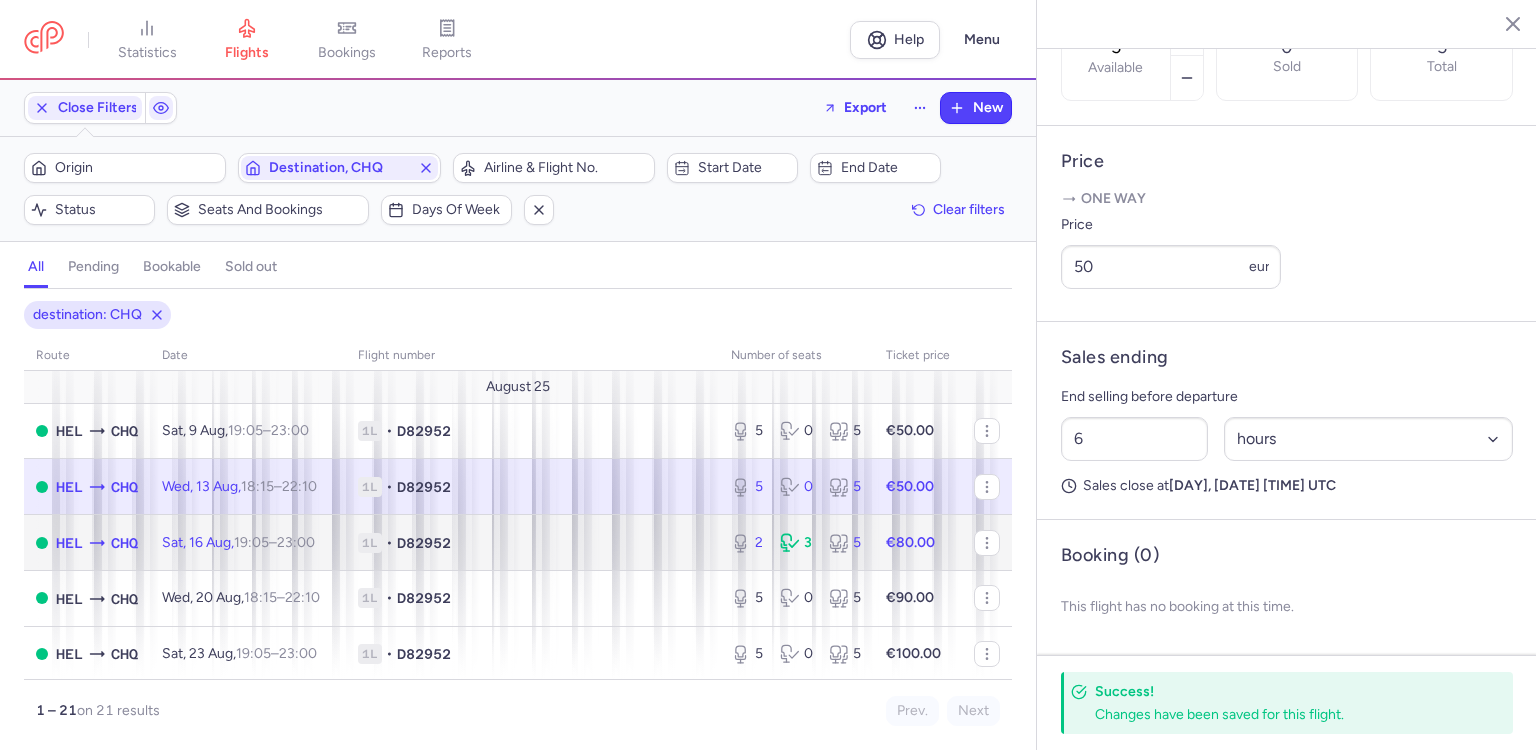 click on "1L • D82952" at bounding box center (532, 543) 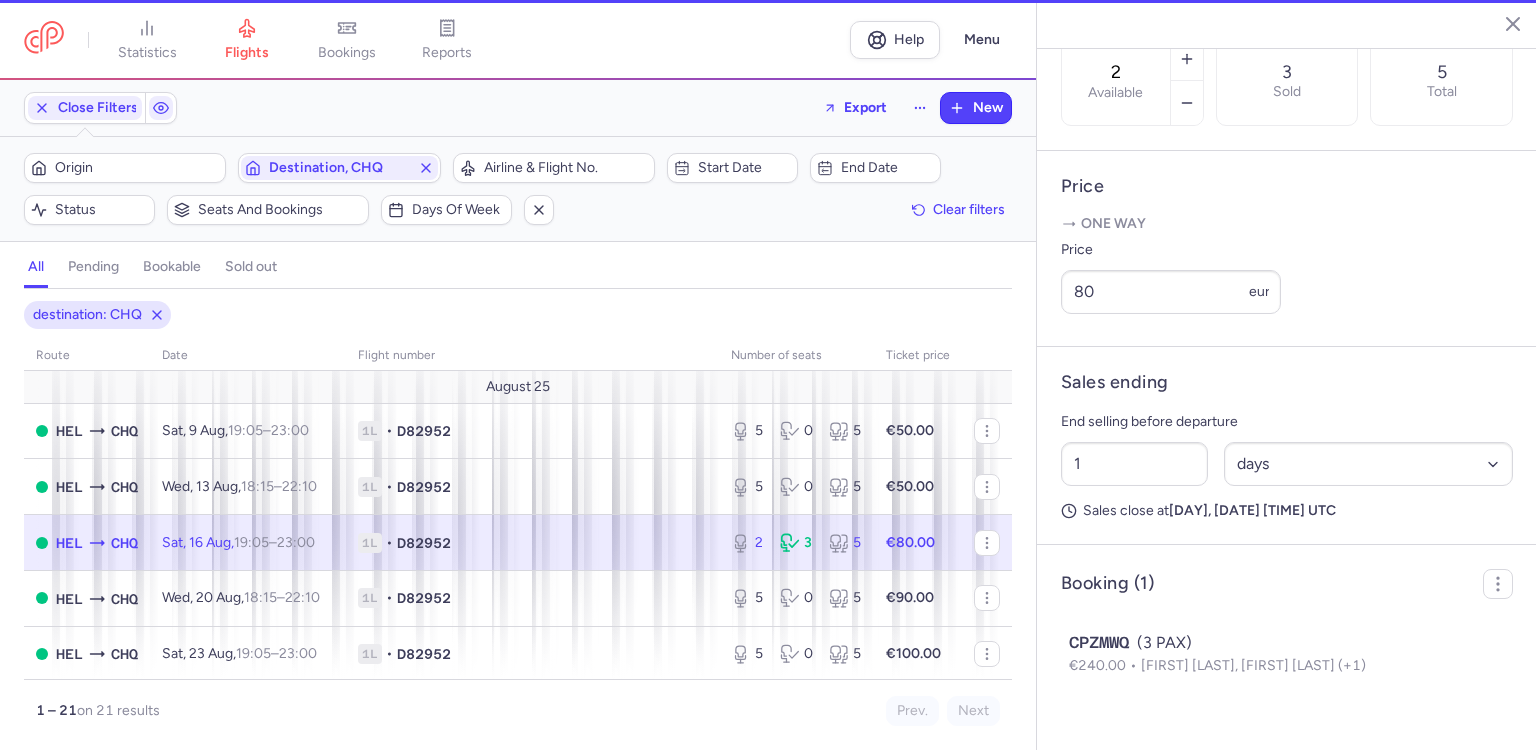 scroll, scrollTop: 729, scrollLeft: 0, axis: vertical 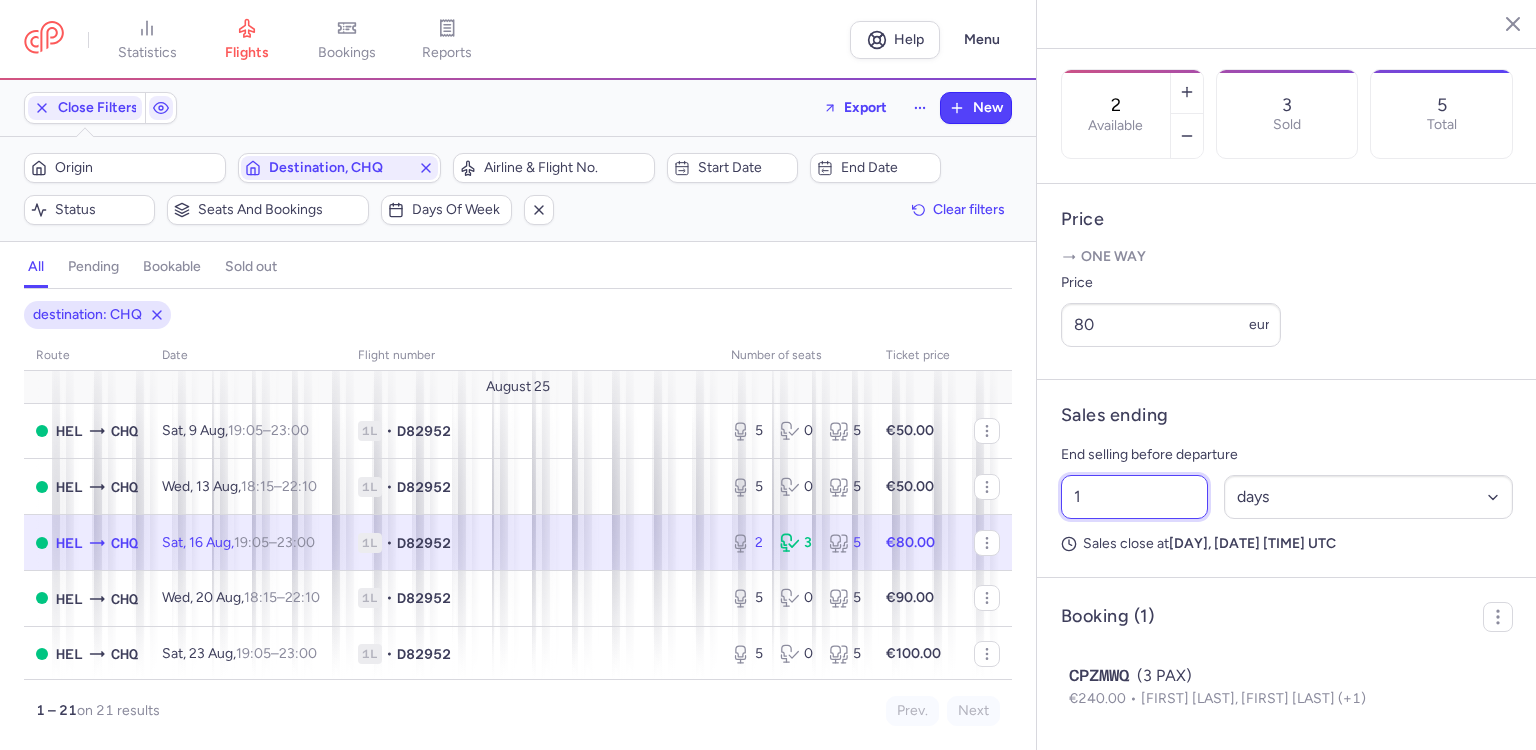 click on "1" at bounding box center [1134, 497] 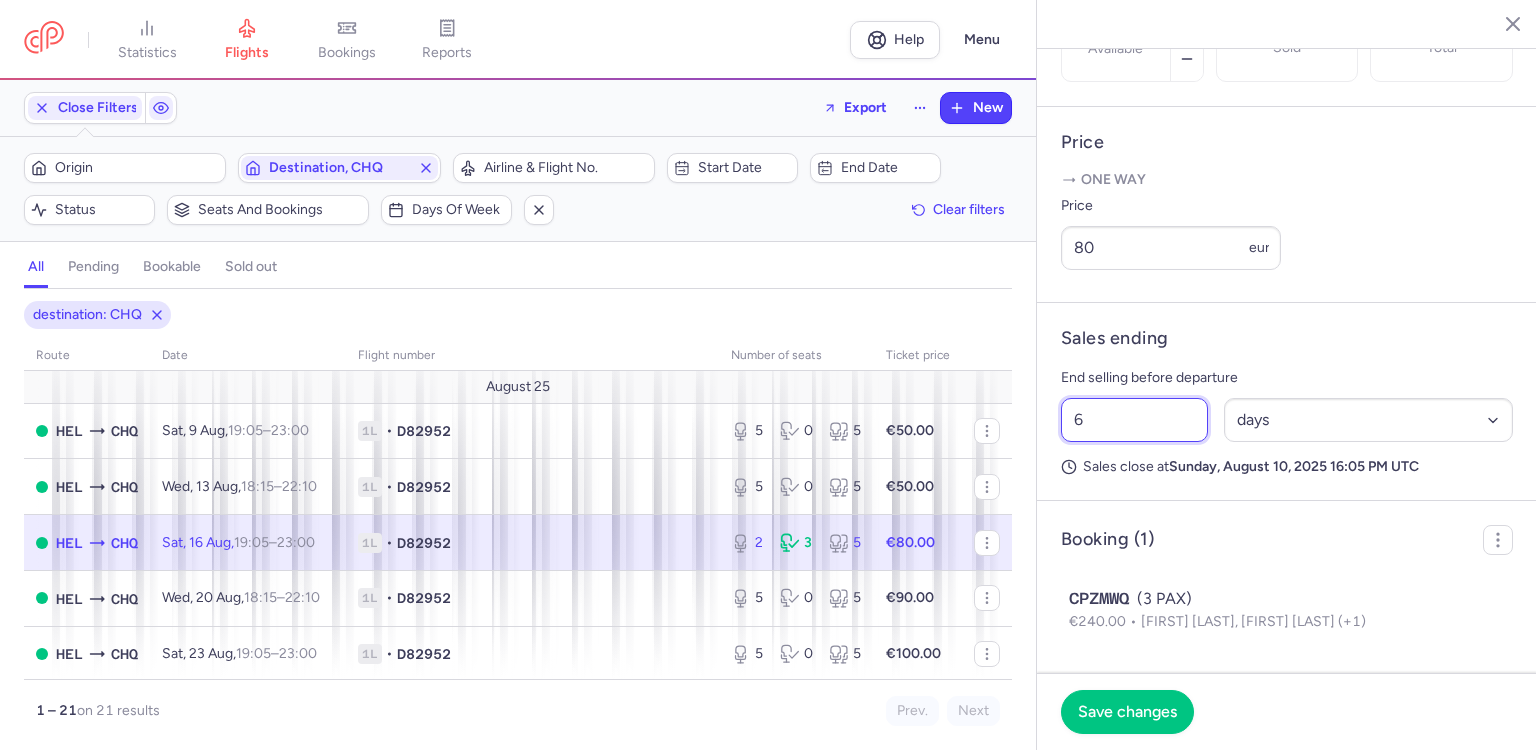 type on "6" 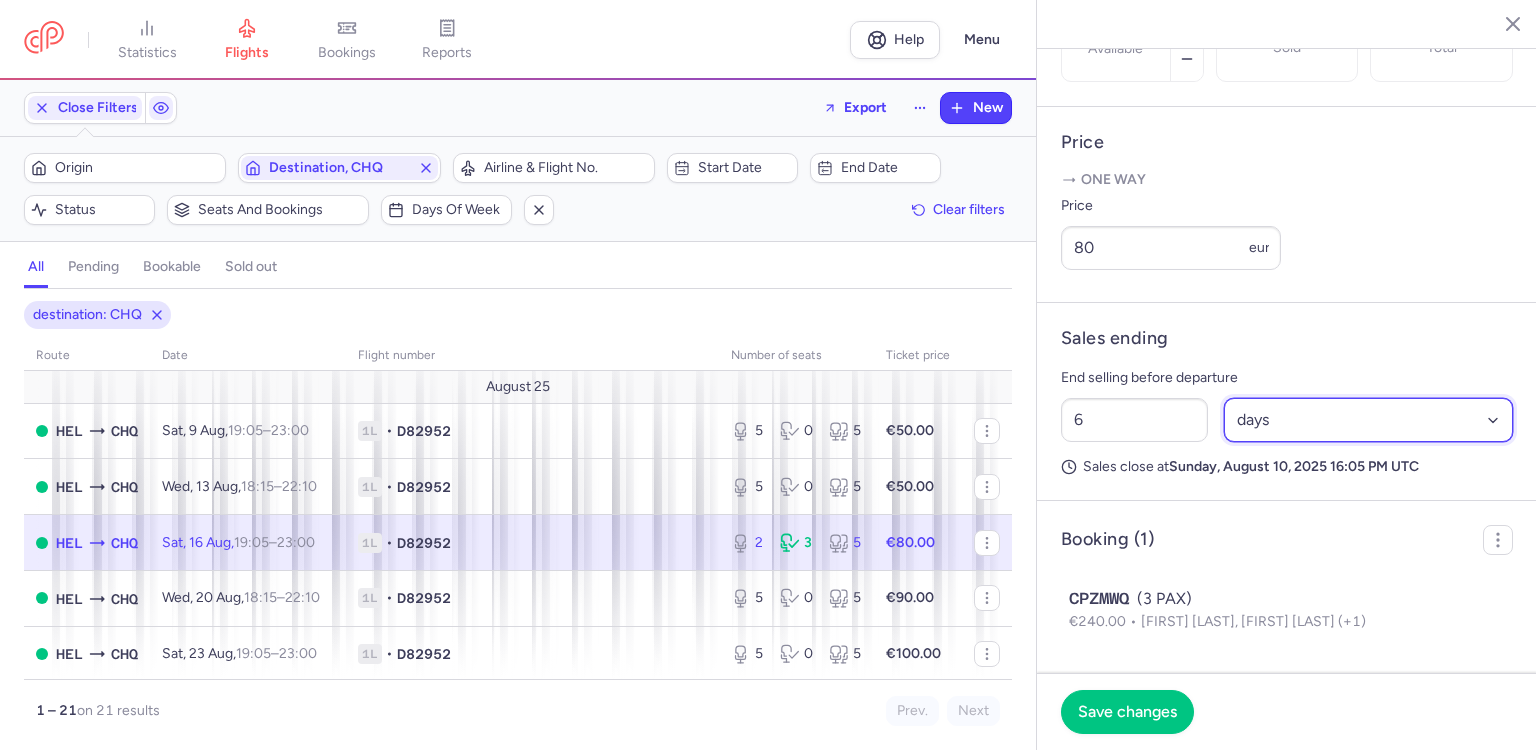 click on "Select an option hours days" at bounding box center (1369, 420) 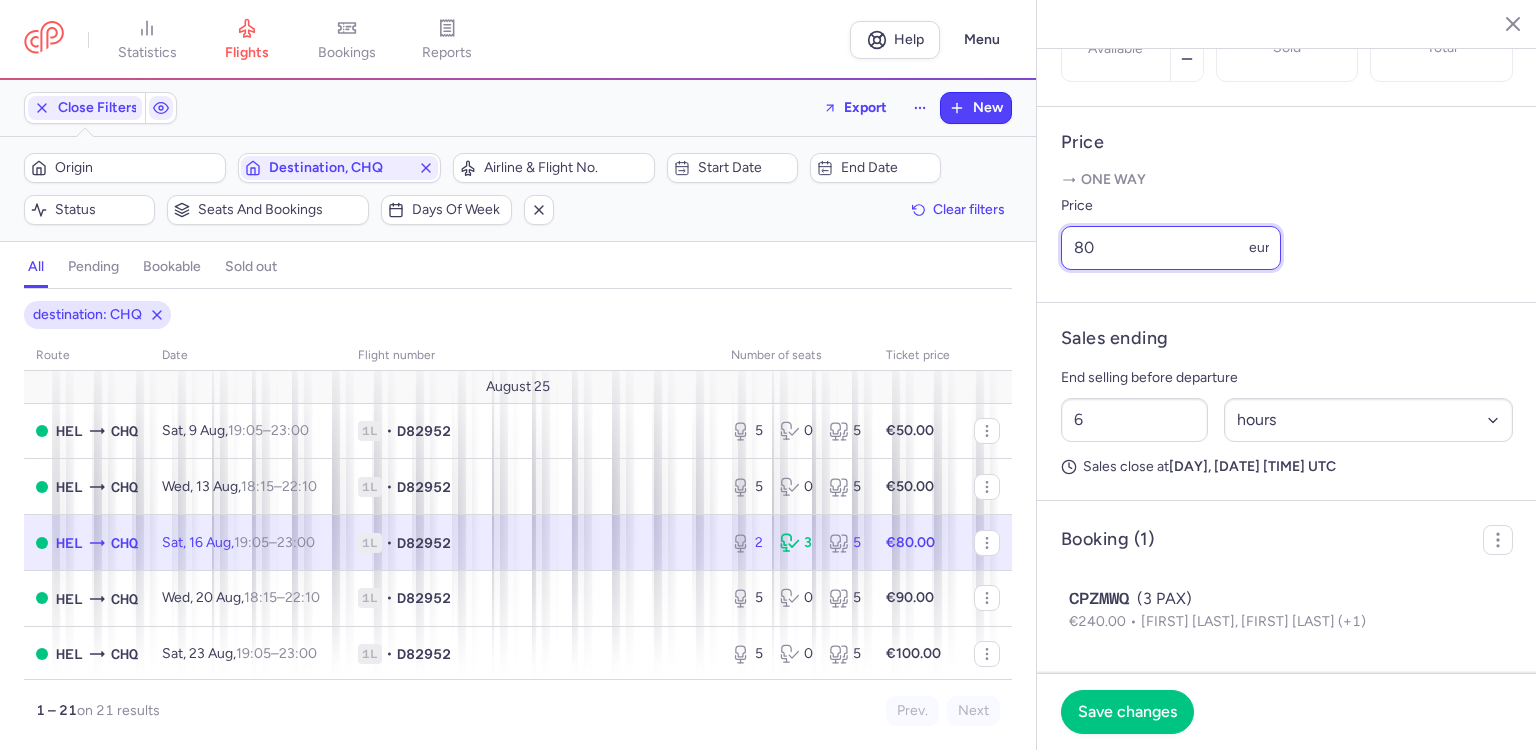 click on "80" at bounding box center [1171, 248] 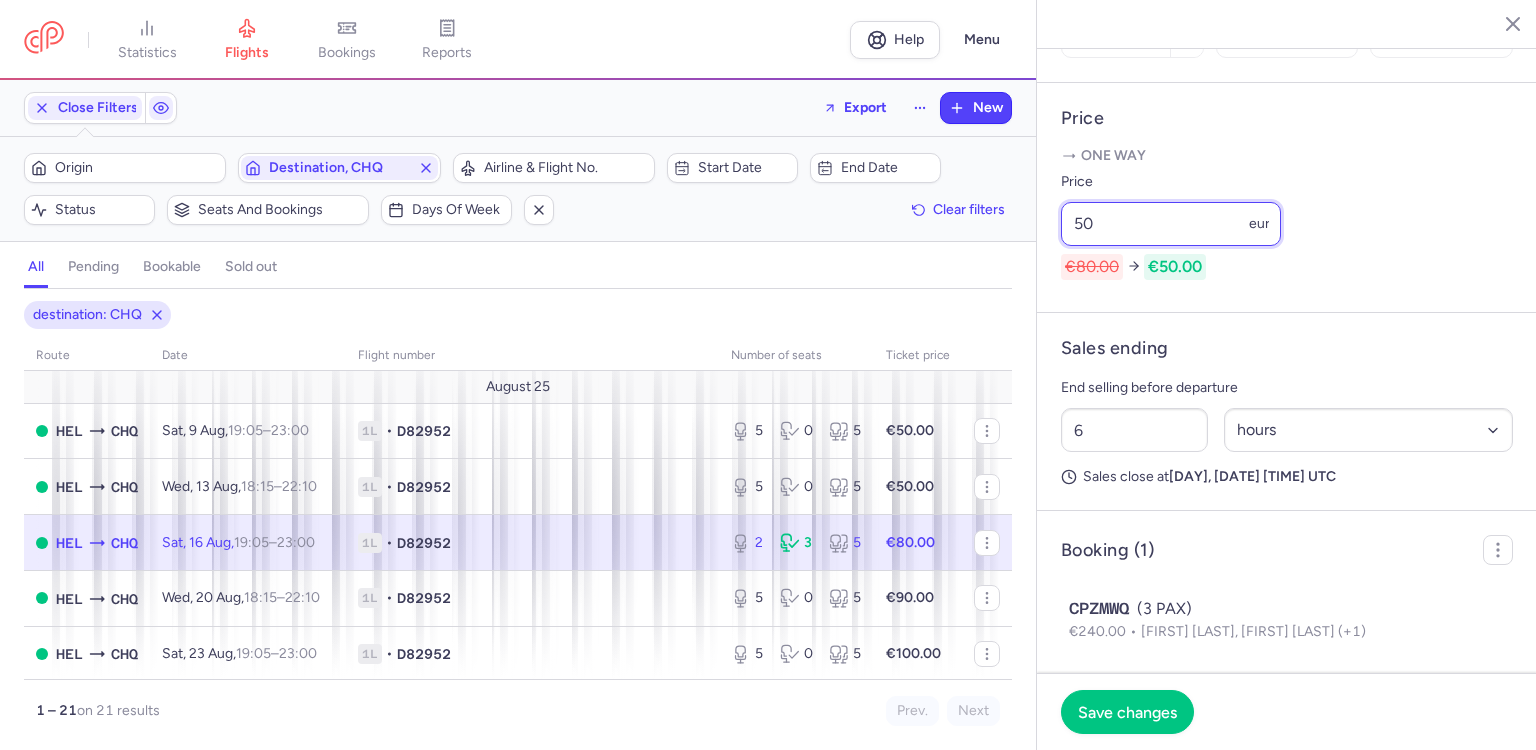 type on "50" 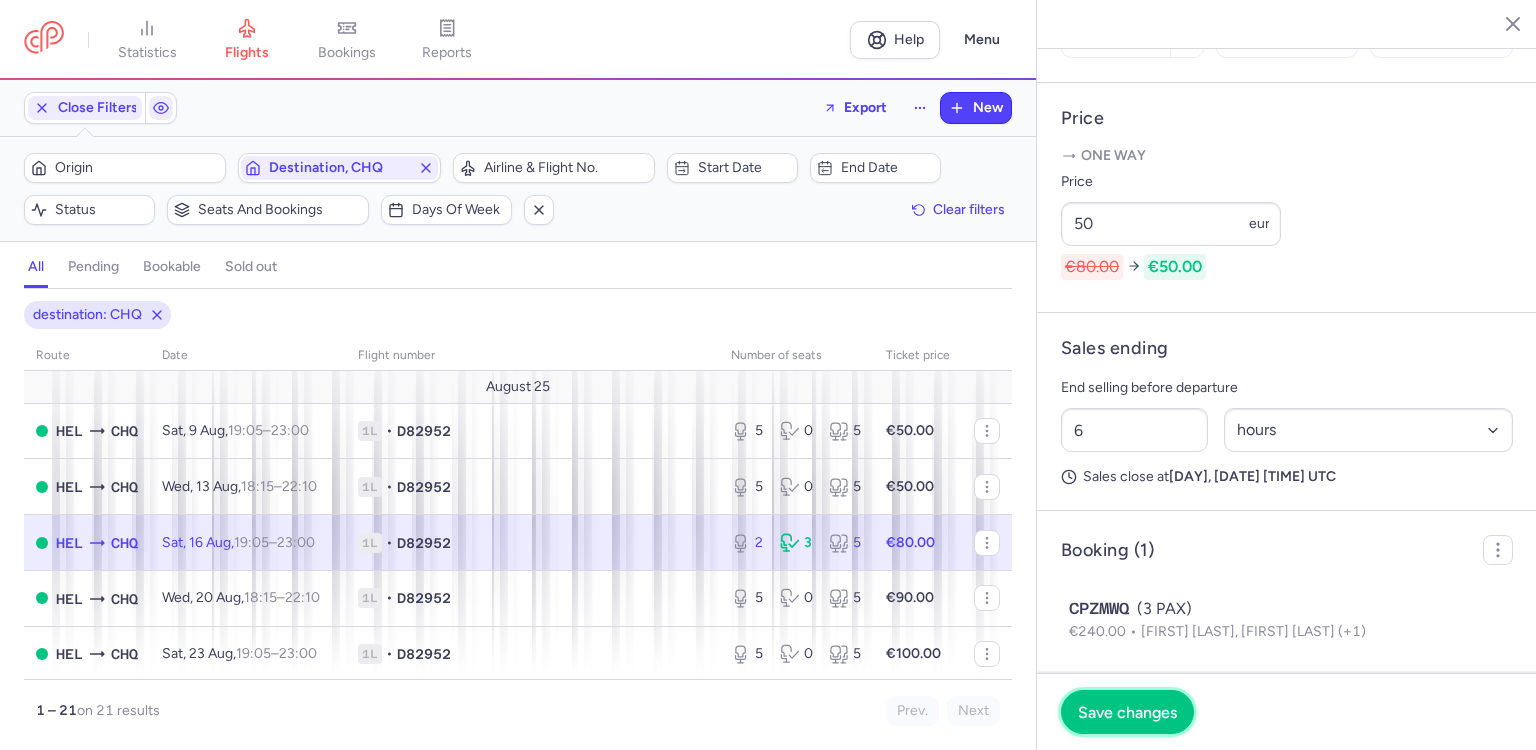 click on "Save changes" at bounding box center (1127, 712) 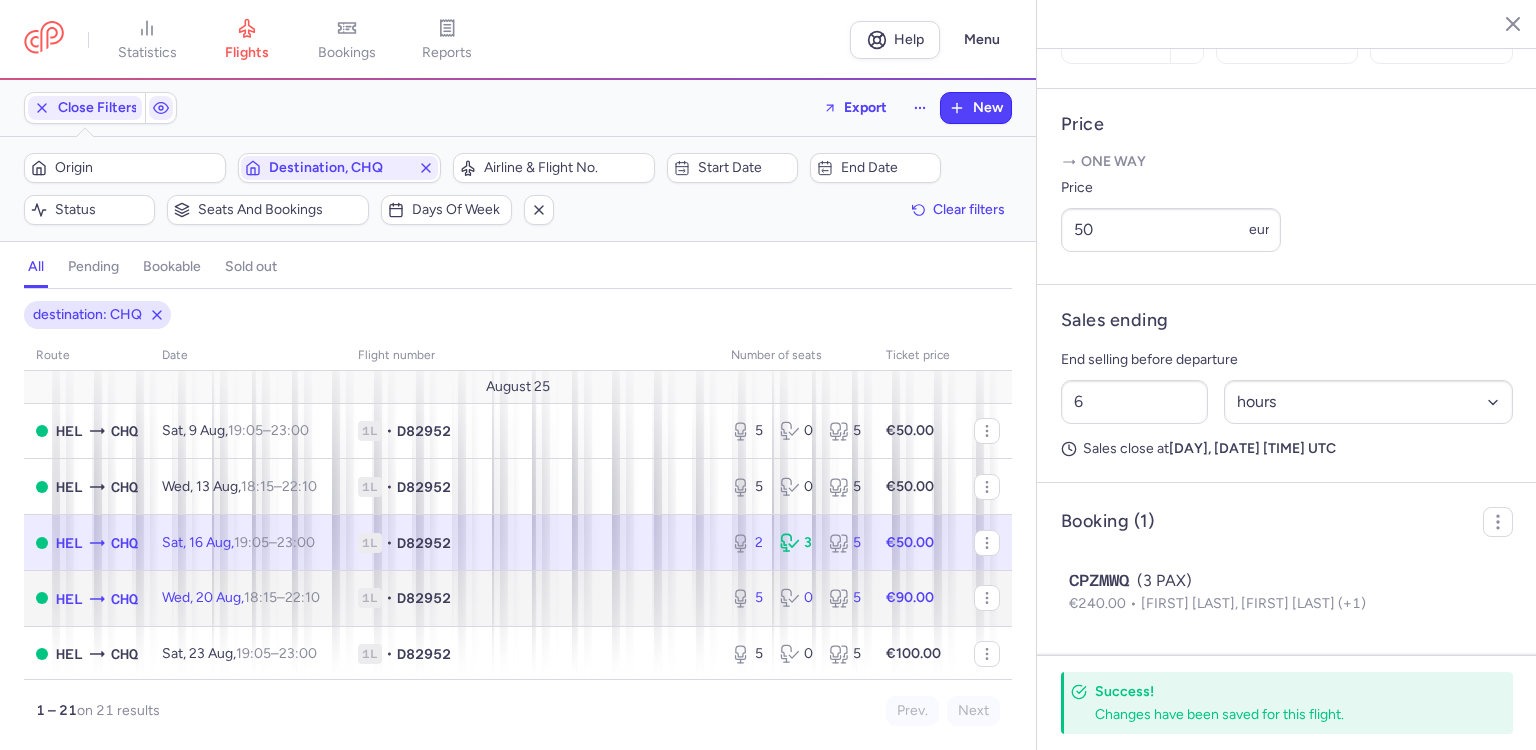 click on "1L • D82952" at bounding box center (532, 598) 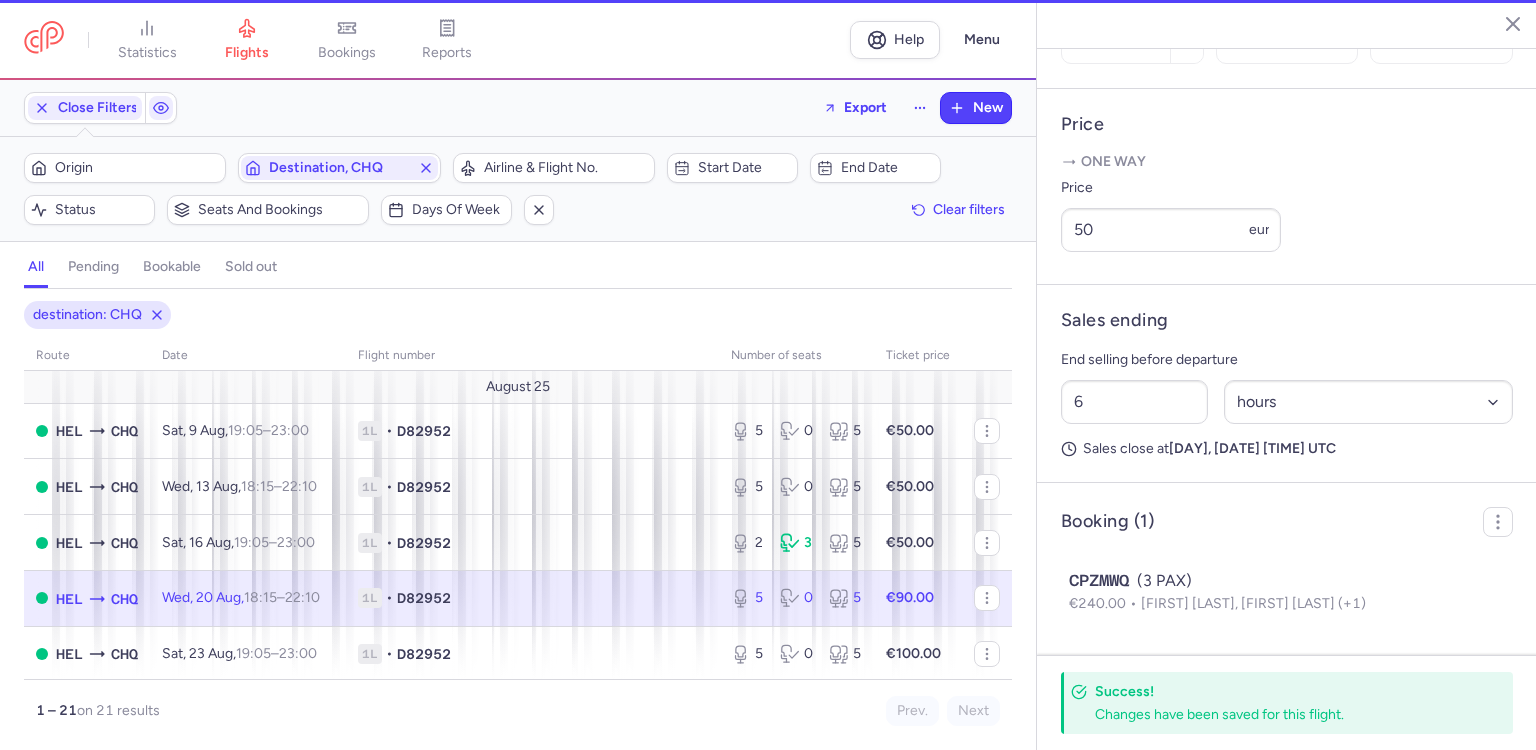 type on "5" 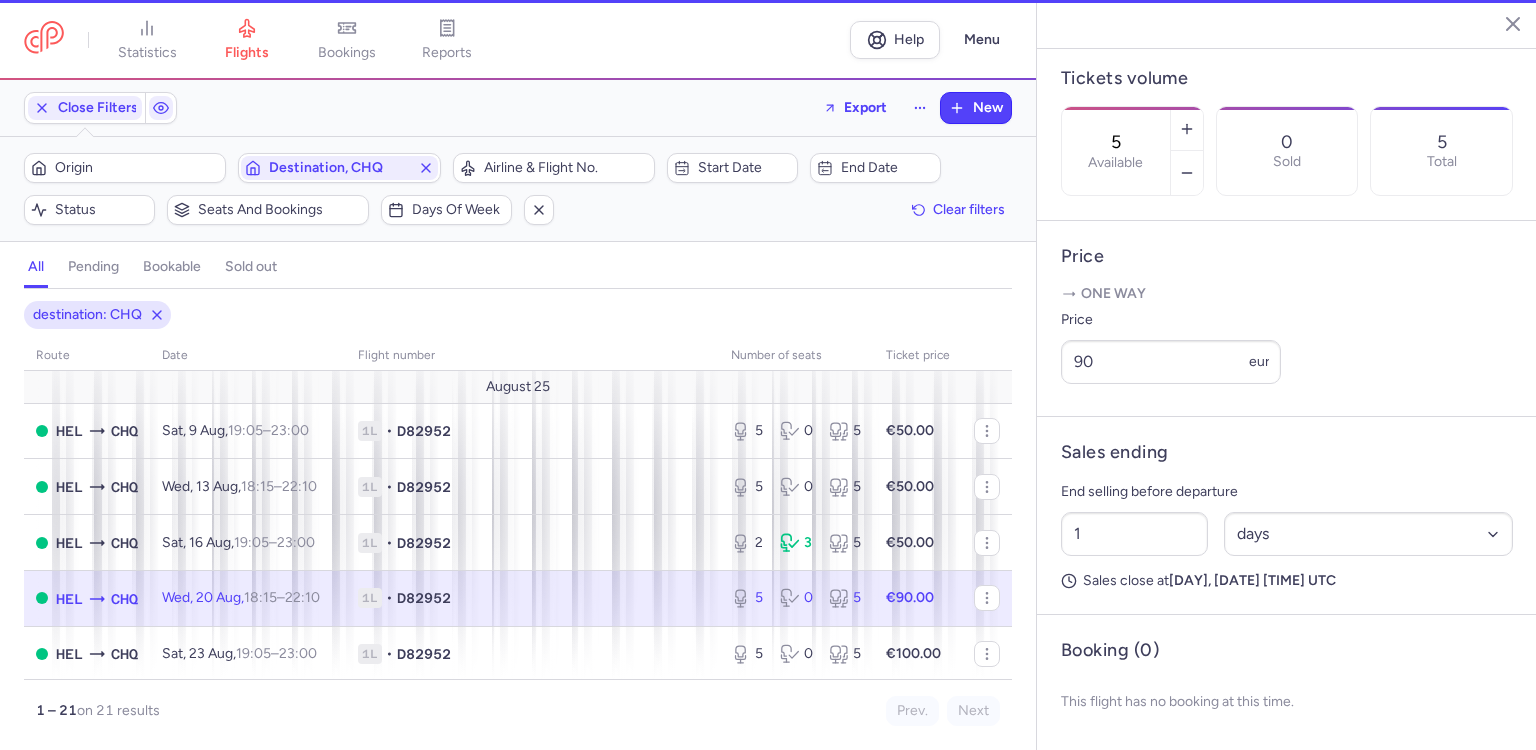 scroll, scrollTop: 677, scrollLeft: 0, axis: vertical 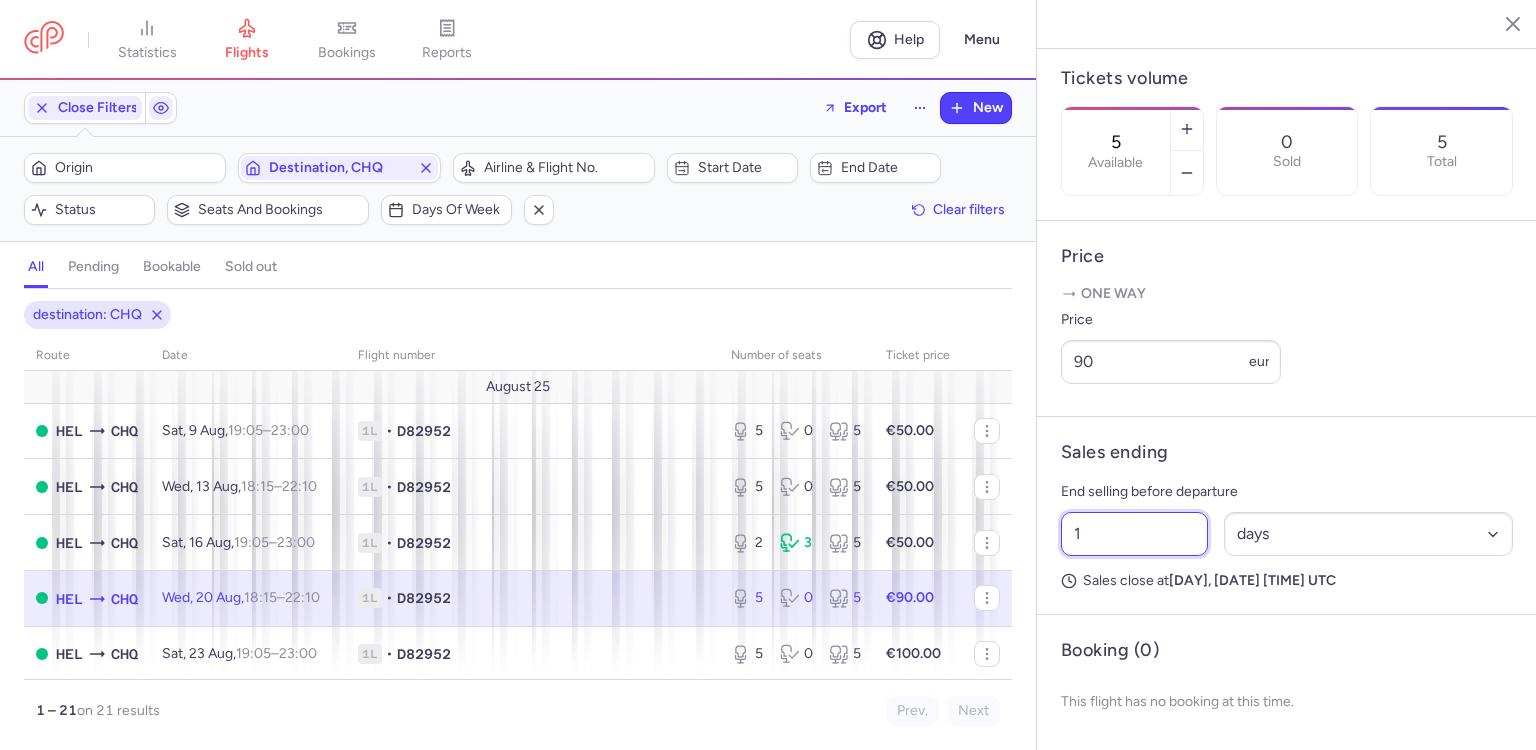 click on "1" at bounding box center (1134, 534) 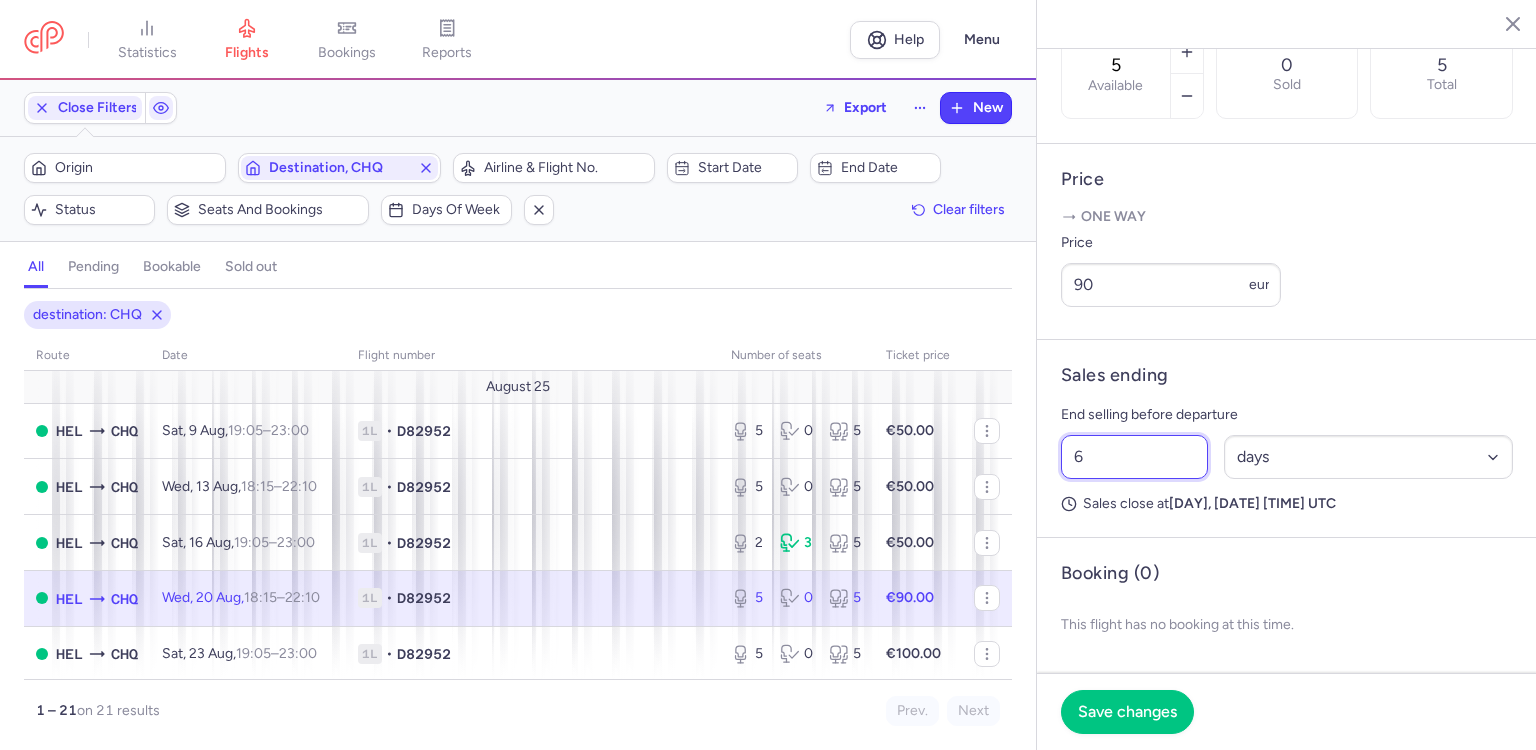 type on "6" 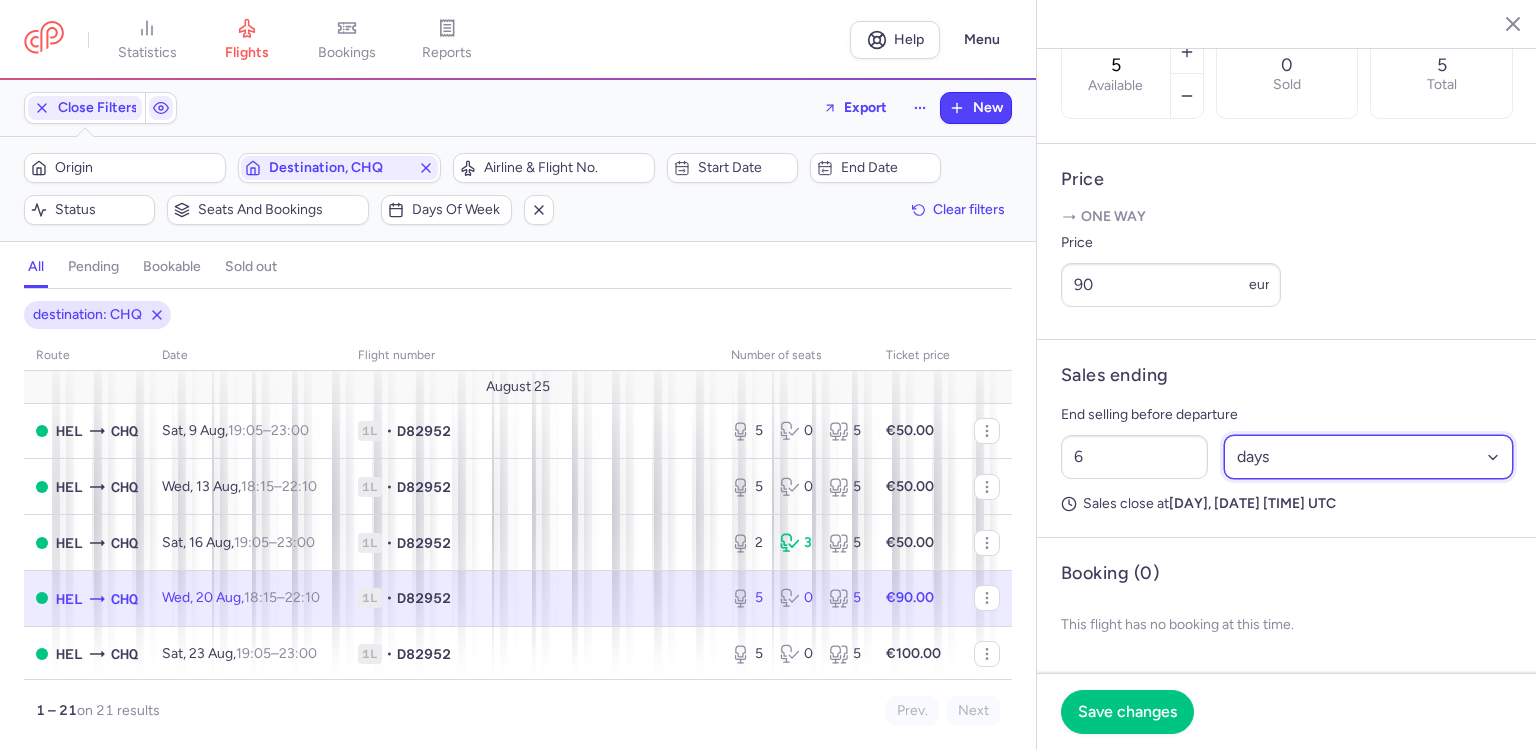 click on "Select an option hours days" at bounding box center (1369, 457) 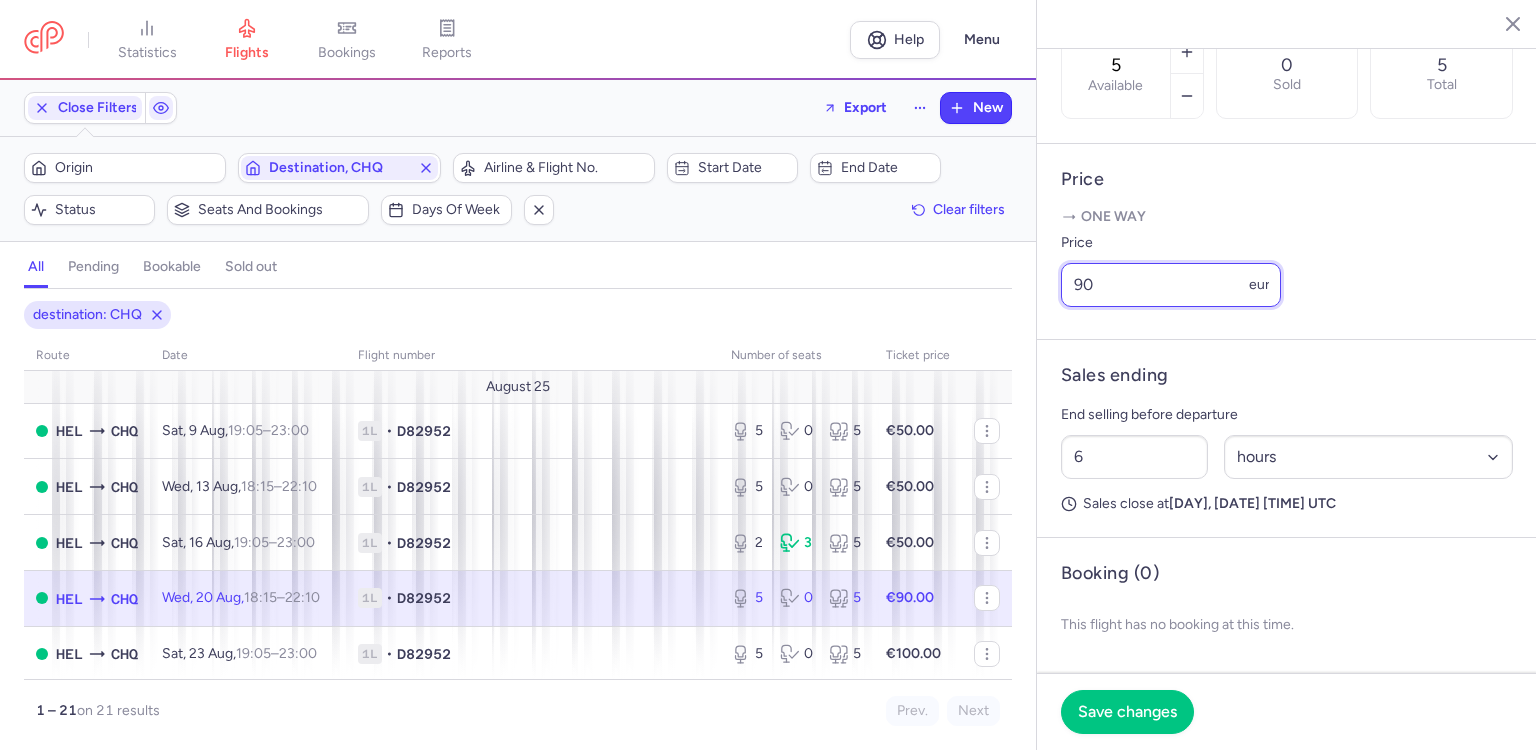 click on "90" at bounding box center [1171, 285] 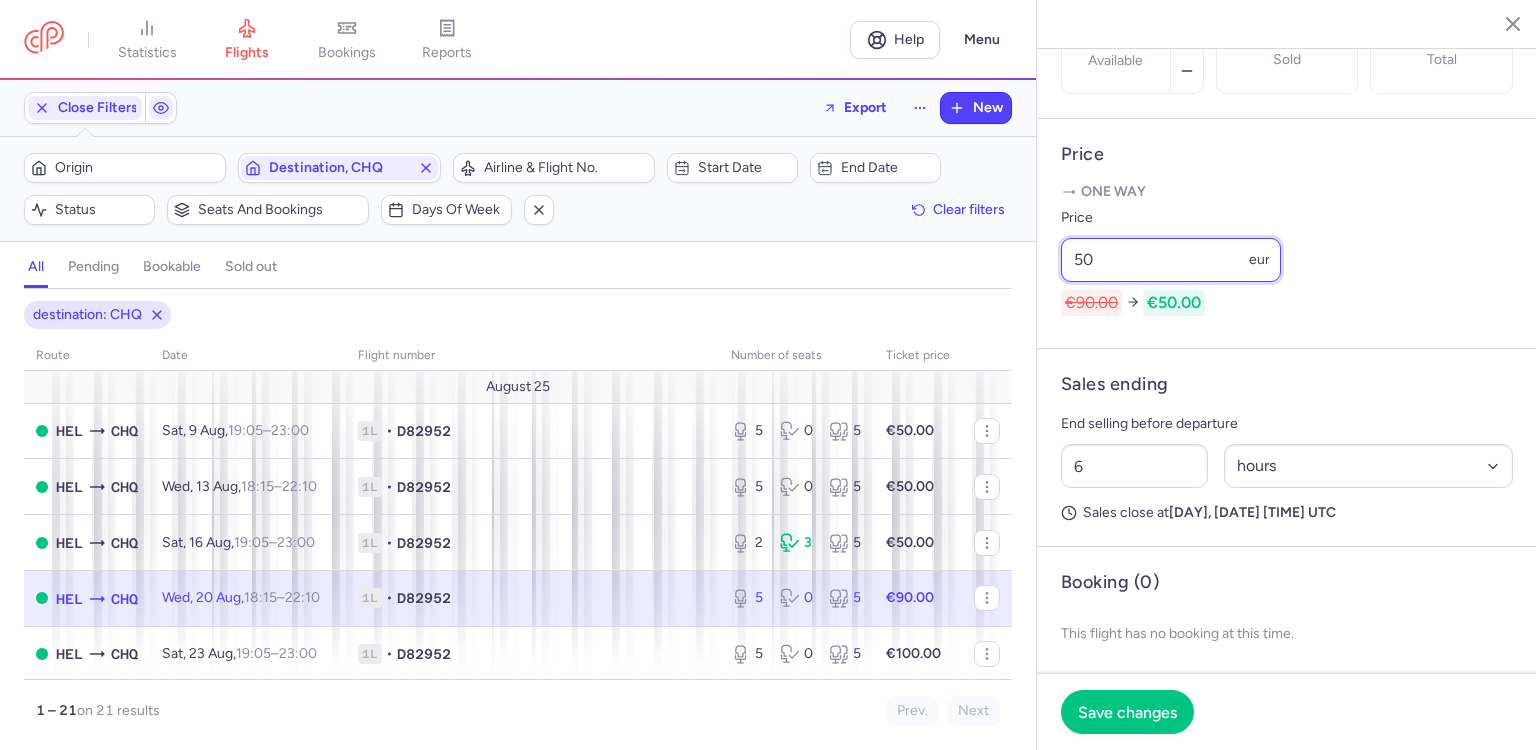 type on "50" 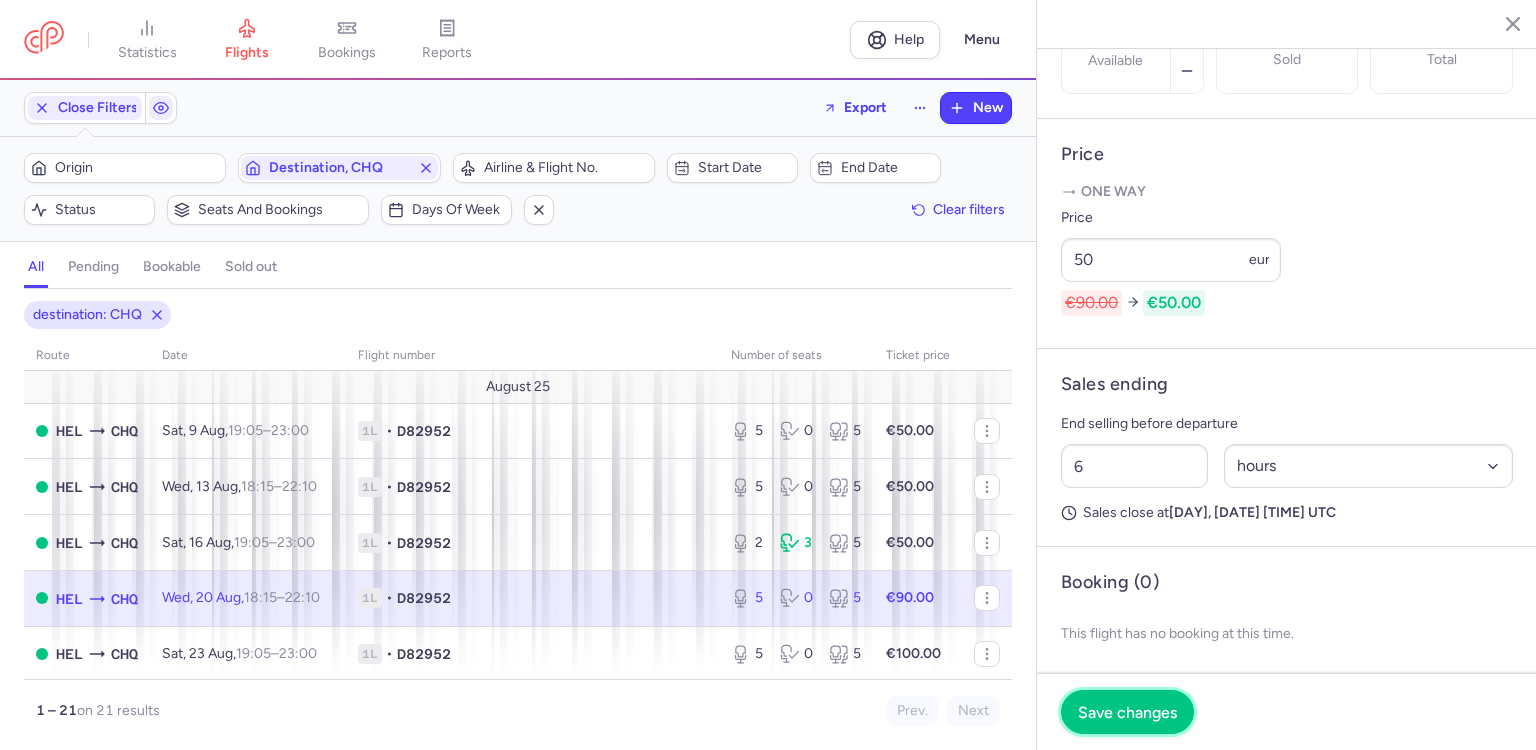 click on "Save changes" at bounding box center [1127, 712] 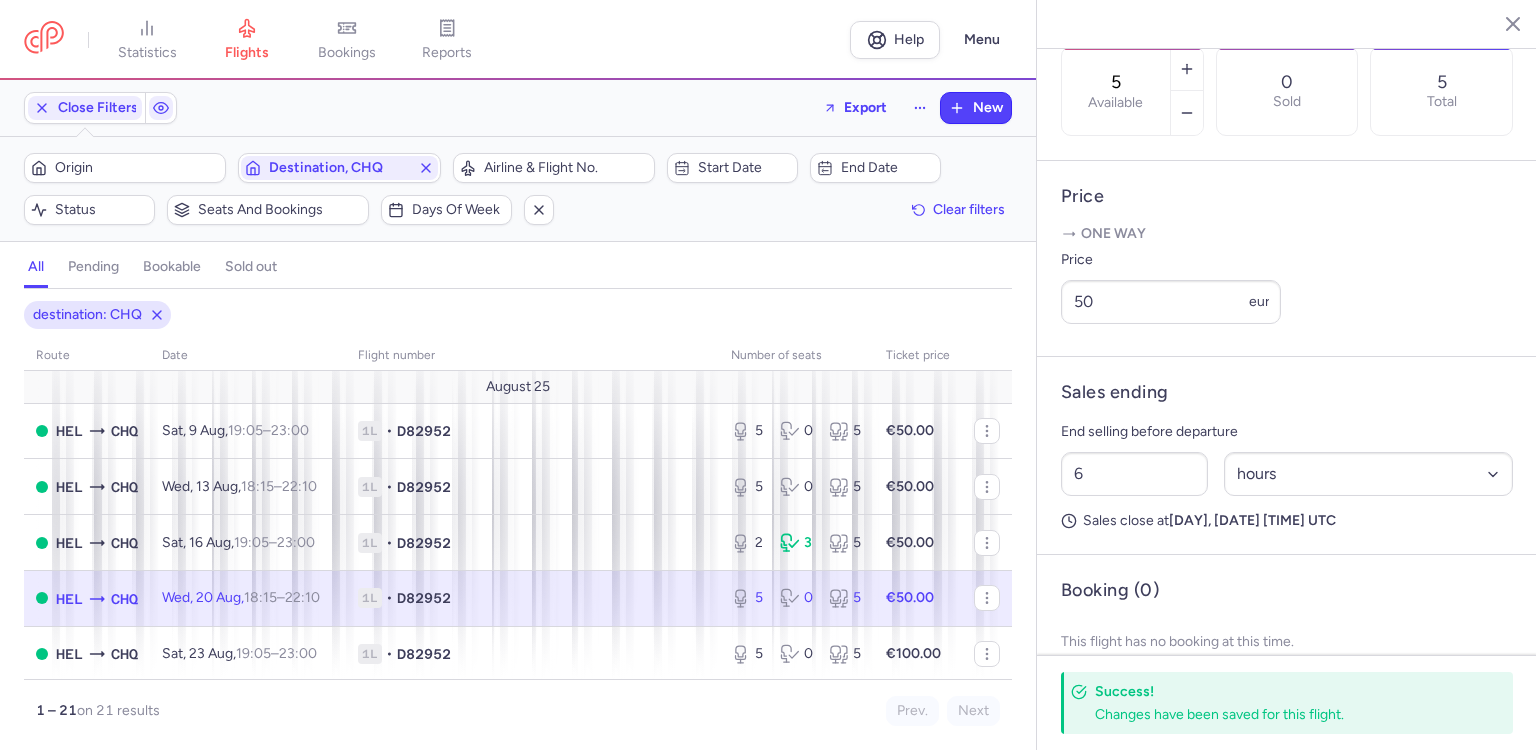 scroll, scrollTop: 572, scrollLeft: 0, axis: vertical 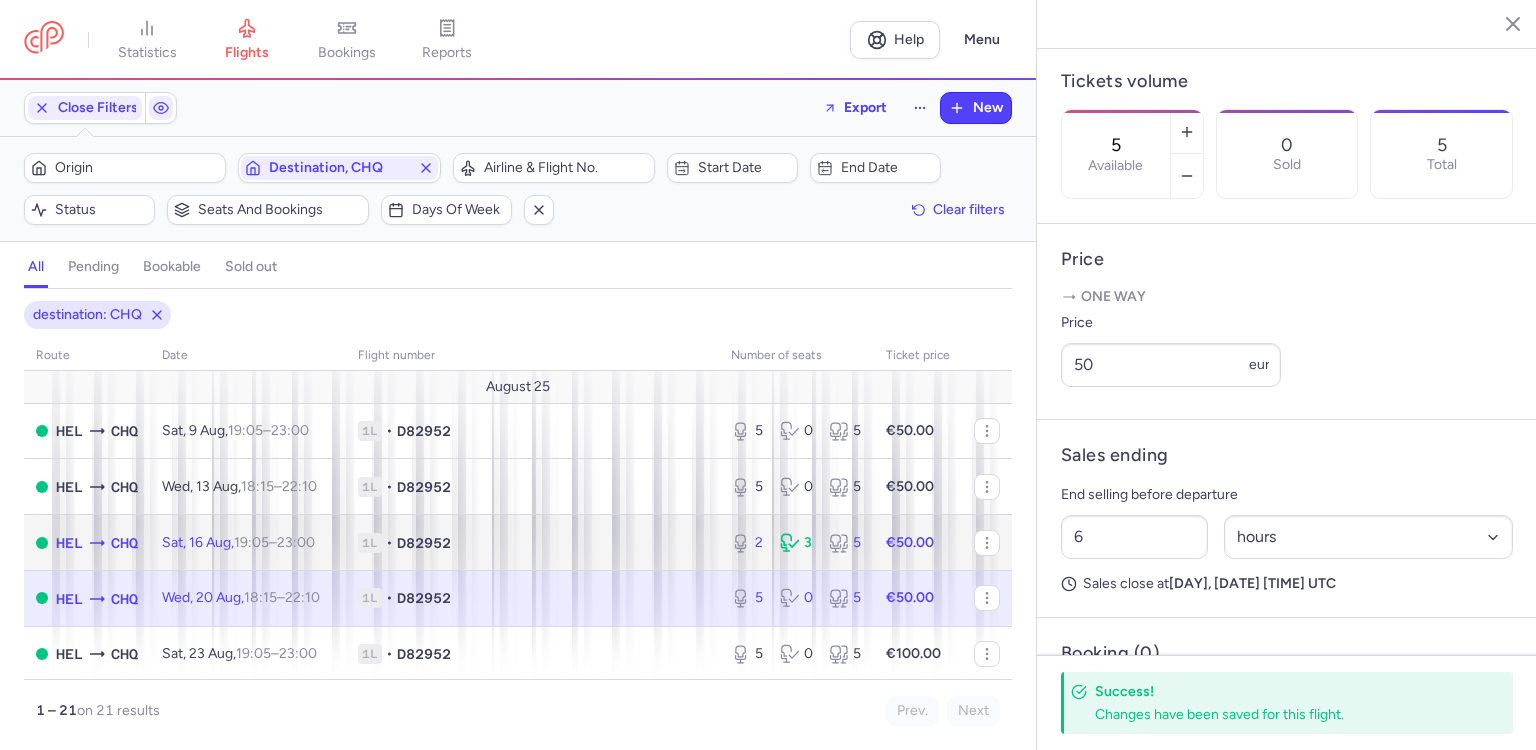 click on "1L • D82952" at bounding box center [532, 543] 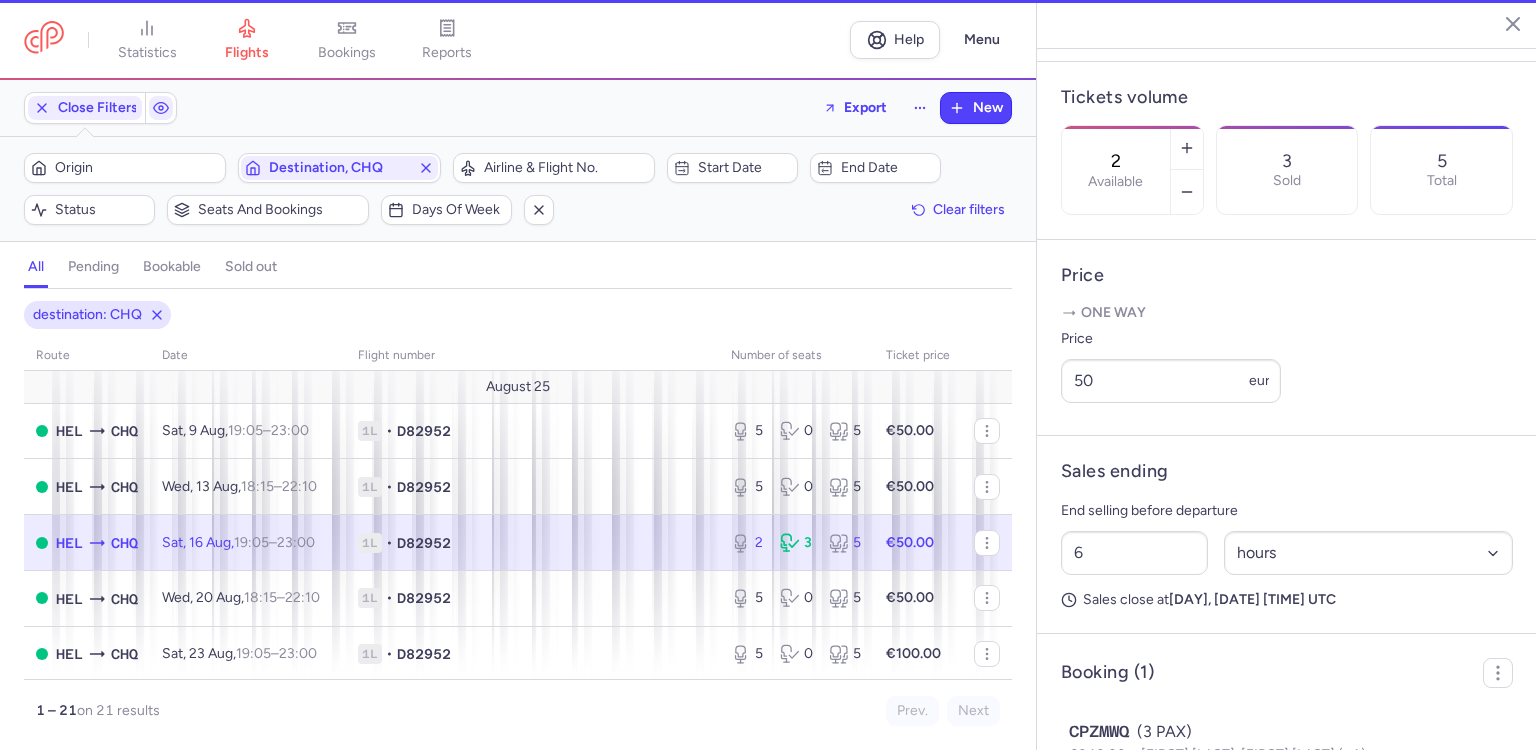 scroll, scrollTop: 588, scrollLeft: 0, axis: vertical 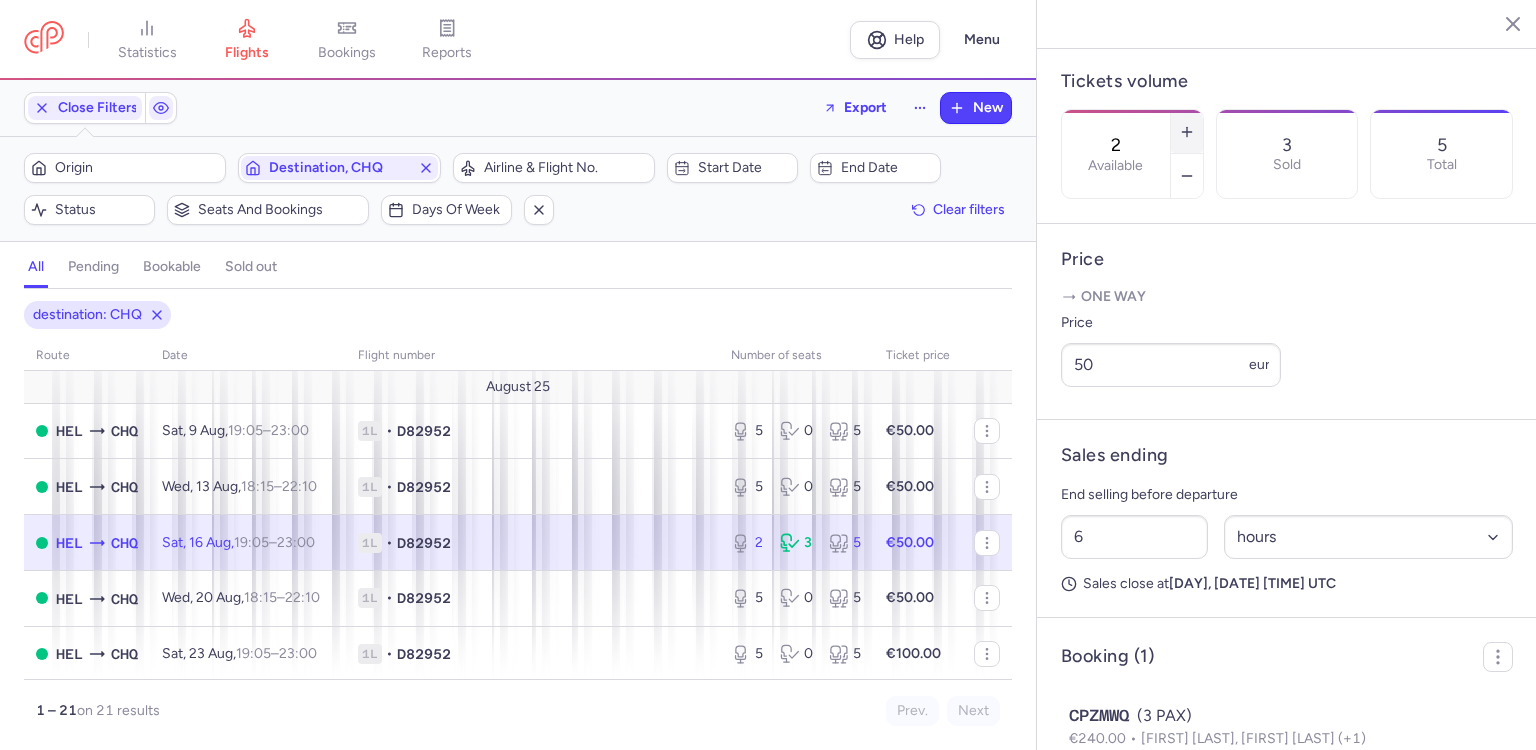 click 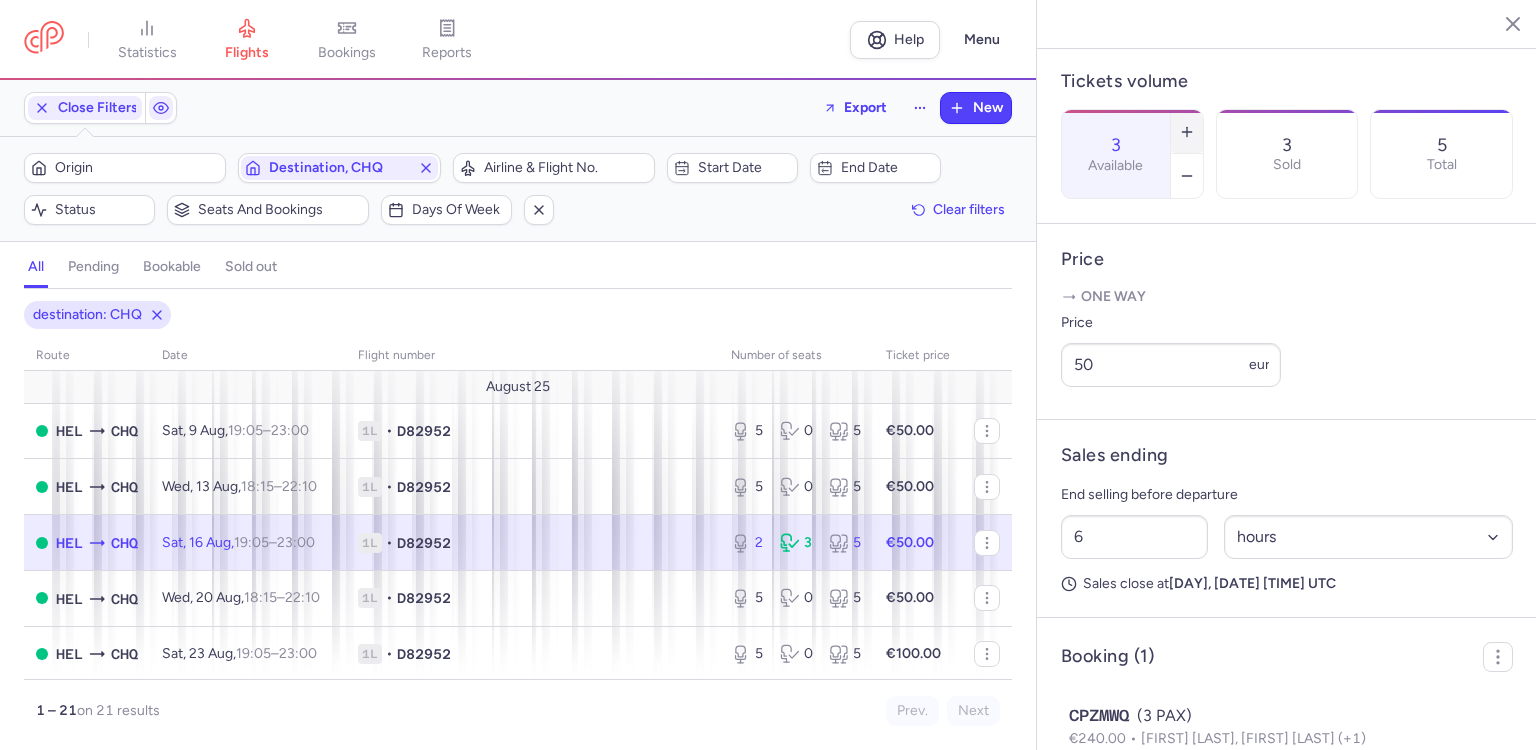 click 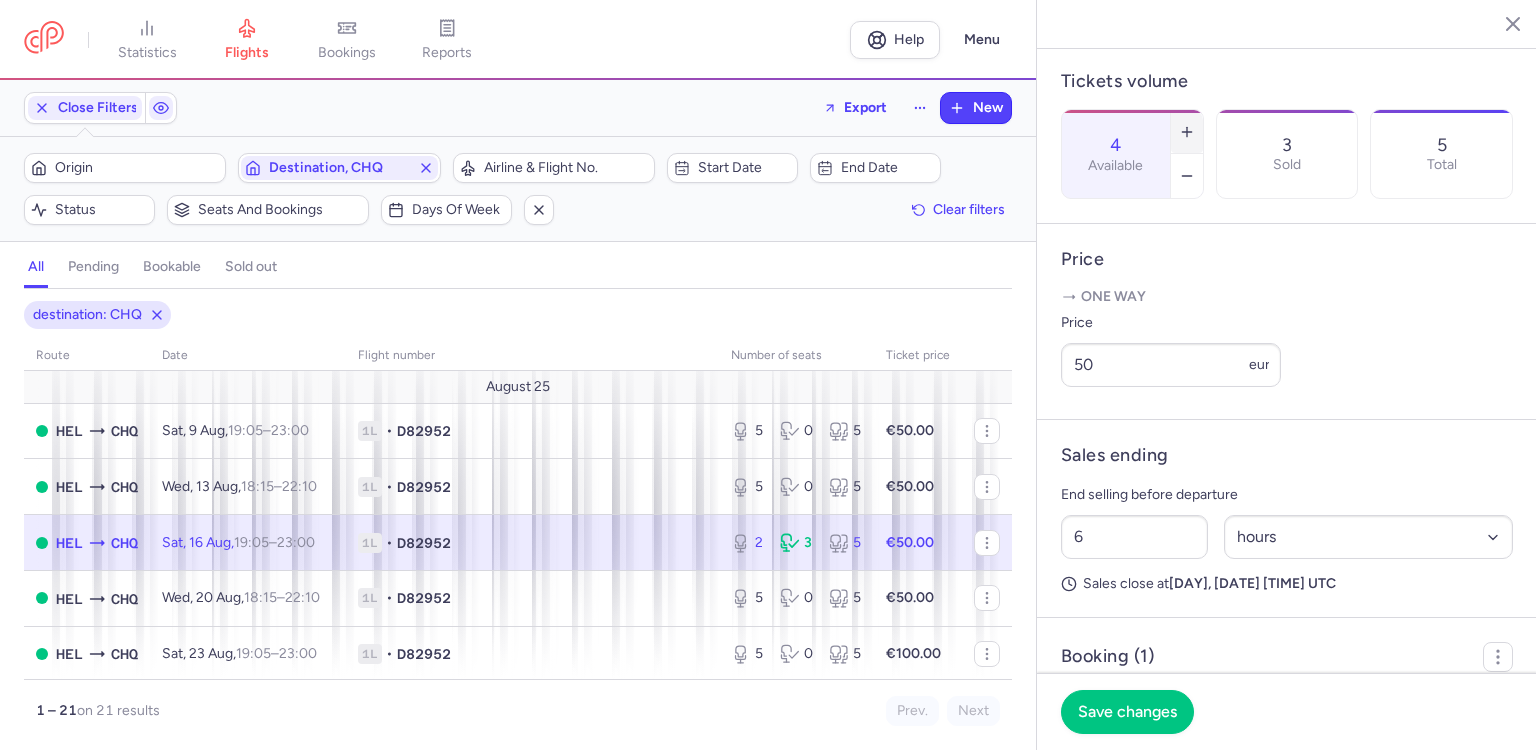 click 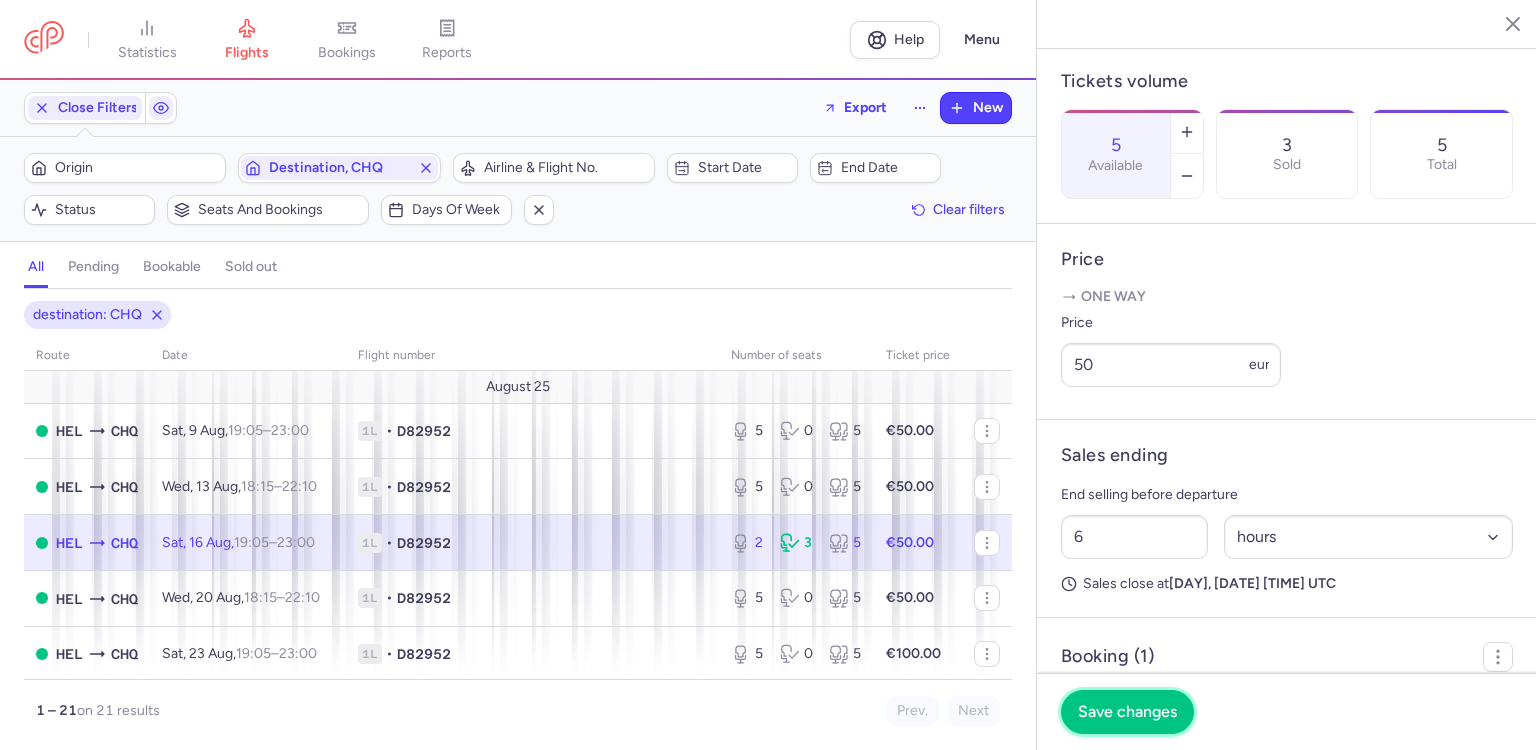 click on "Save changes" at bounding box center [1127, 712] 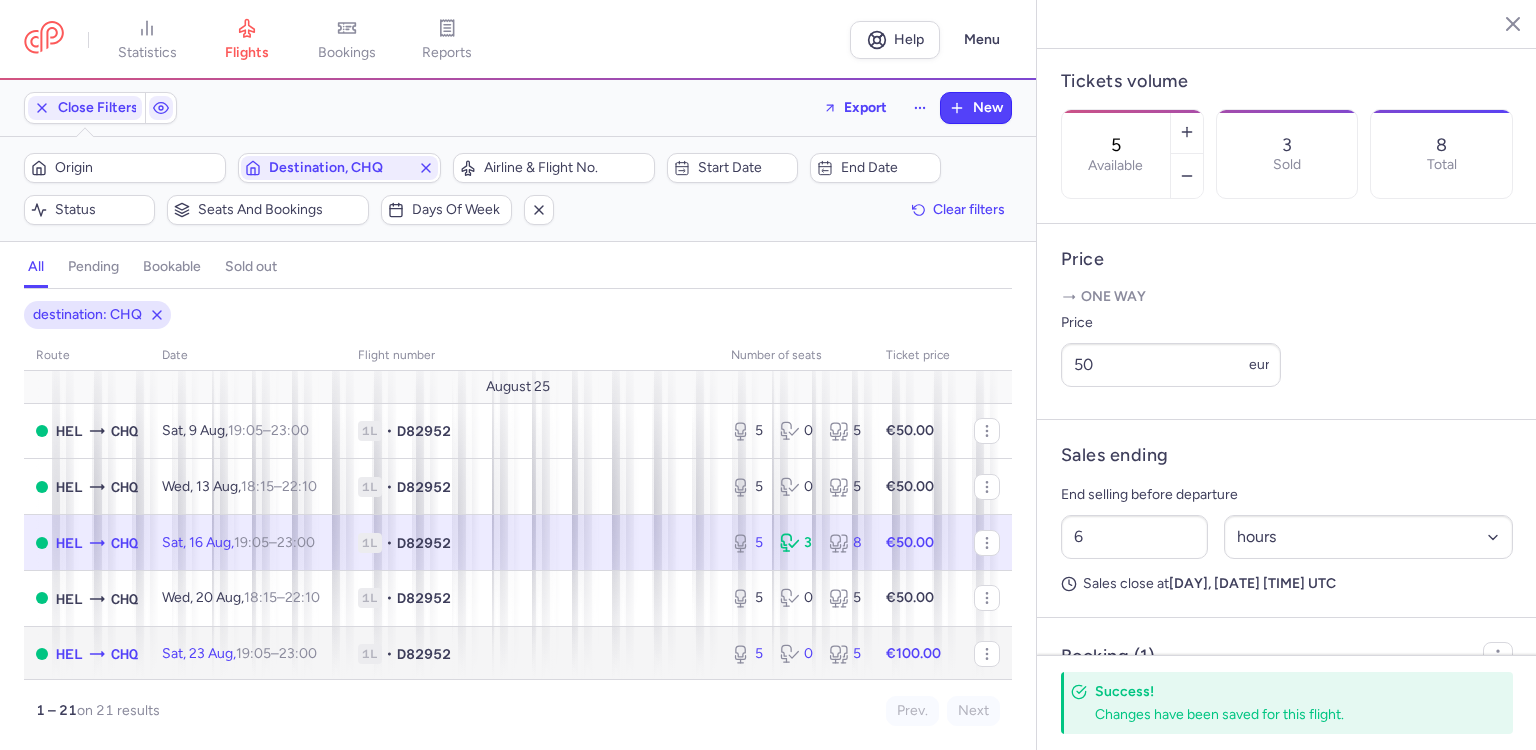 click on "1L • D82952" at bounding box center [532, 654] 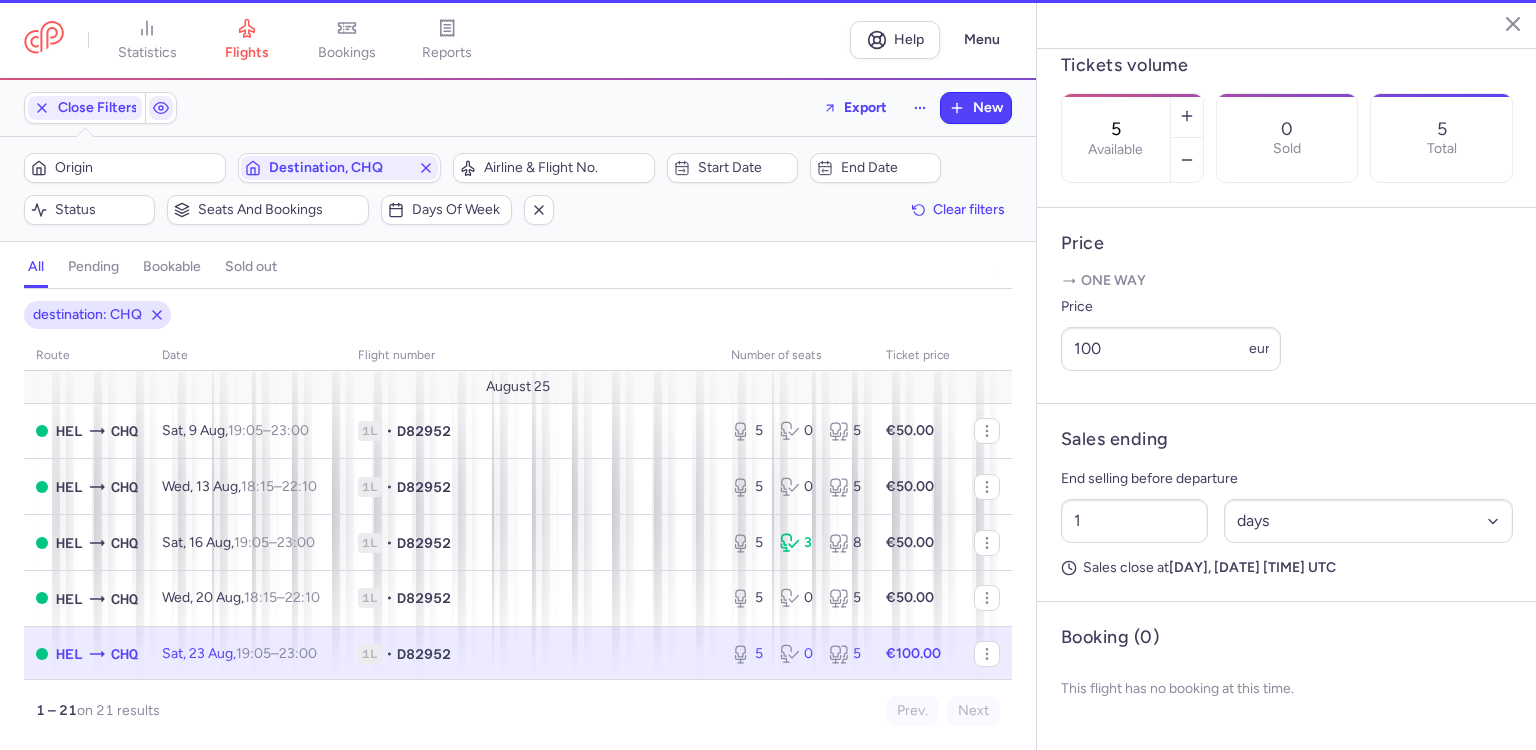 scroll, scrollTop: 572, scrollLeft: 0, axis: vertical 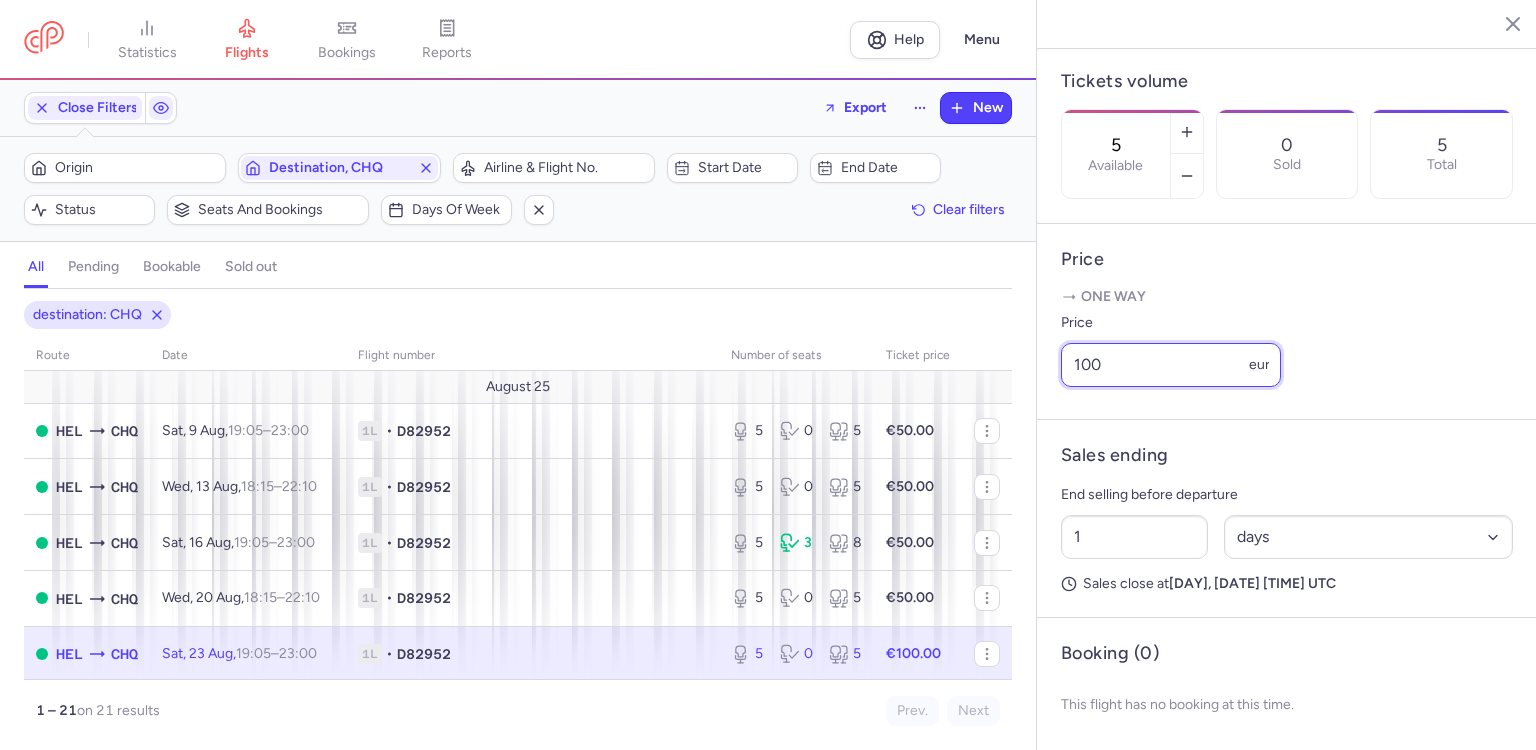 click on "100" at bounding box center [1171, 365] 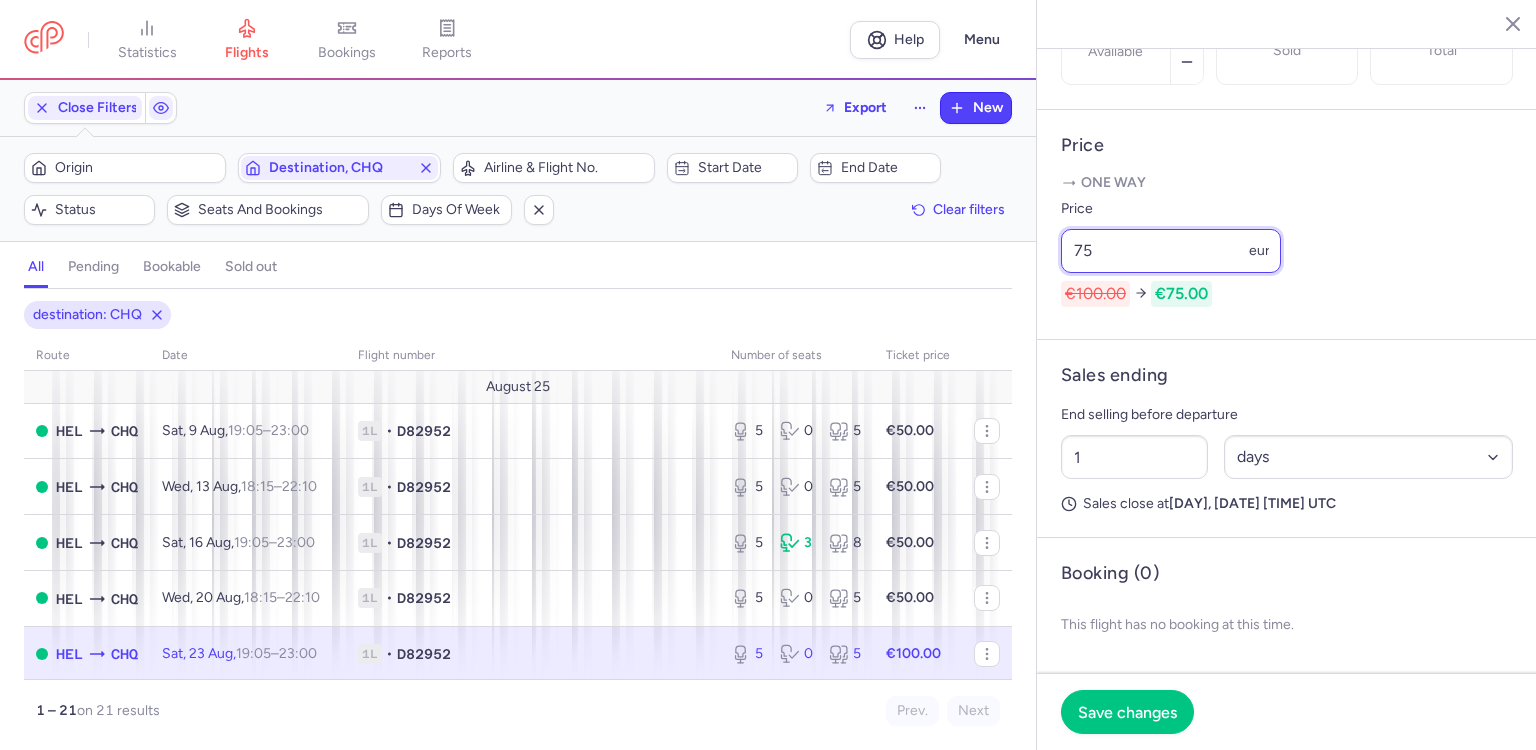 scroll, scrollTop: 788, scrollLeft: 0, axis: vertical 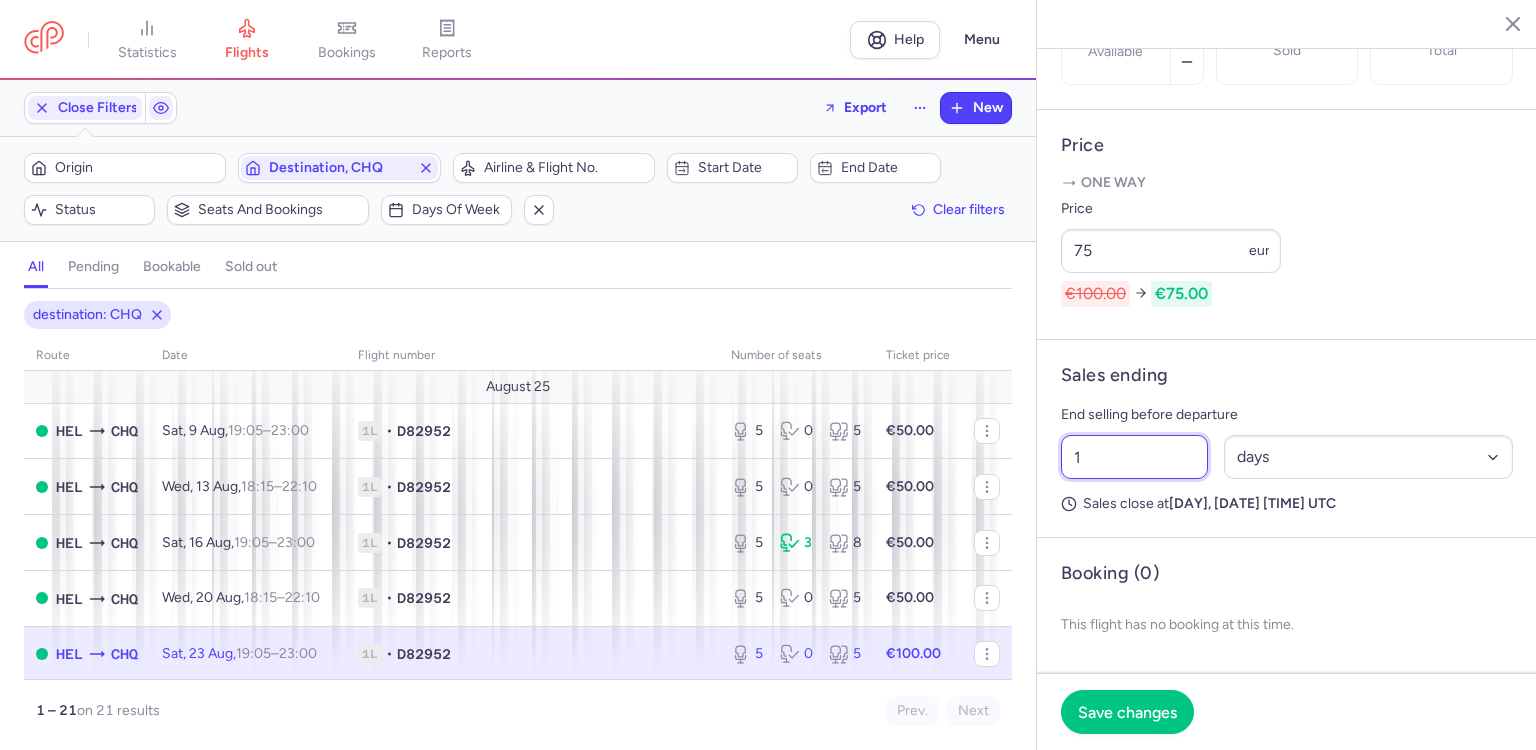 click on "1" at bounding box center [1134, 457] 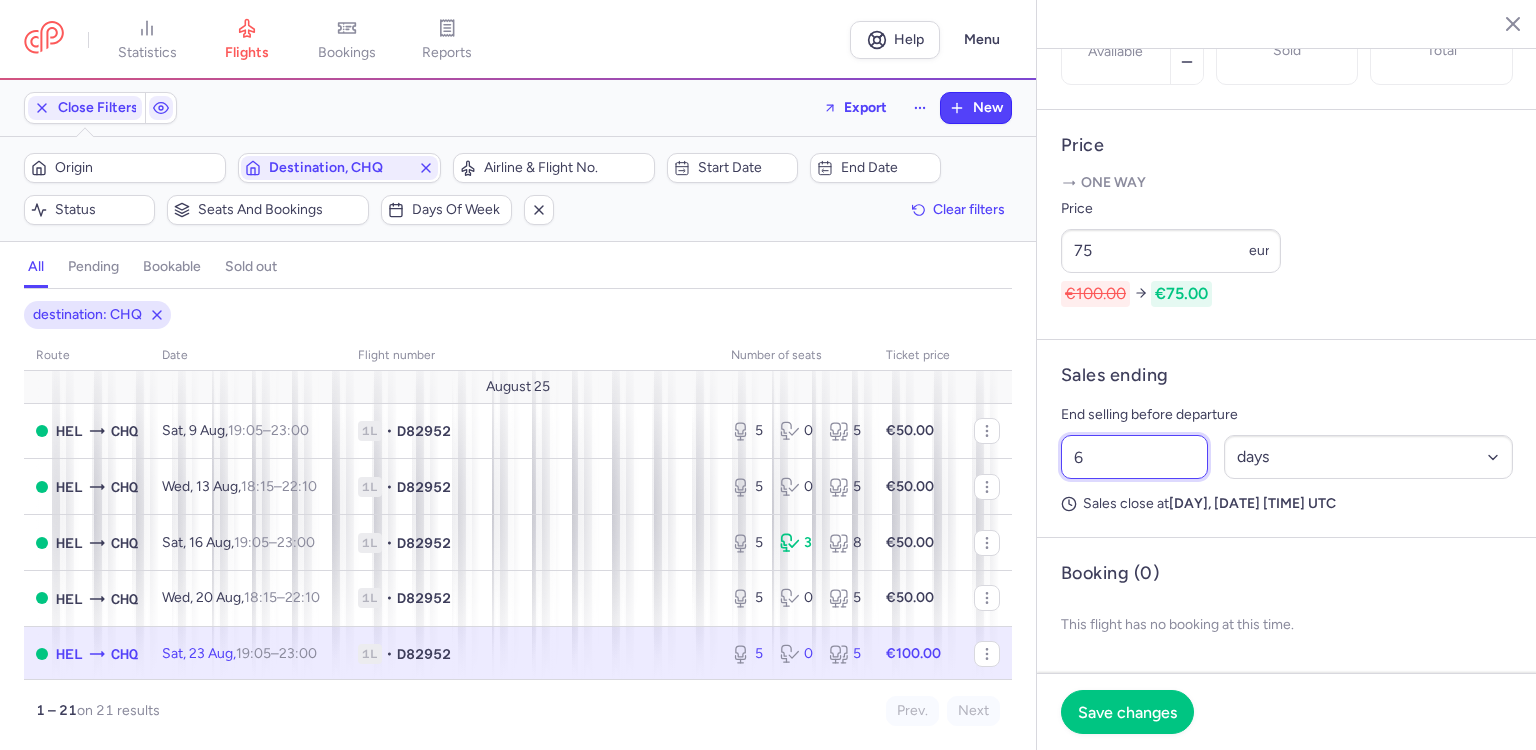 type on "6" 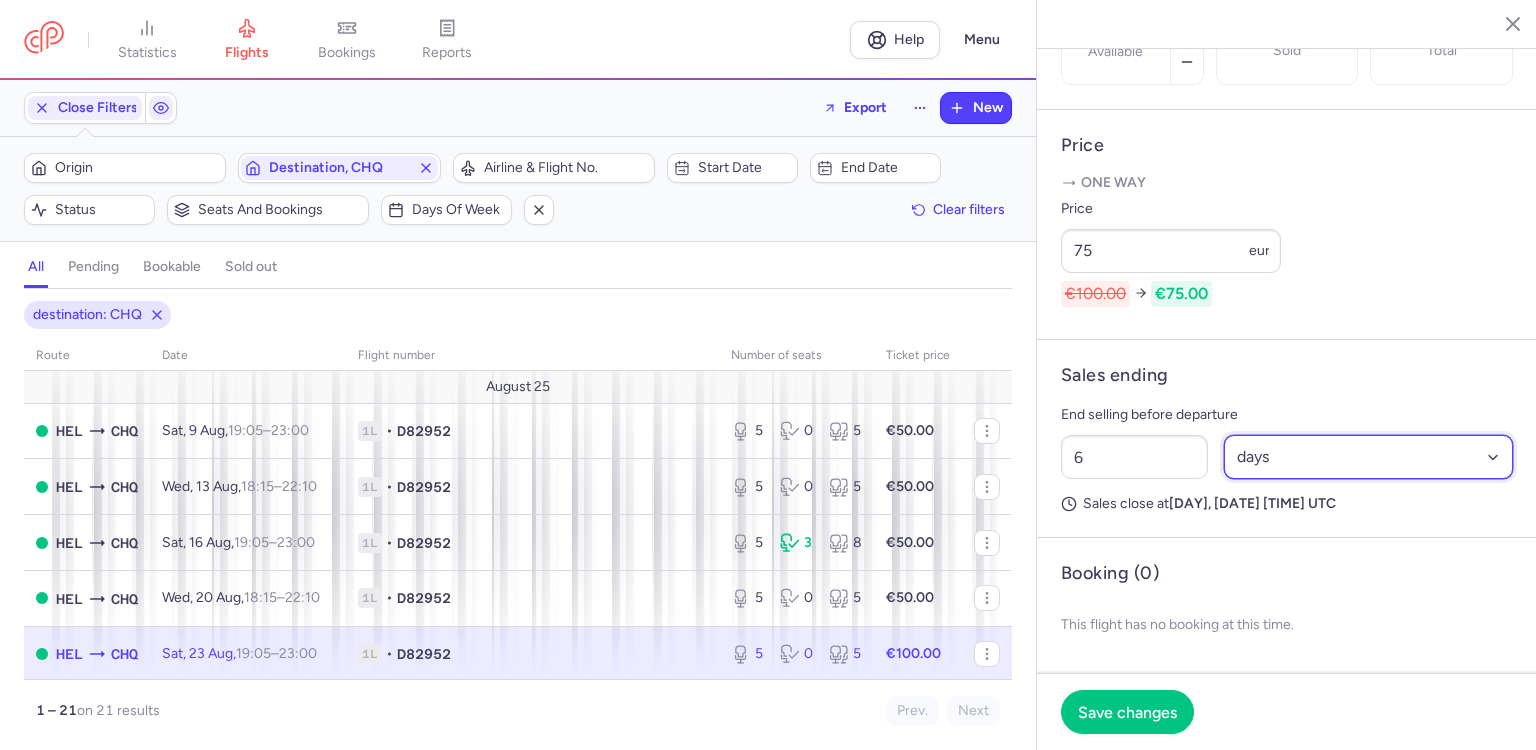 drag, startPoint x: 1309, startPoint y: 445, endPoint x: 1312, endPoint y: 456, distance: 11.401754 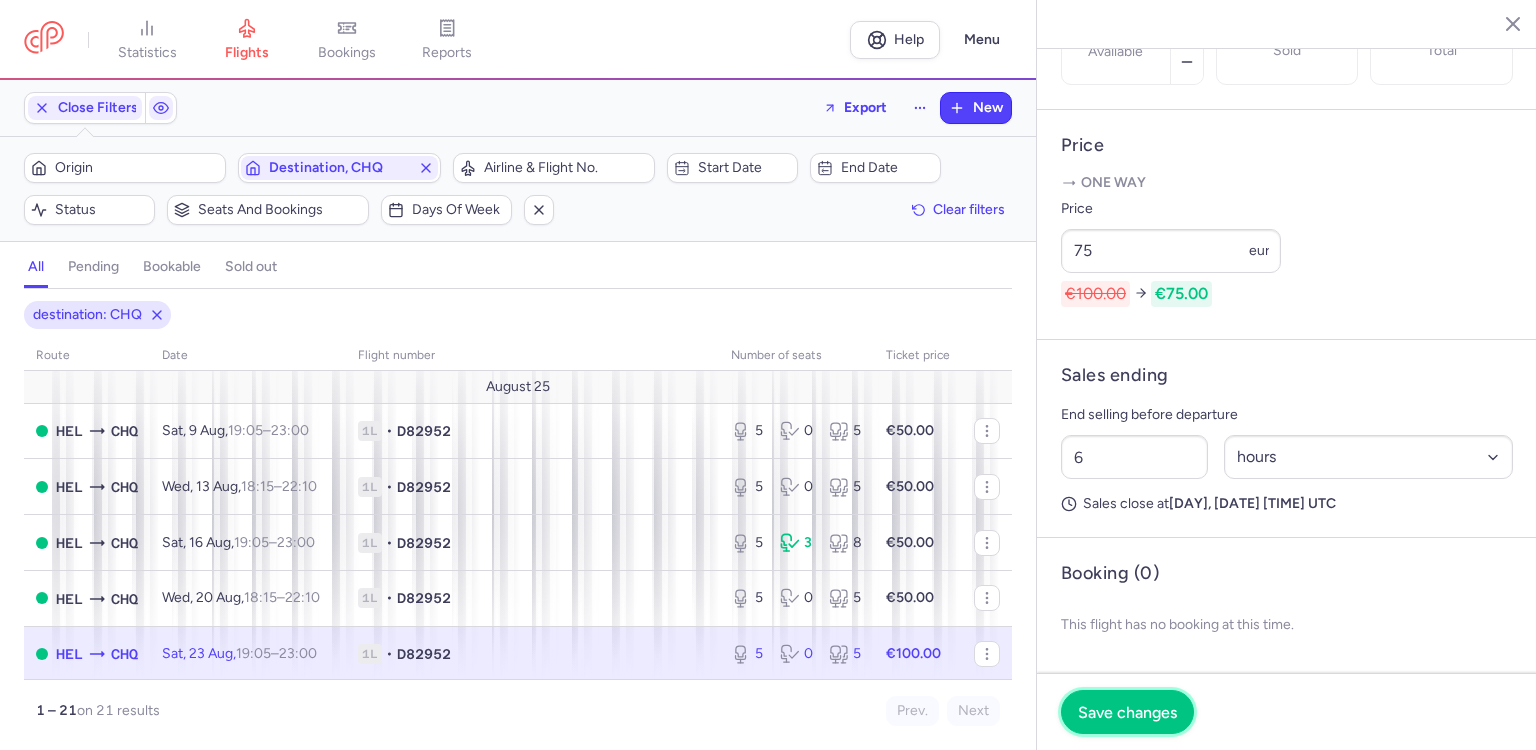 click on "Save changes" at bounding box center (1127, 712) 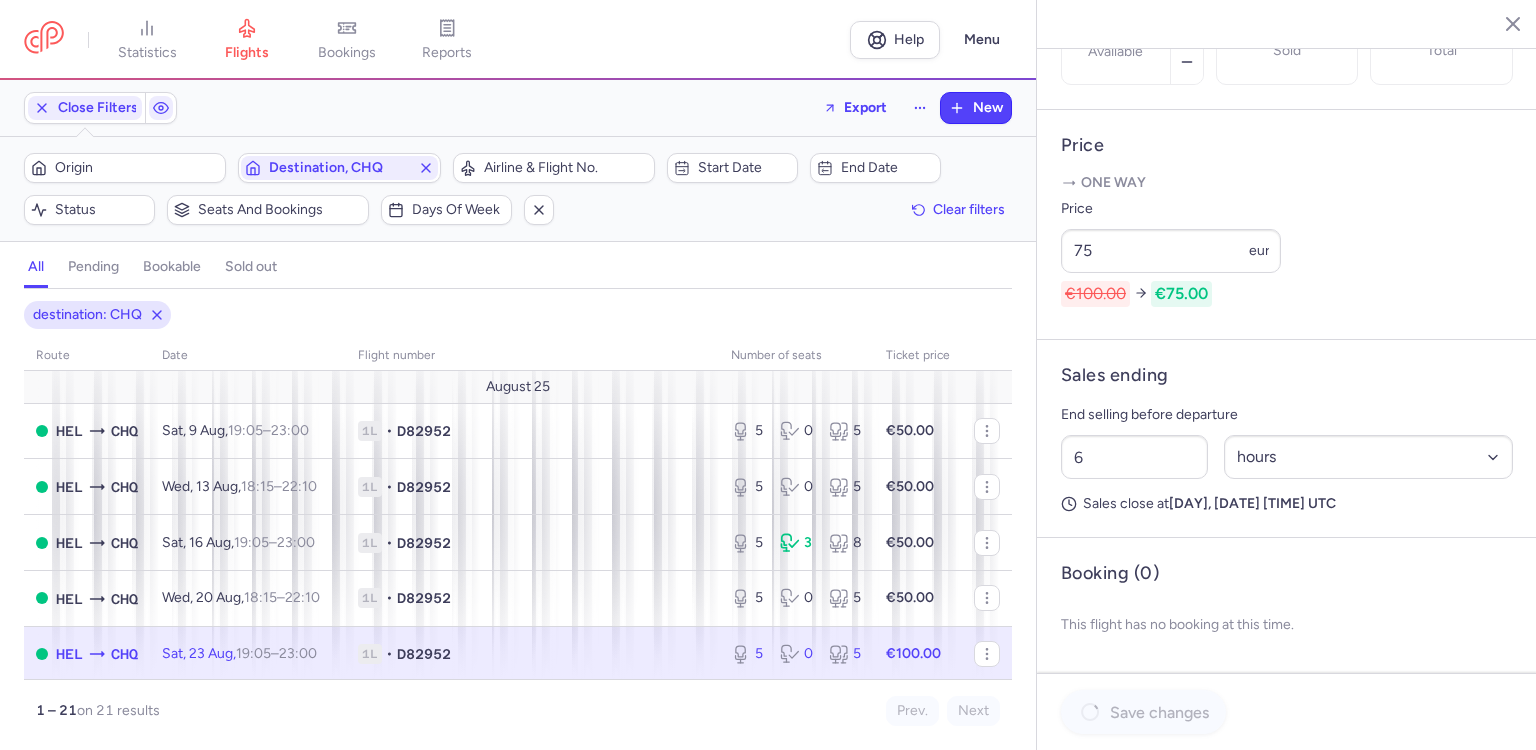 scroll, scrollTop: 730, scrollLeft: 0, axis: vertical 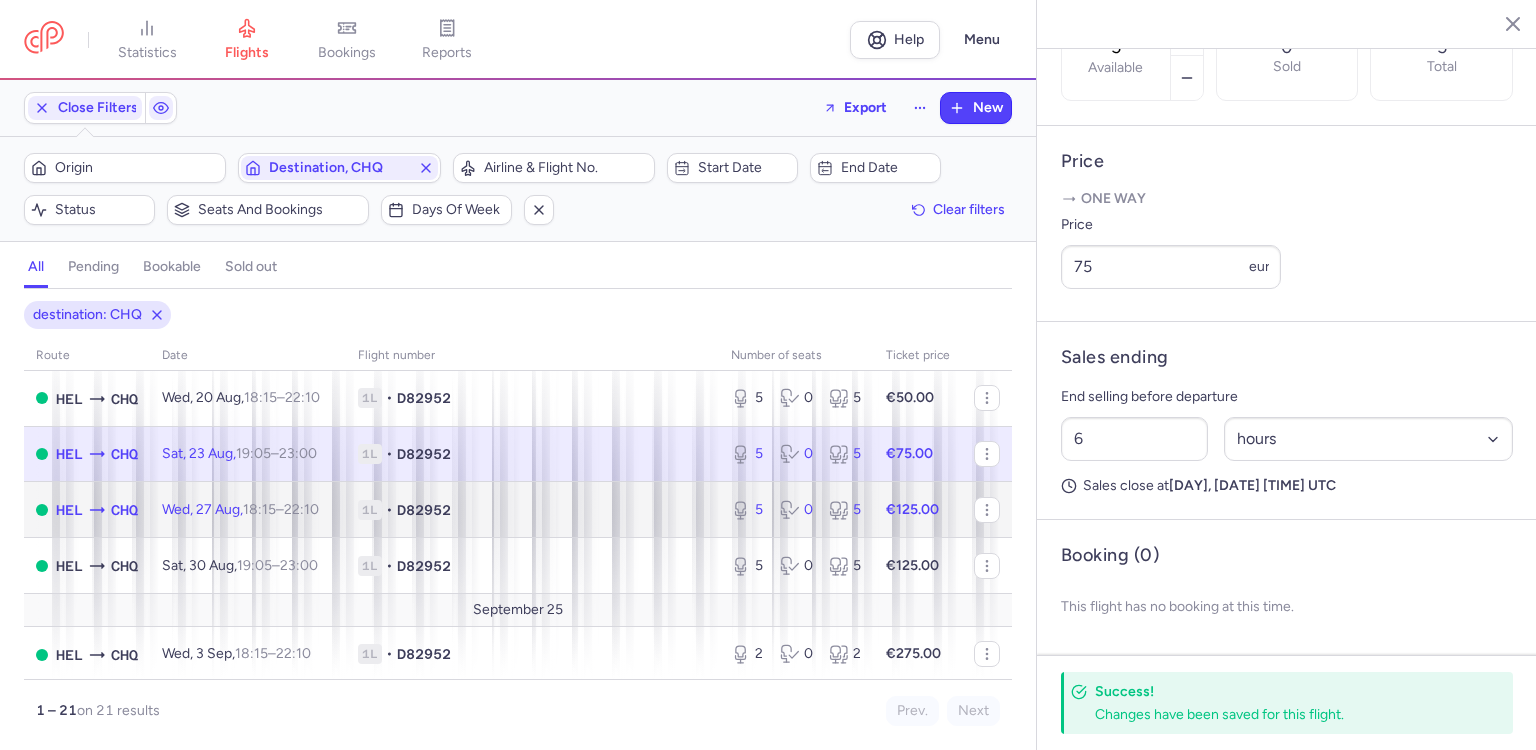 click on "1L • D82952" at bounding box center (532, 510) 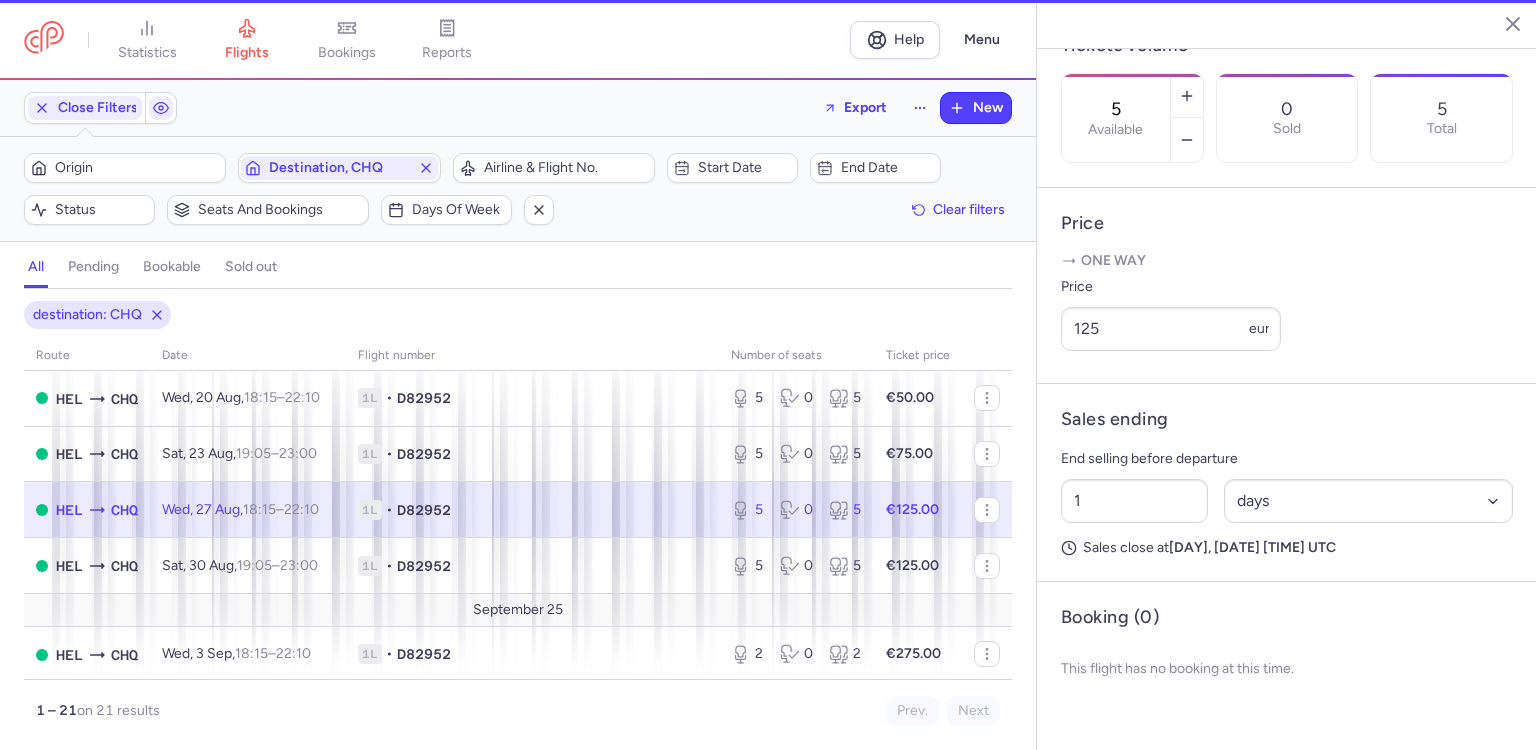 scroll, scrollTop: 677, scrollLeft: 0, axis: vertical 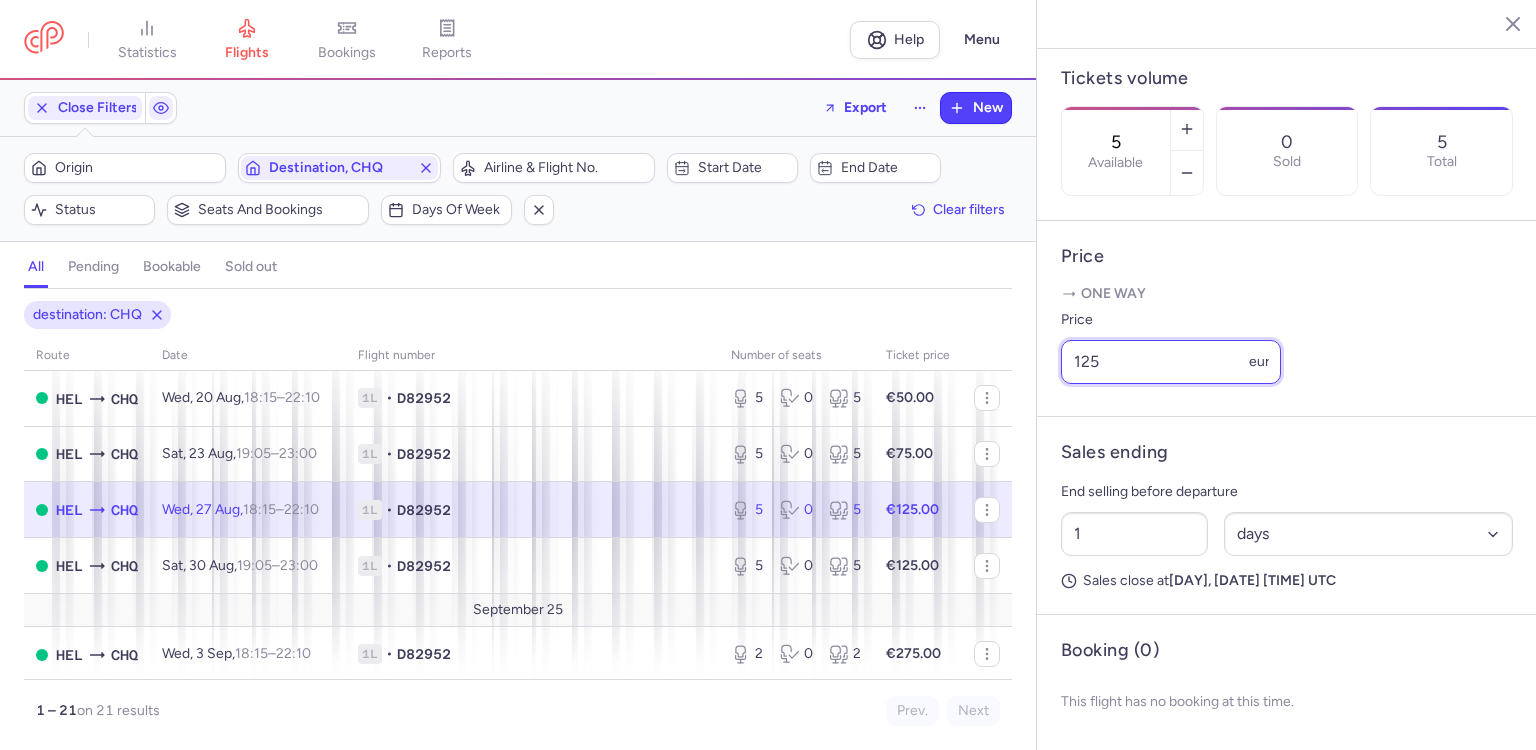 click on "125" at bounding box center [1171, 362] 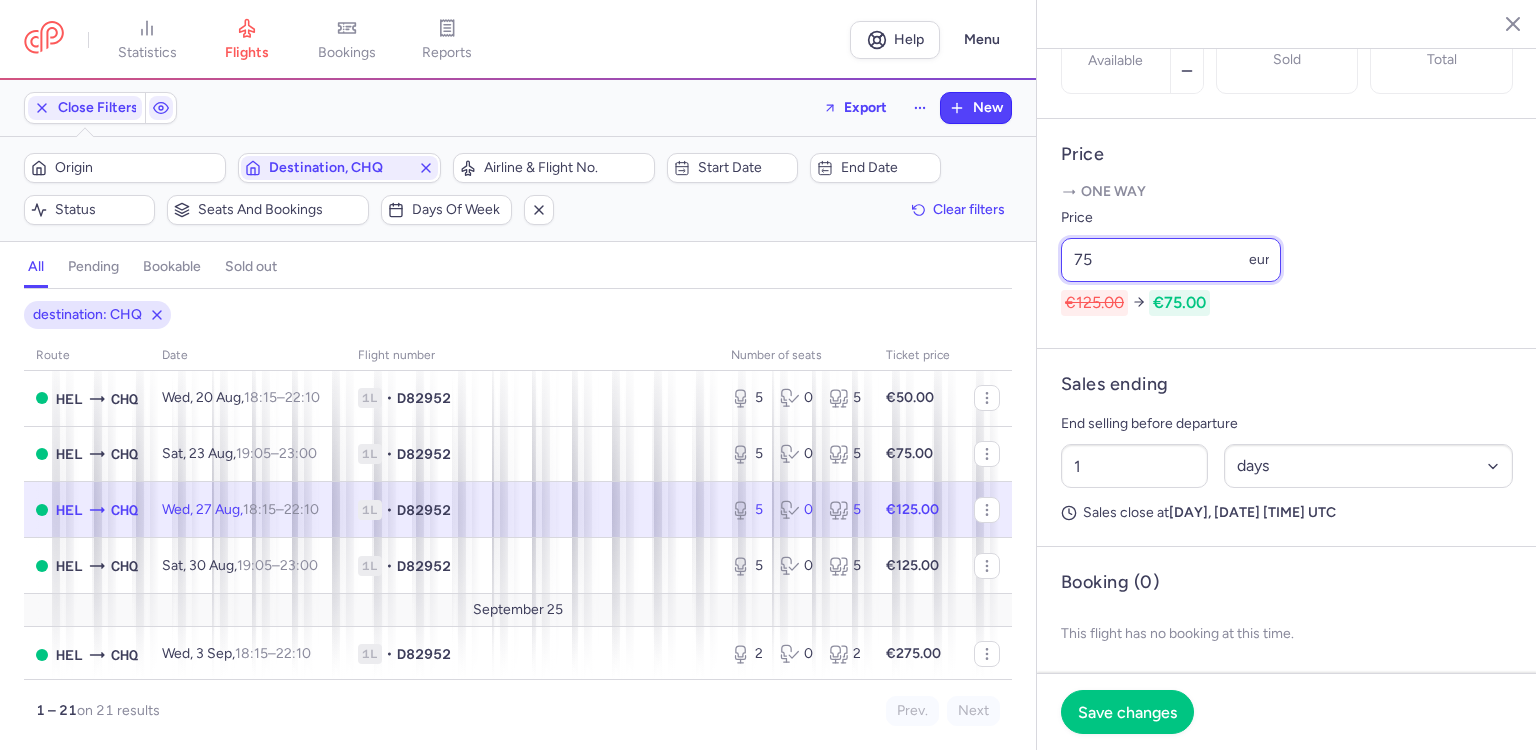 type on "75" 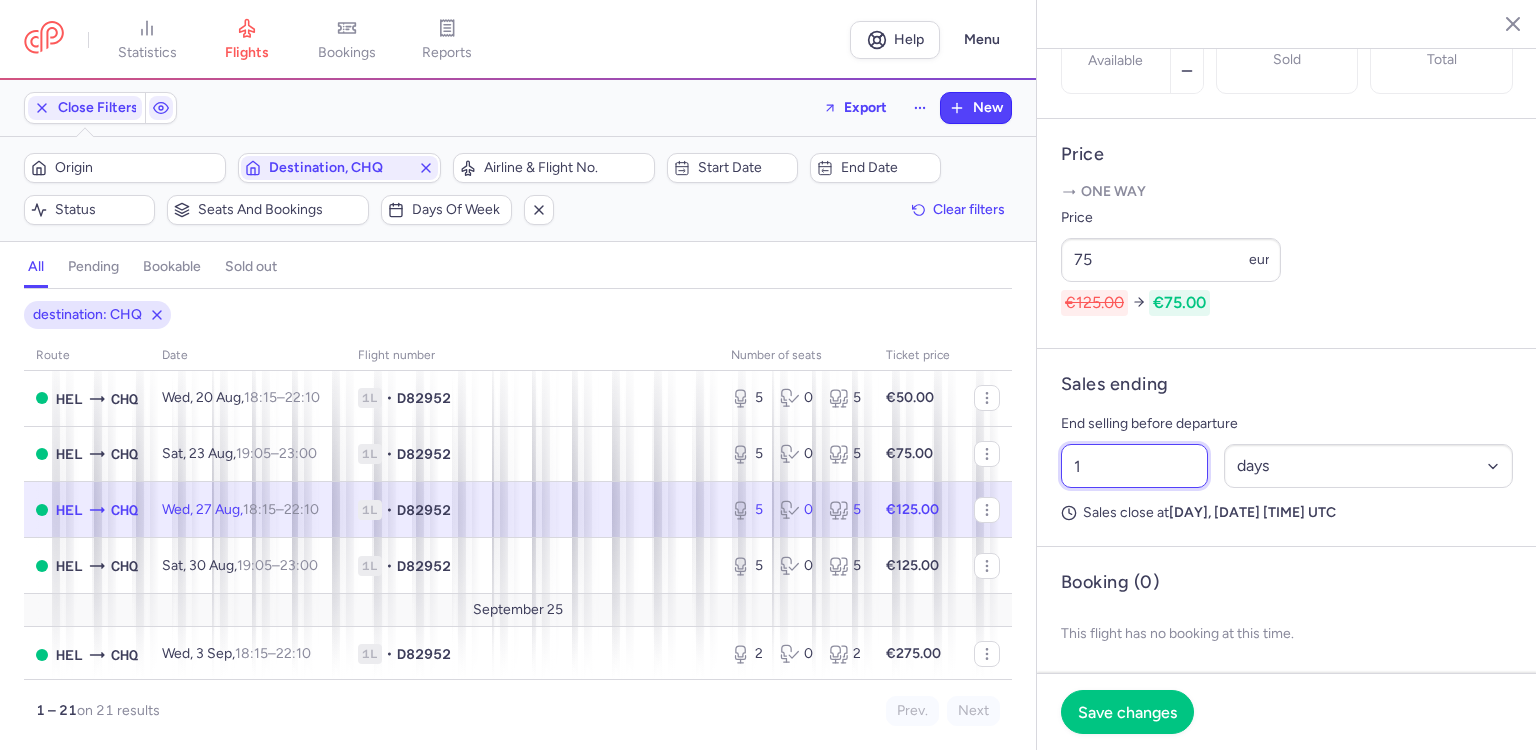 click on "1" at bounding box center [1134, 466] 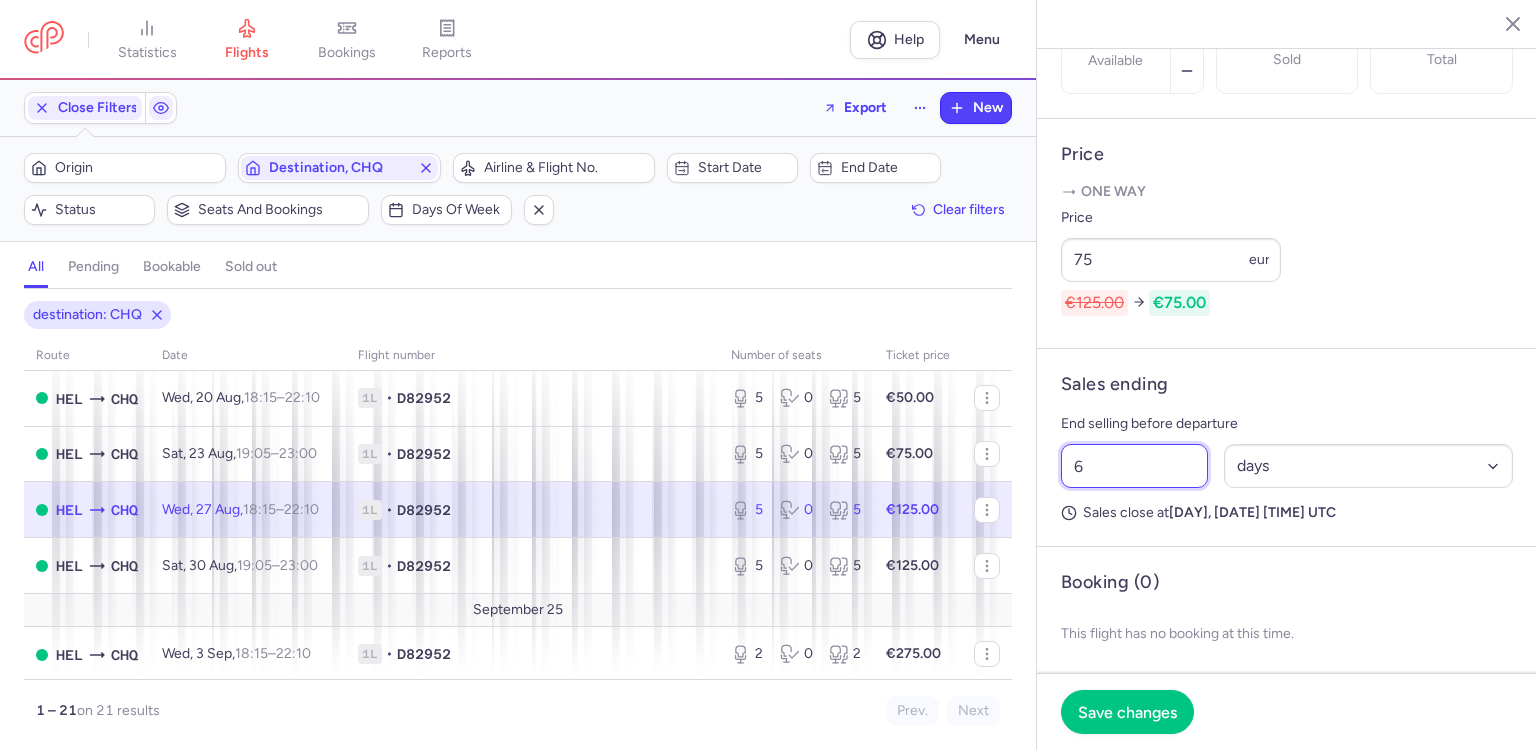 type on "6" 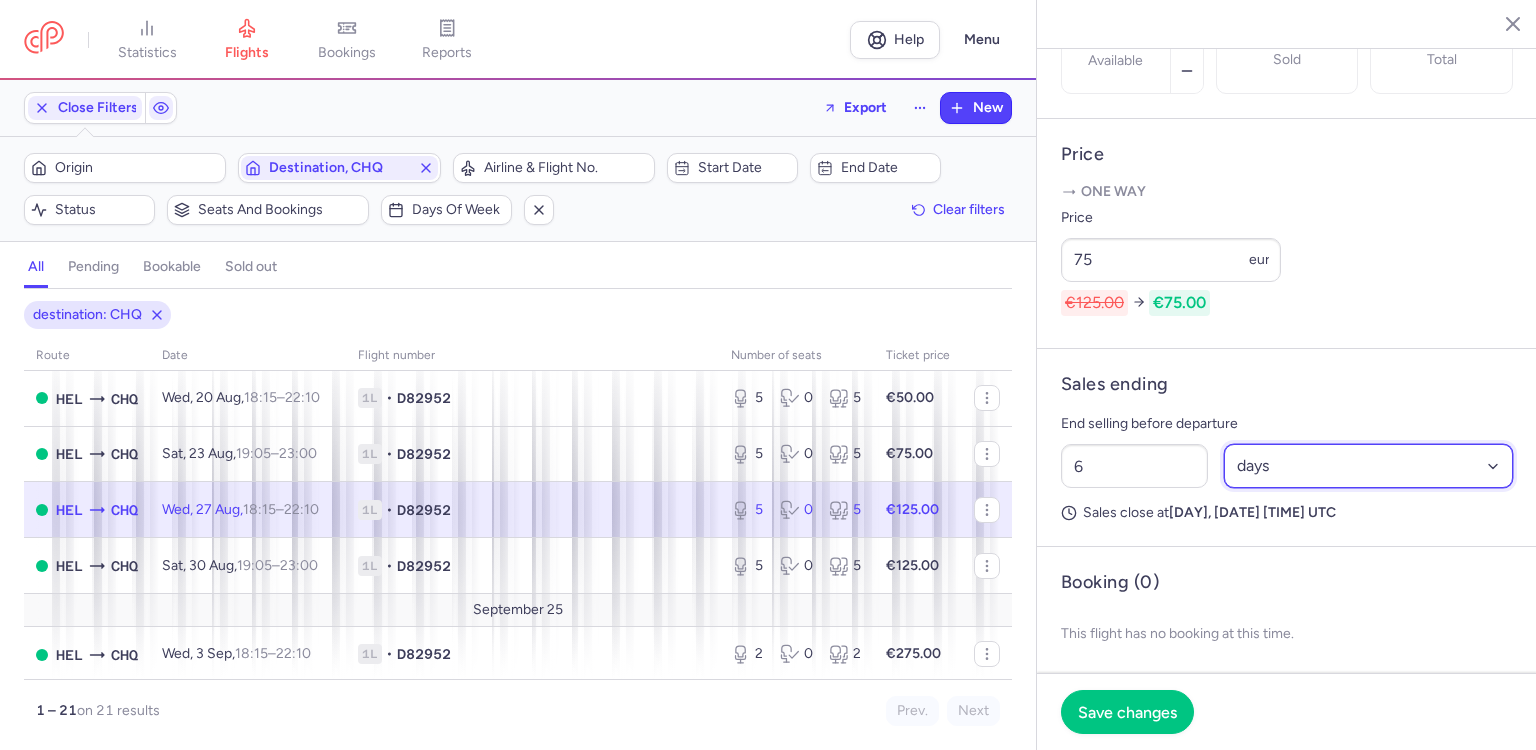 click on "Select an option hours days" at bounding box center (1369, 466) 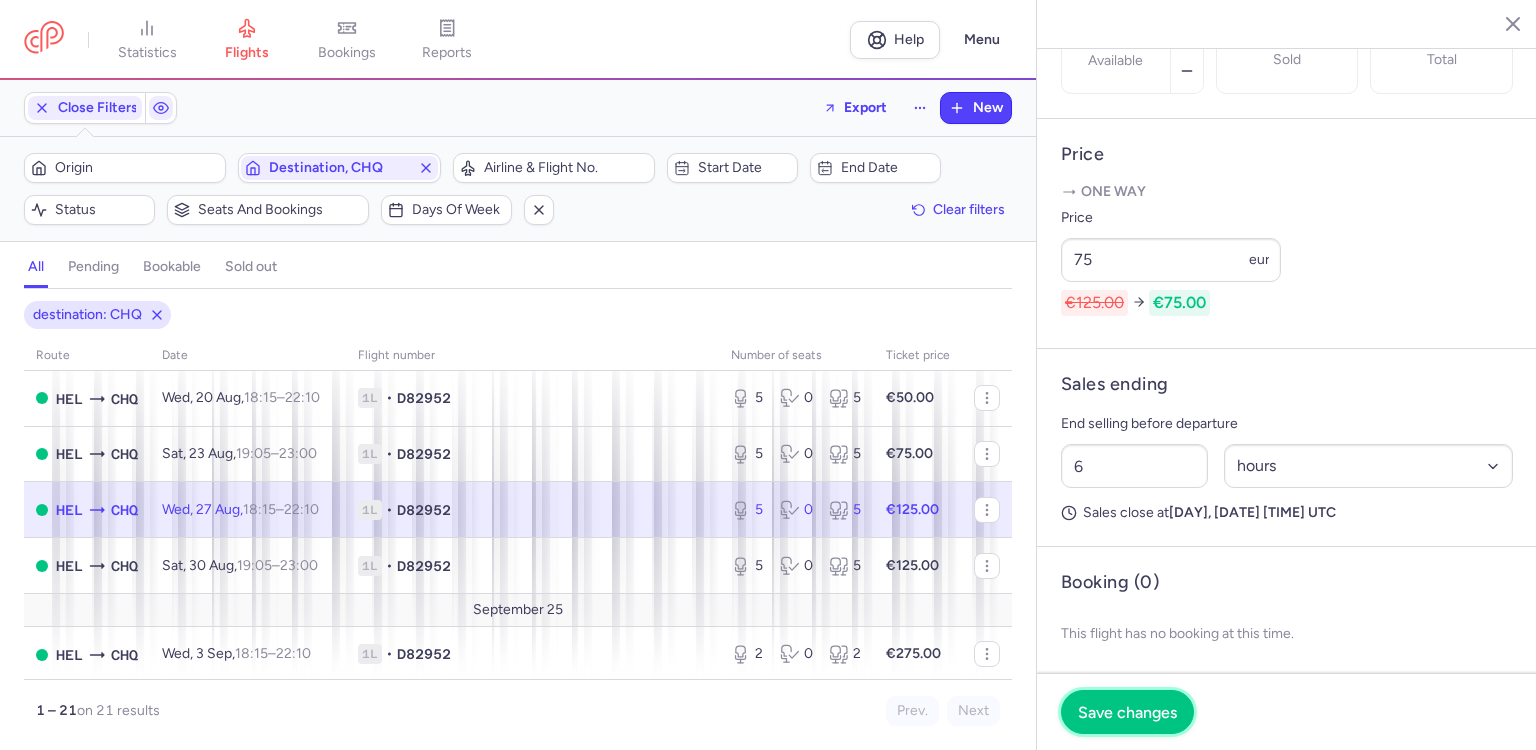 click on "Save changes" at bounding box center (1127, 712) 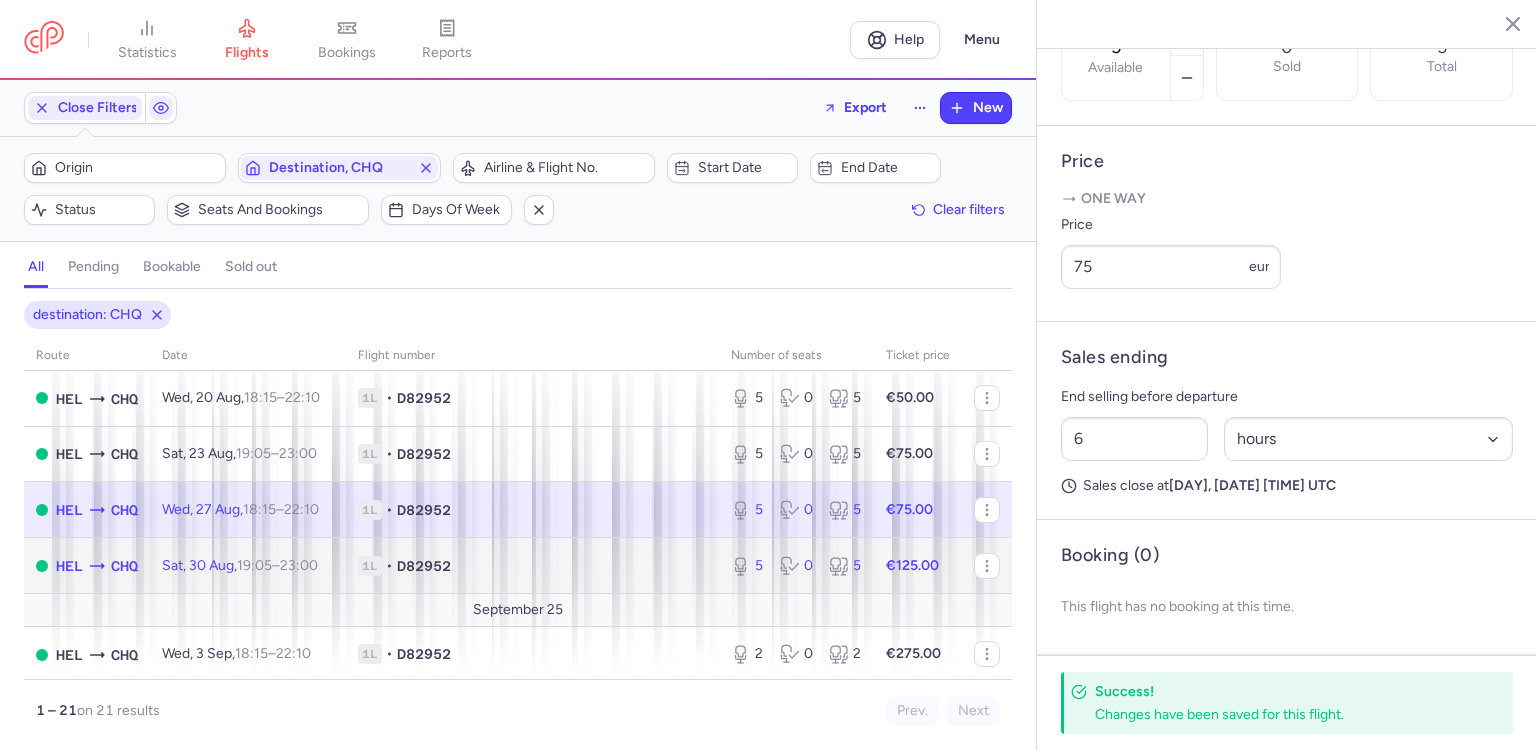 drag, startPoint x: 604, startPoint y: 568, endPoint x: 614, endPoint y: 571, distance: 10.440307 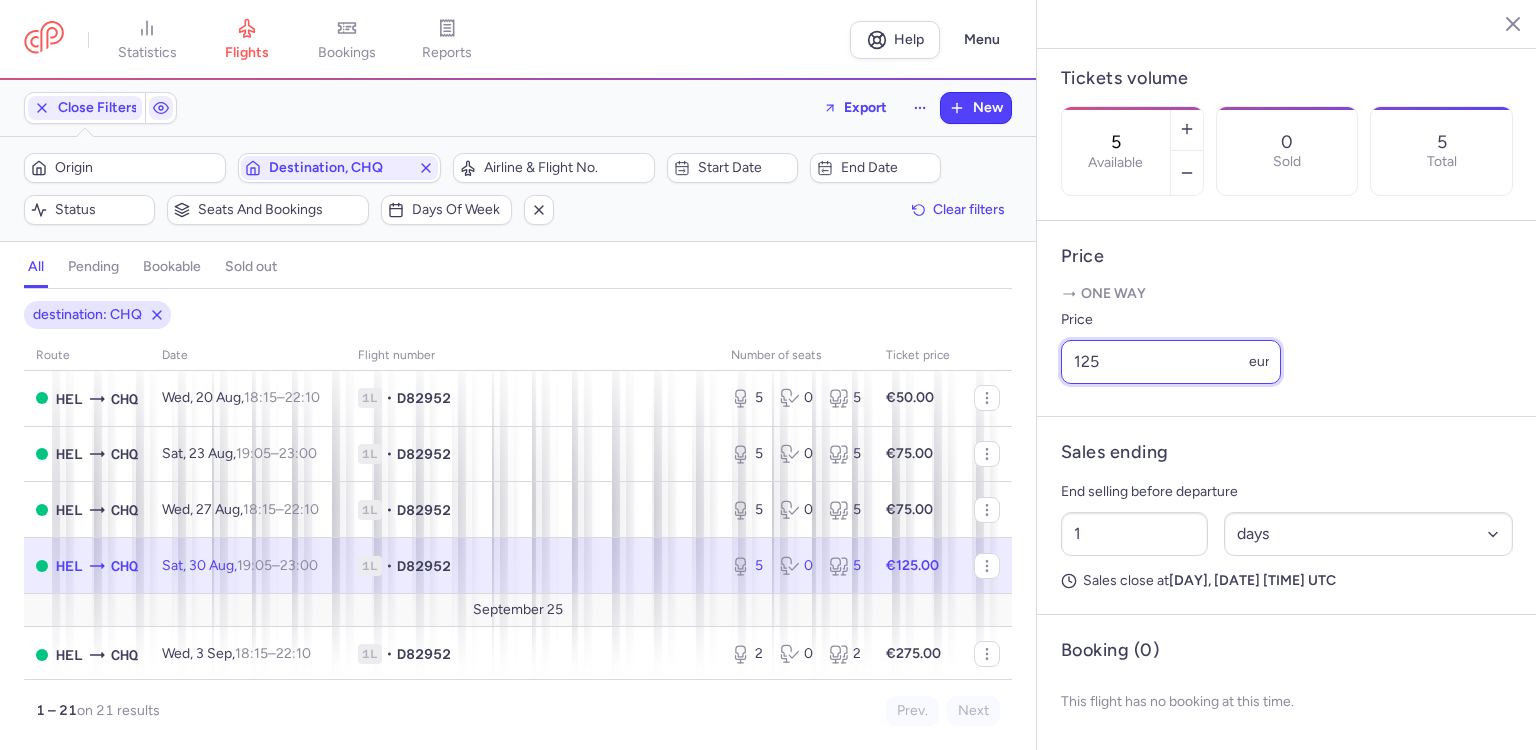 click on "125" at bounding box center [1171, 362] 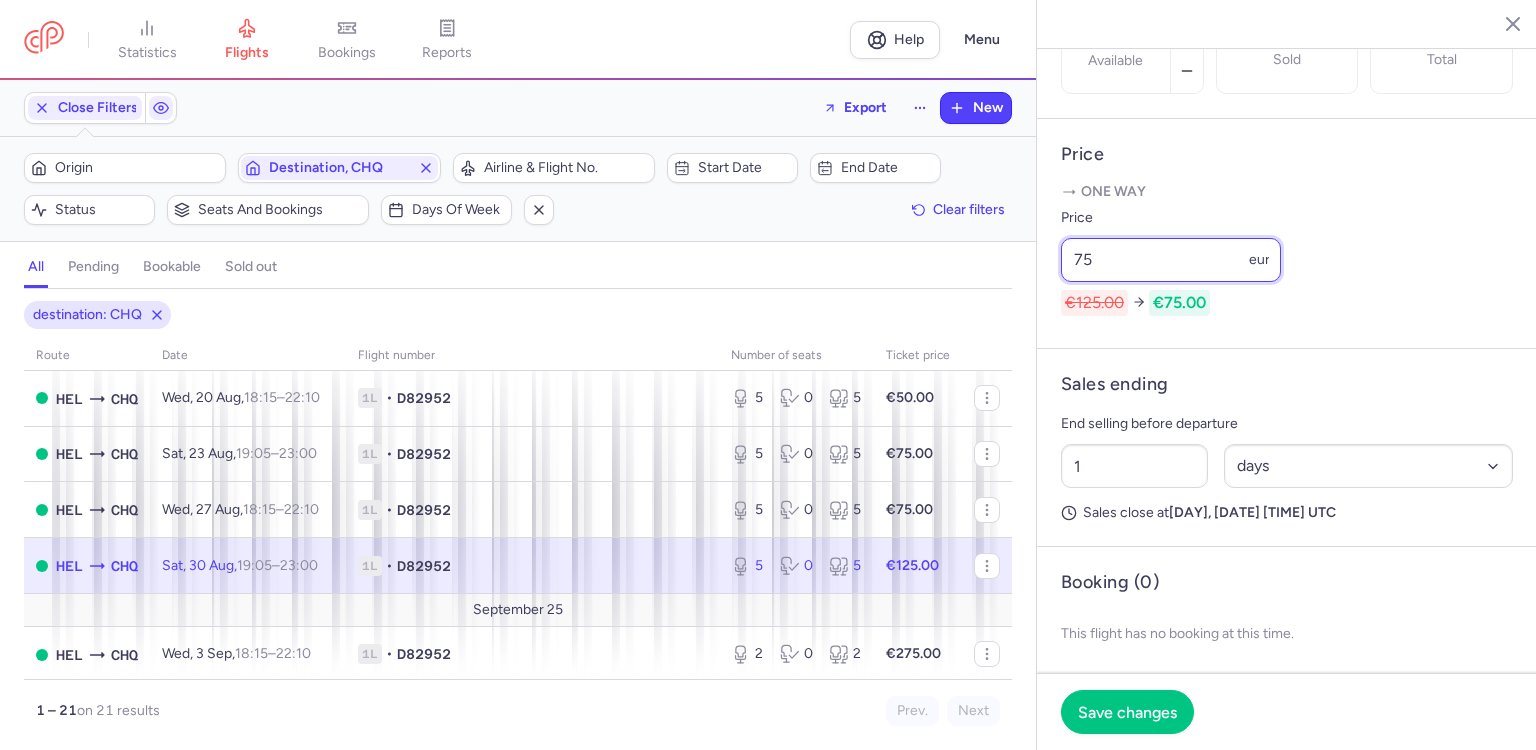 type on "75" 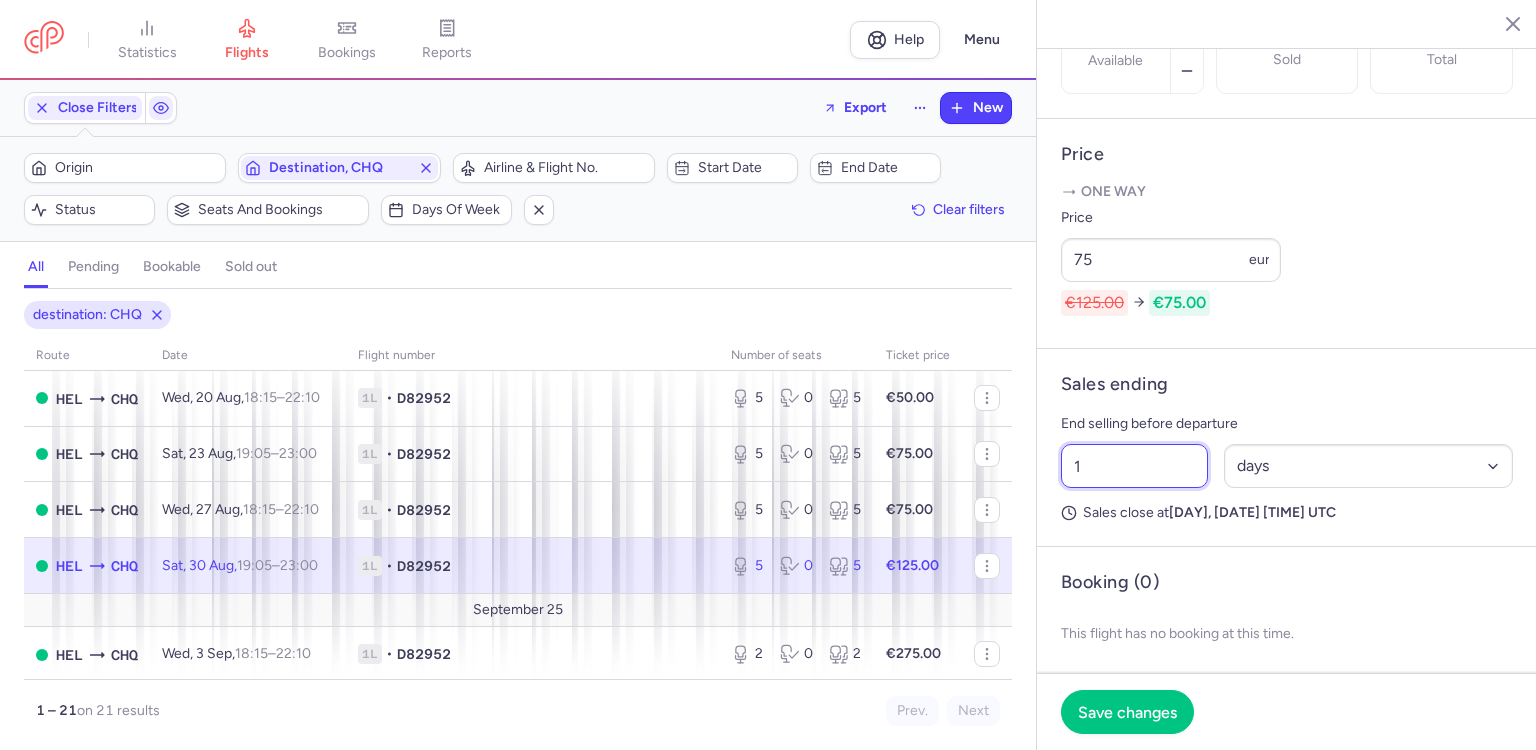 click on "1" at bounding box center [1134, 466] 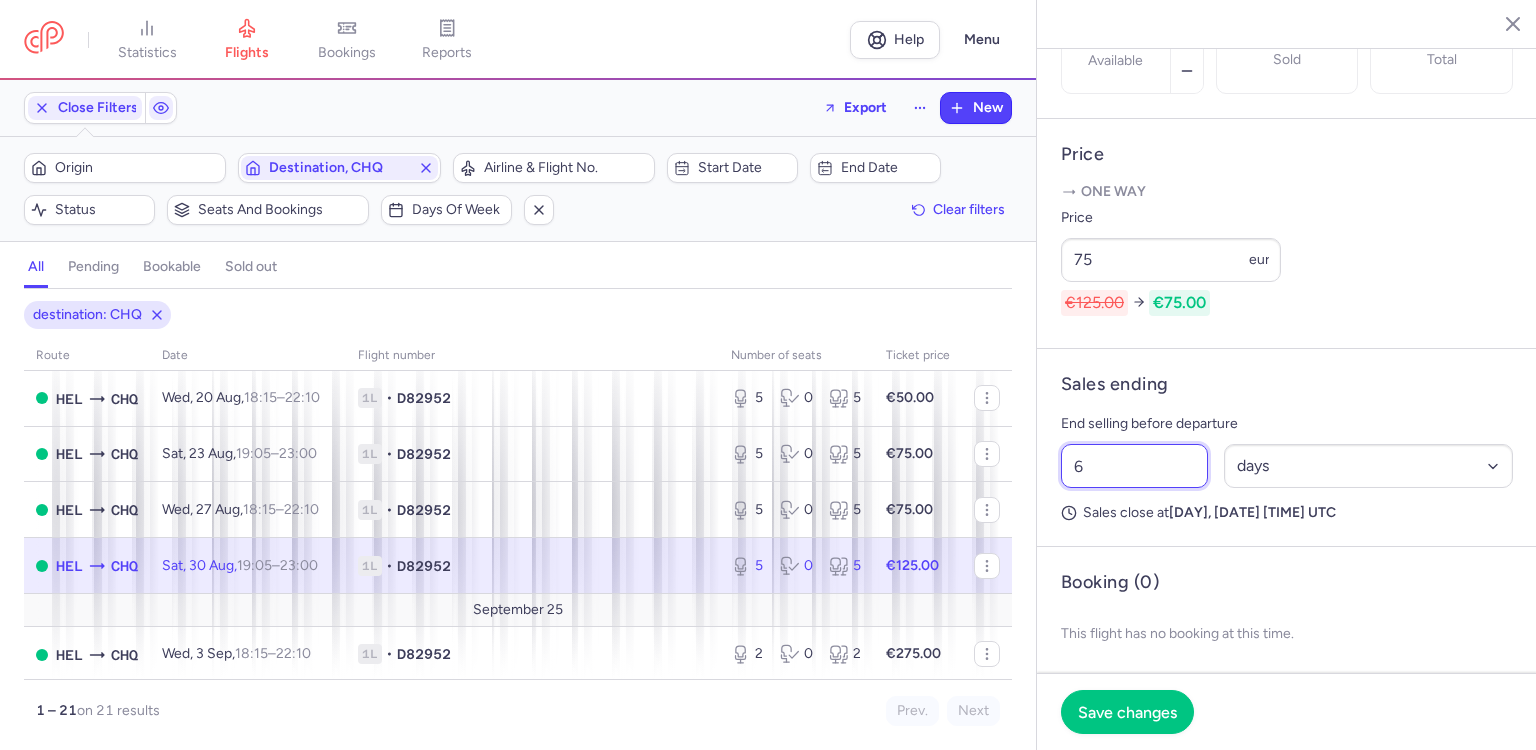 type on "6" 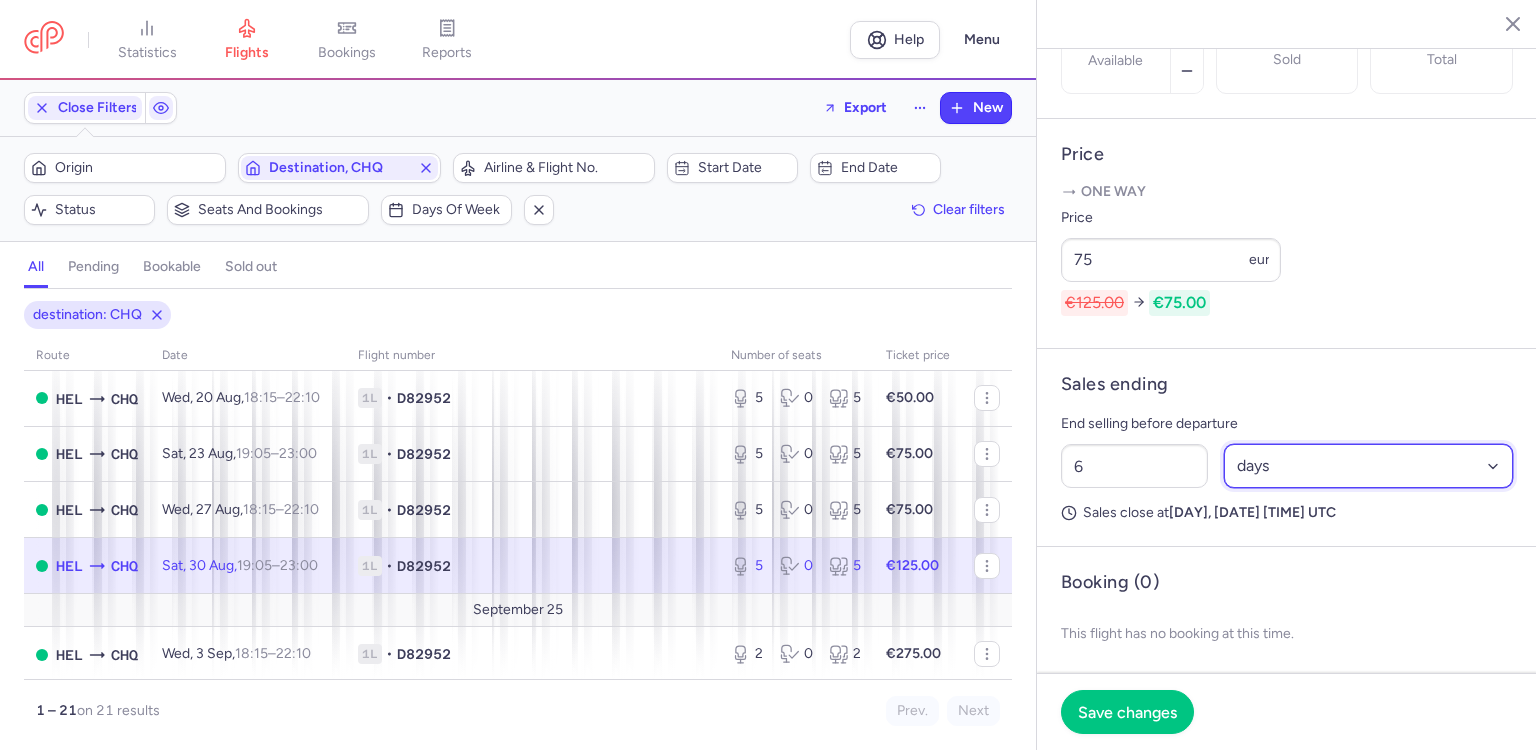 click on "Select an option hours days" at bounding box center (1369, 466) 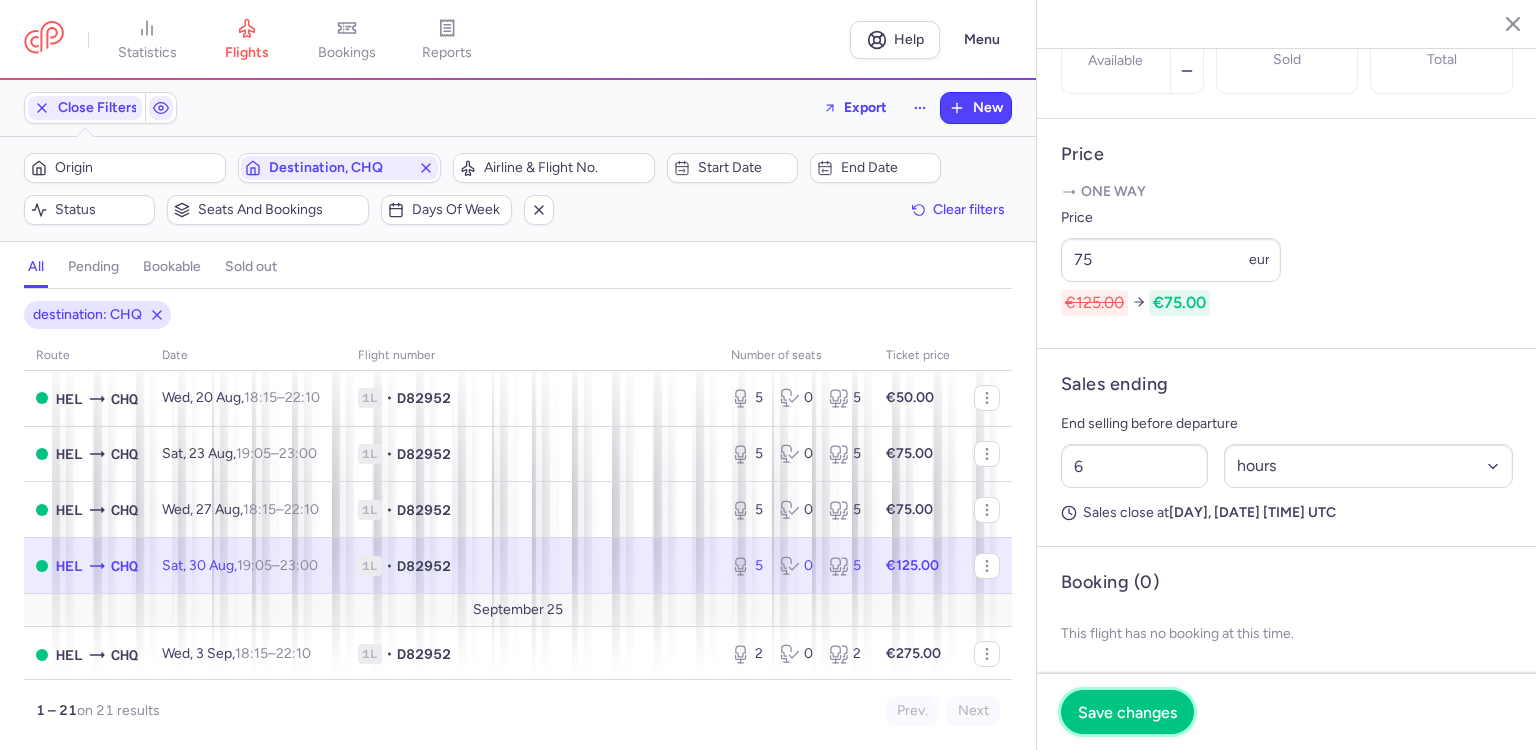 click on "Save changes" at bounding box center (1127, 712) 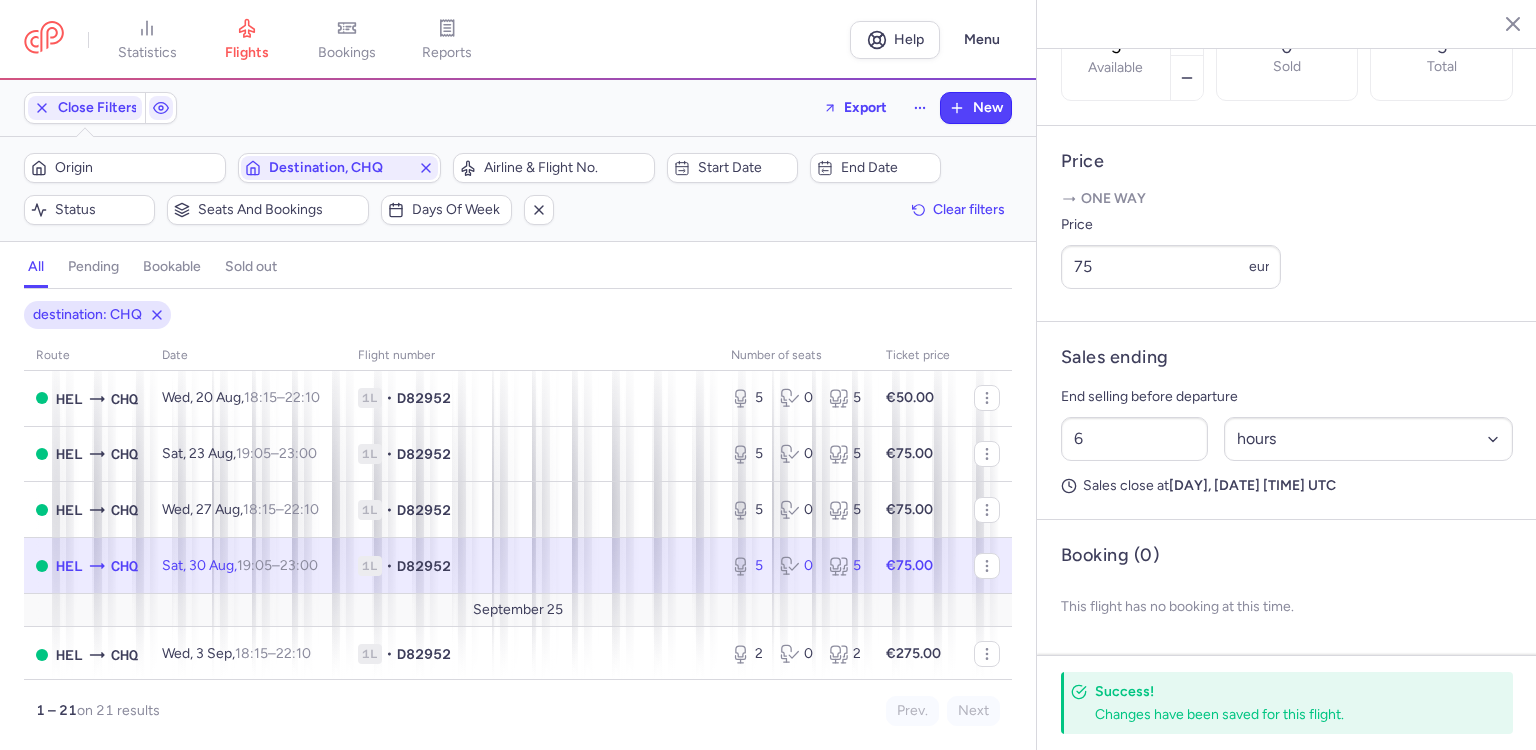 click on "Destination, CHQ" at bounding box center [339, 168] 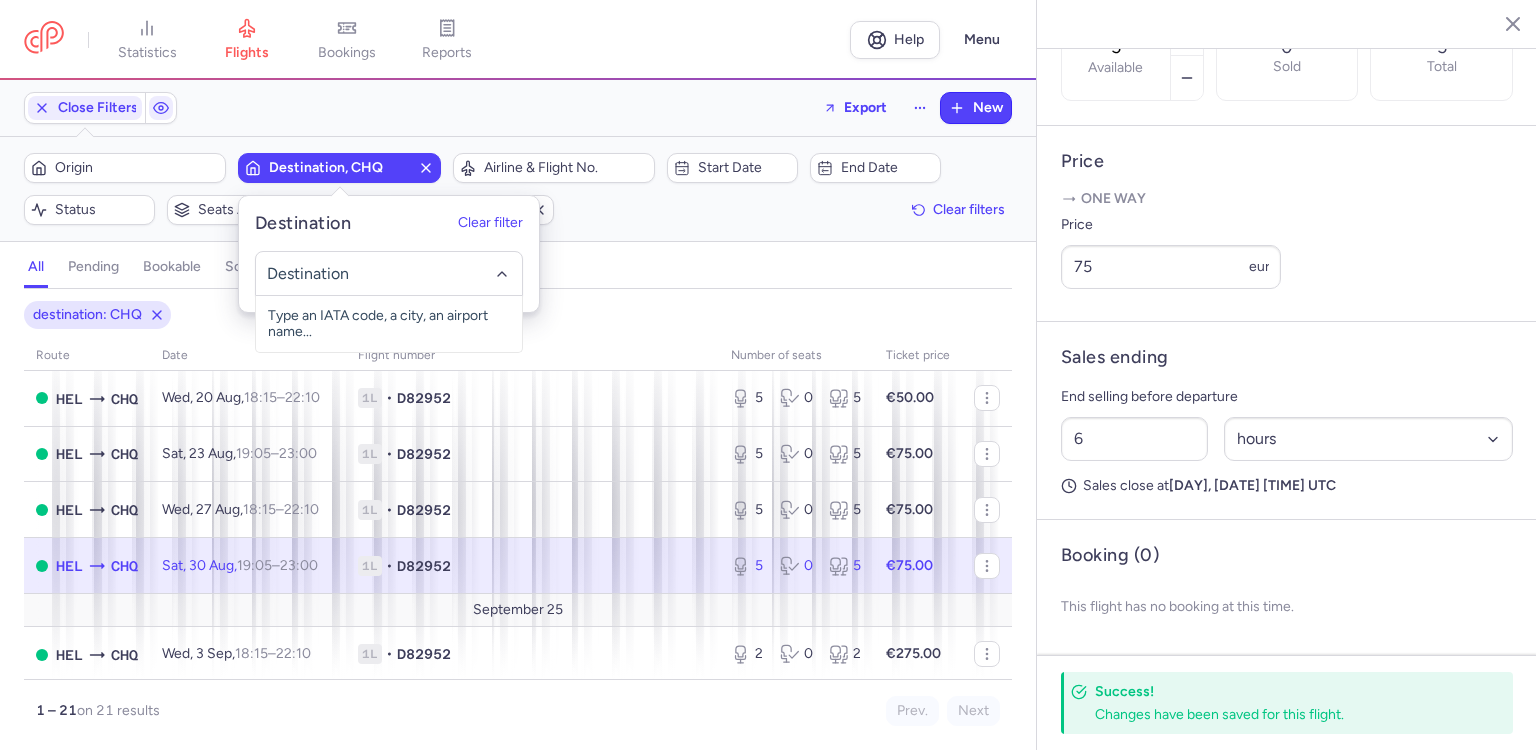 click on "Origin" at bounding box center [137, 168] 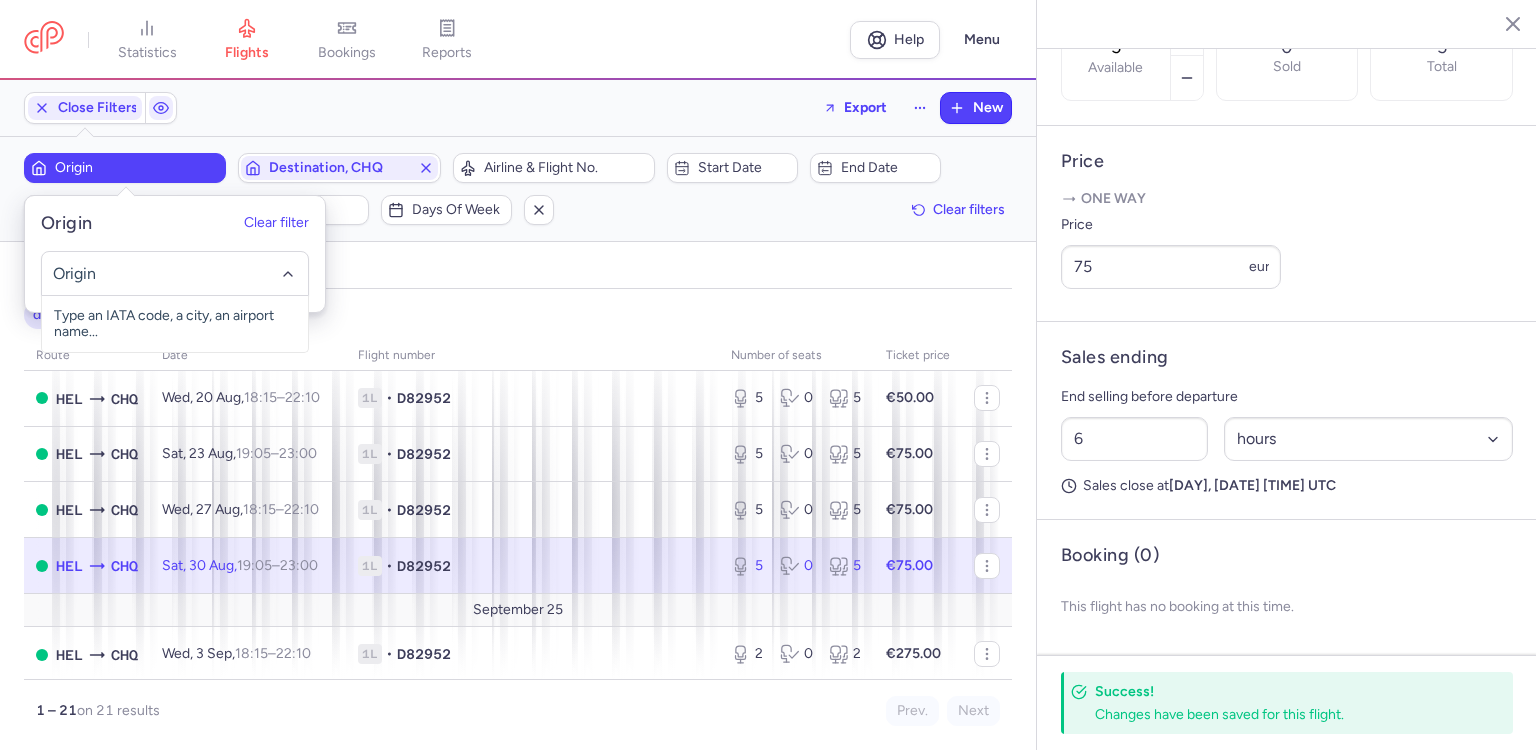 click 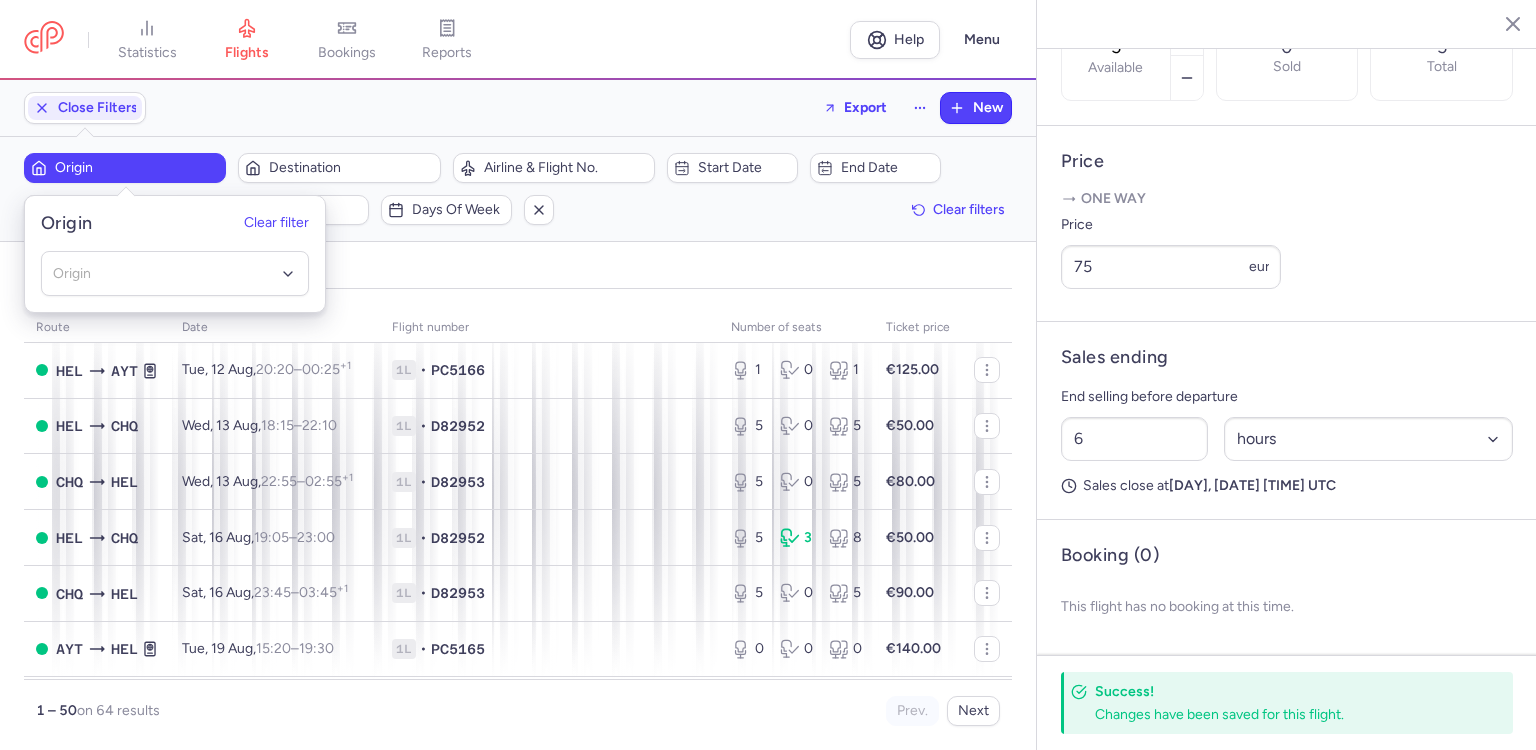 click on "Origin" at bounding box center (137, 168) 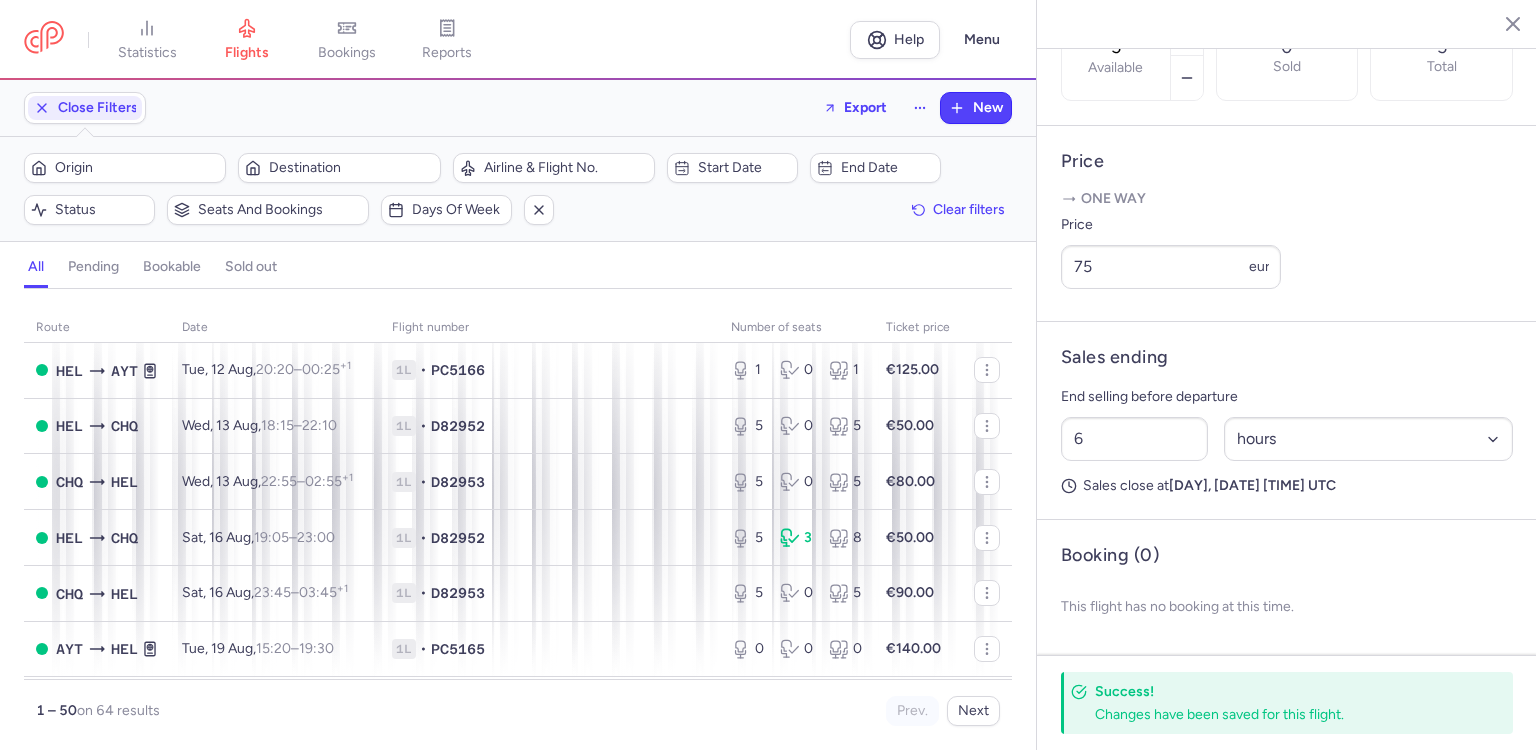 click on "Origin" at bounding box center (137, 168) 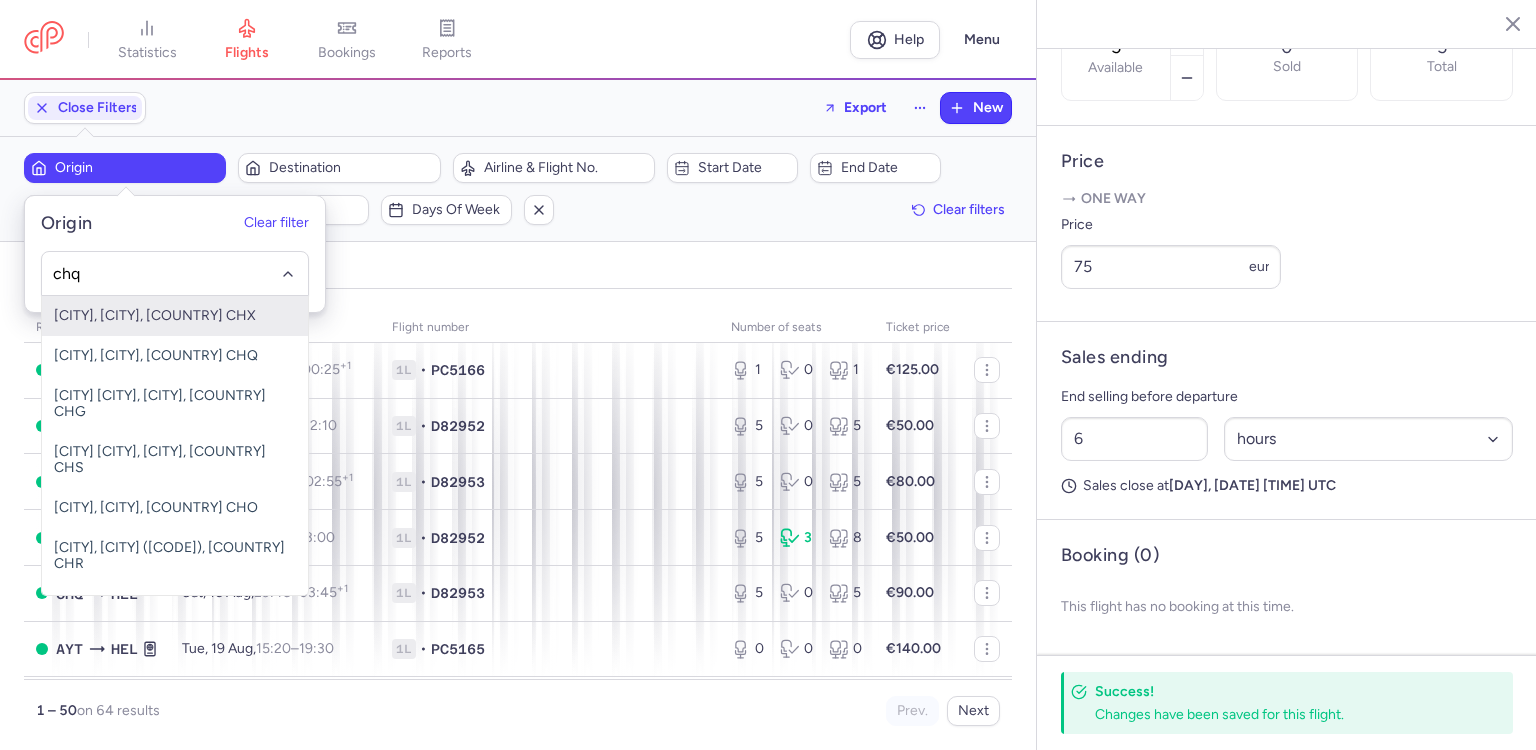 type on "chq" 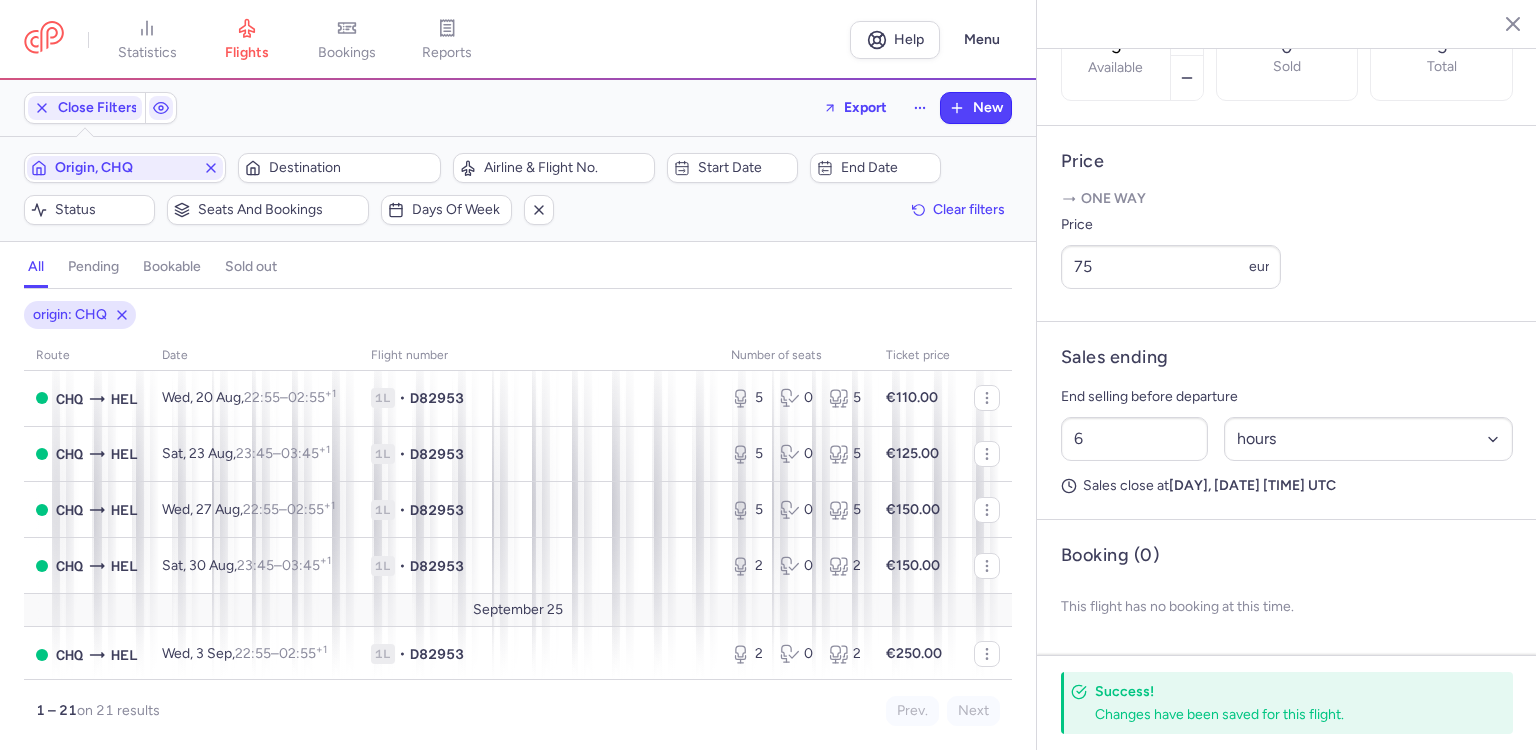 click 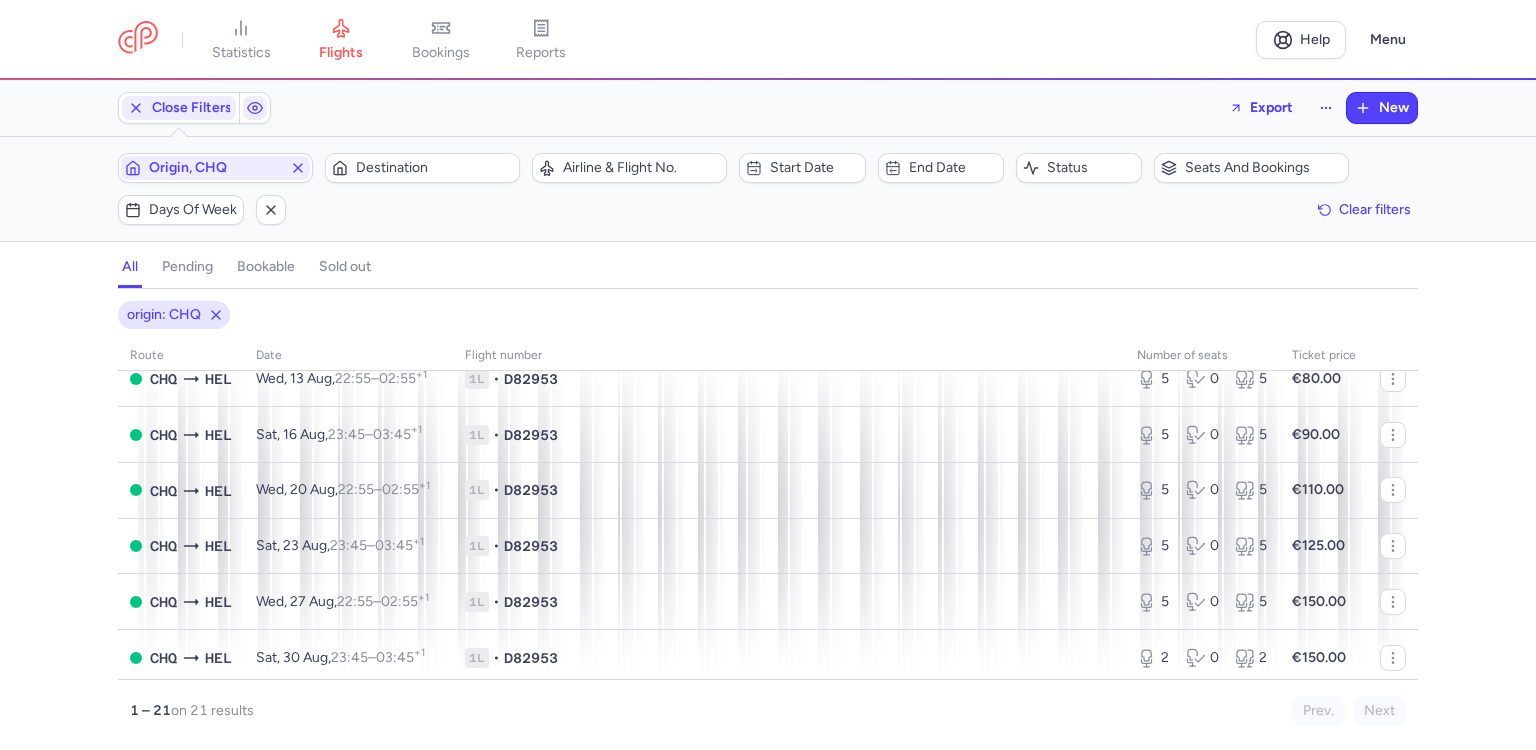 scroll, scrollTop: 0, scrollLeft: 0, axis: both 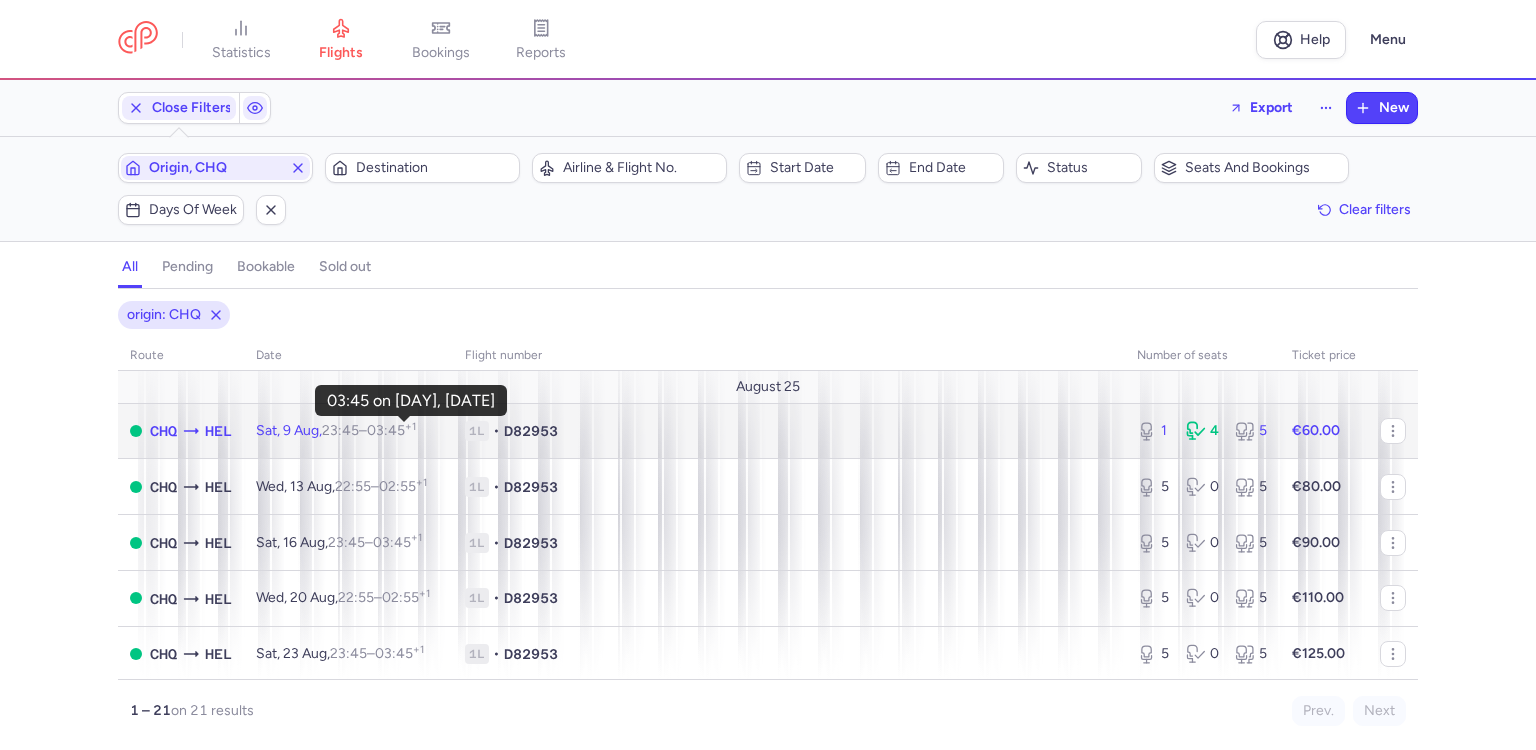 click on "03:45  +[NUMBER]" at bounding box center (391, 430) 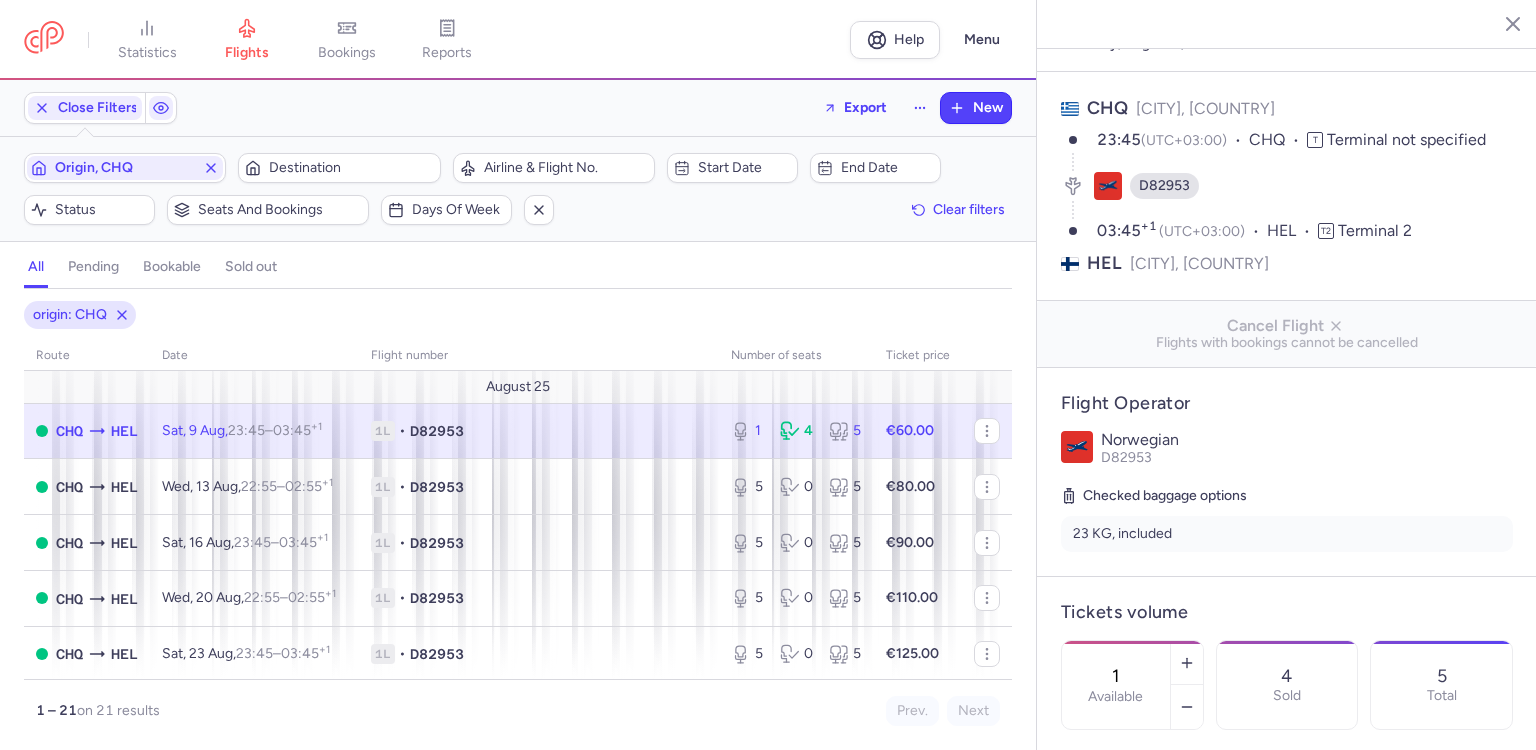 scroll, scrollTop: 300, scrollLeft: 0, axis: vertical 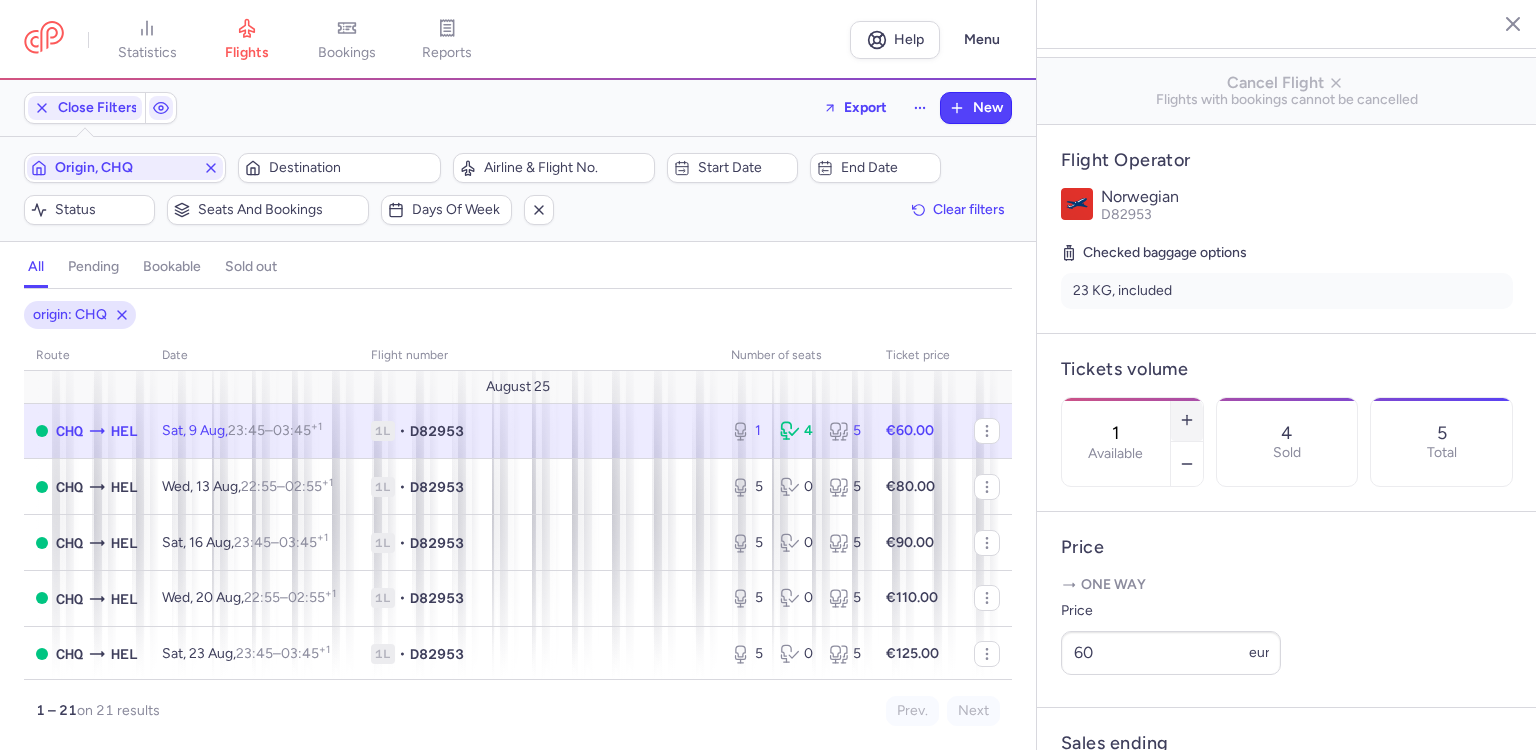 click 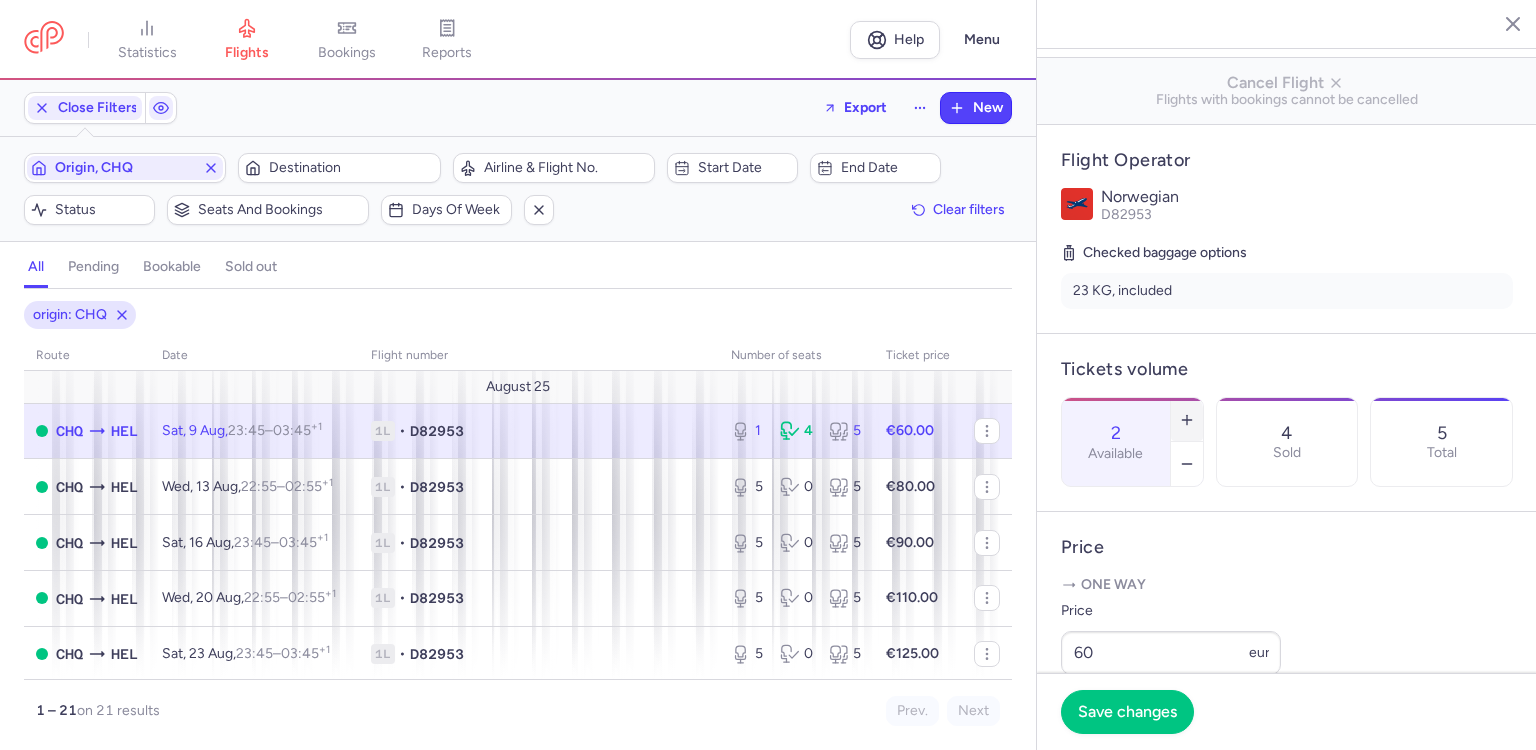 click 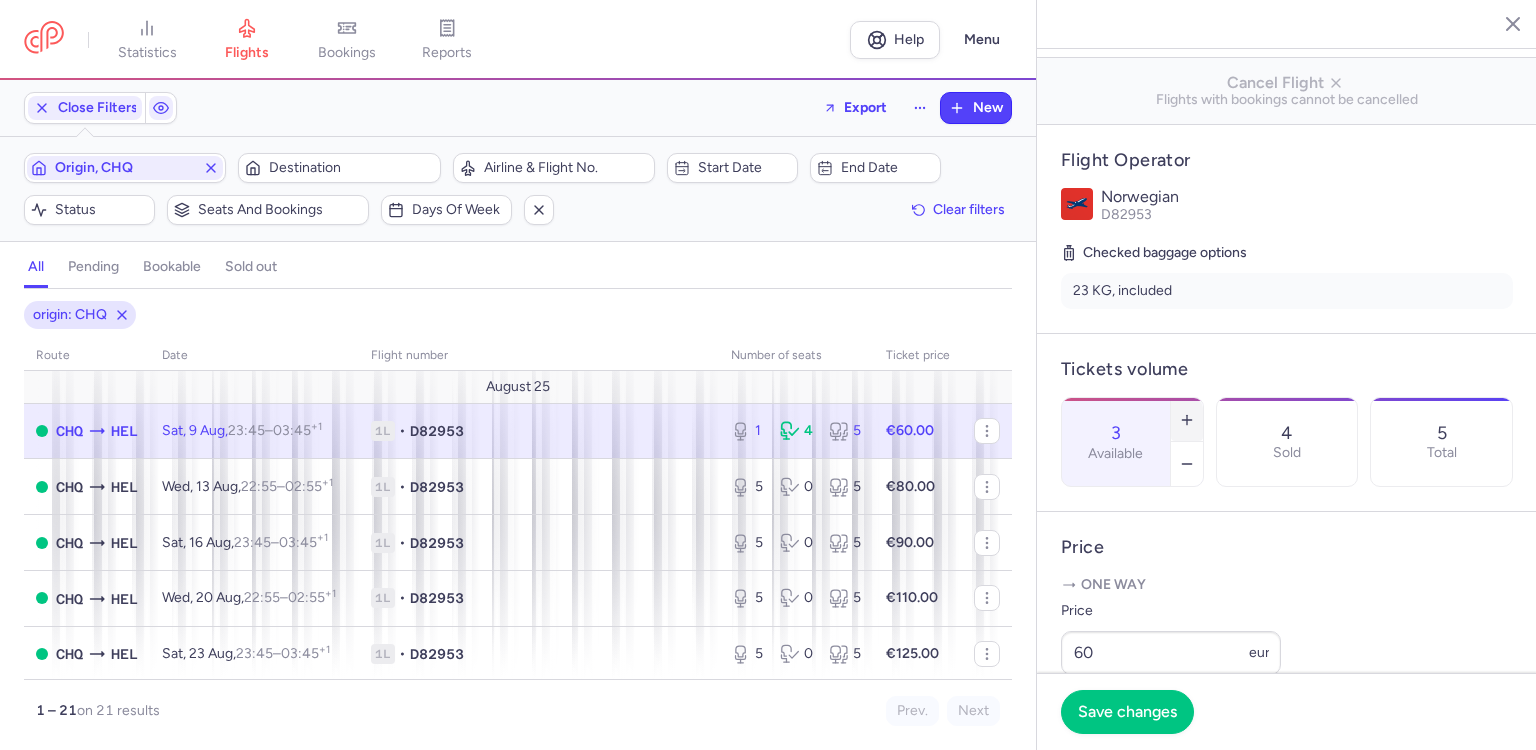 click 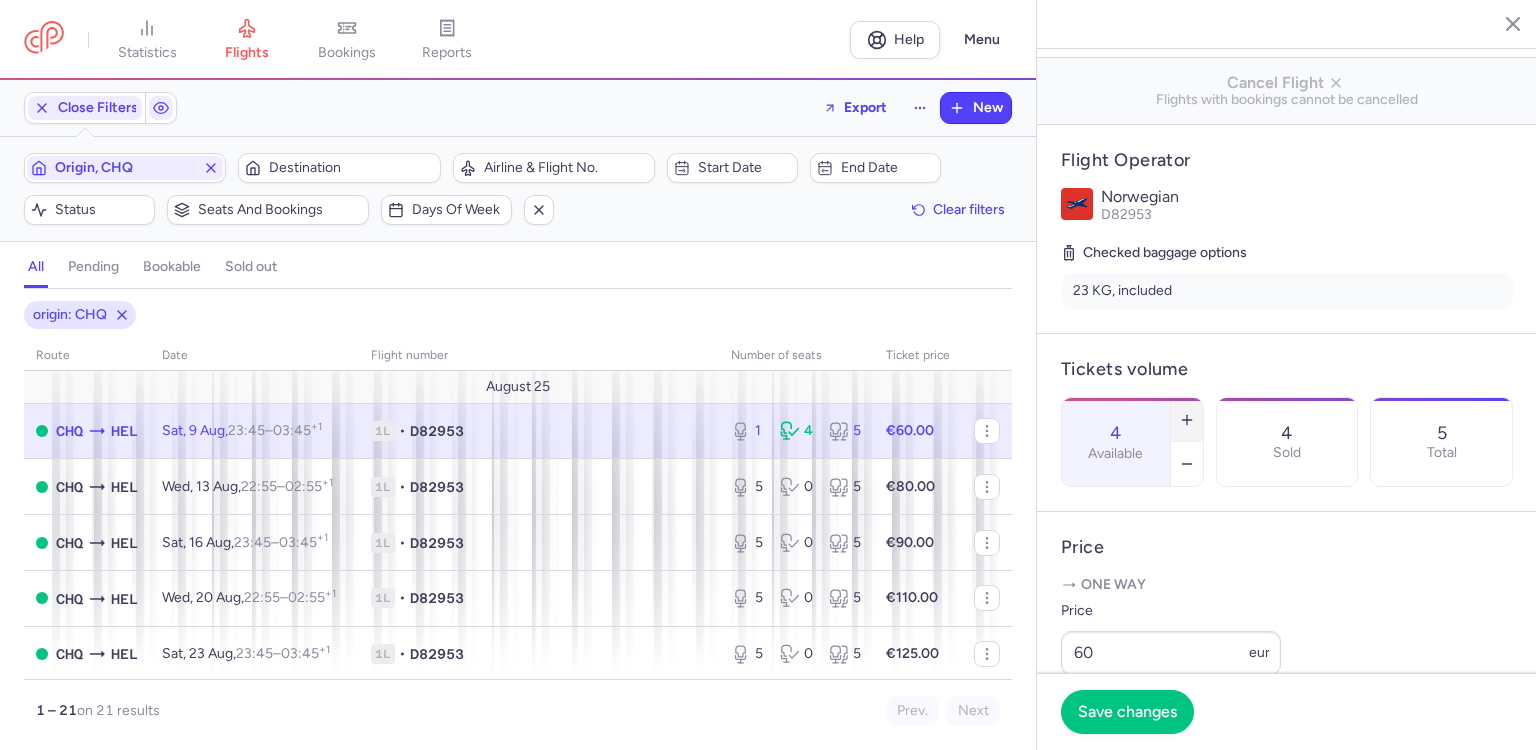 click 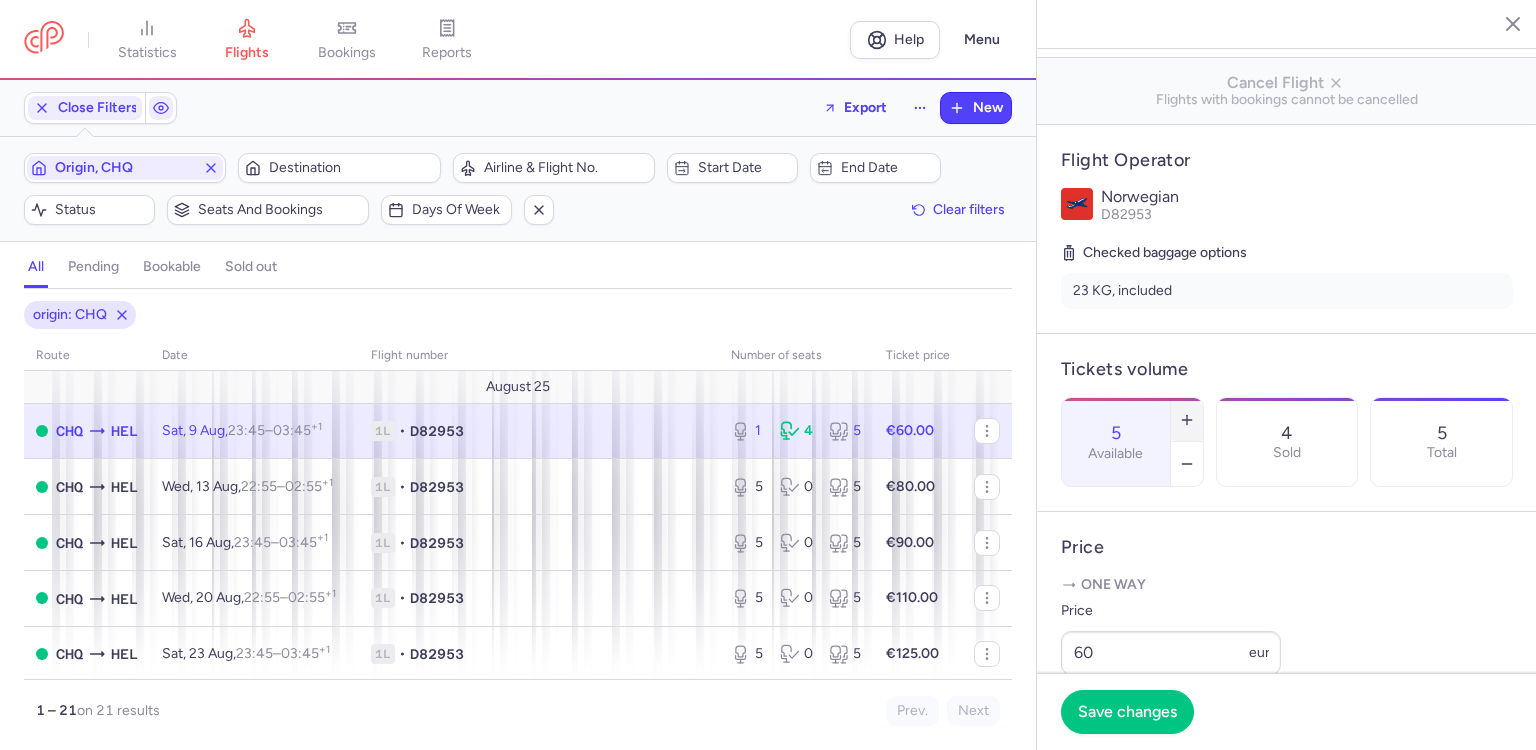 click 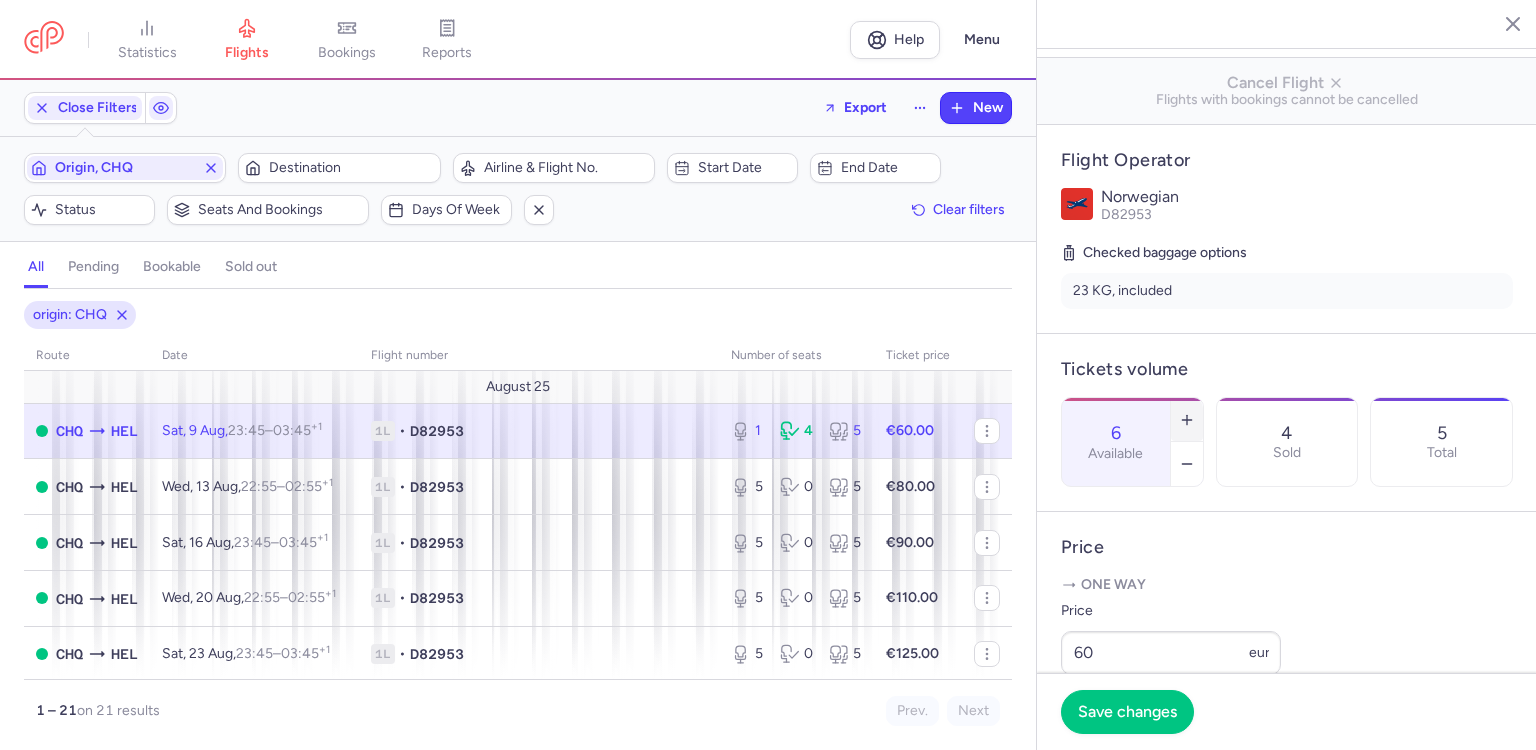 click 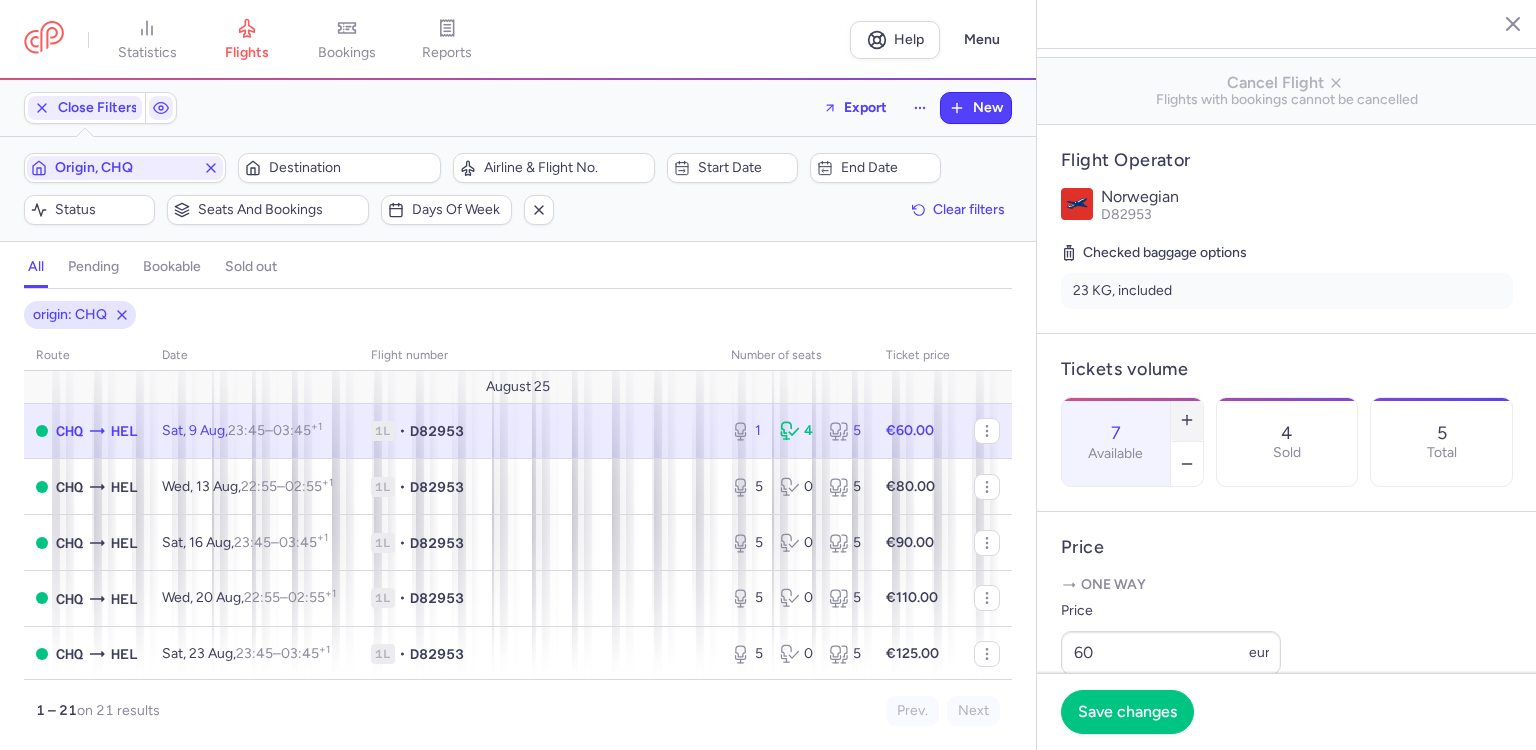 click 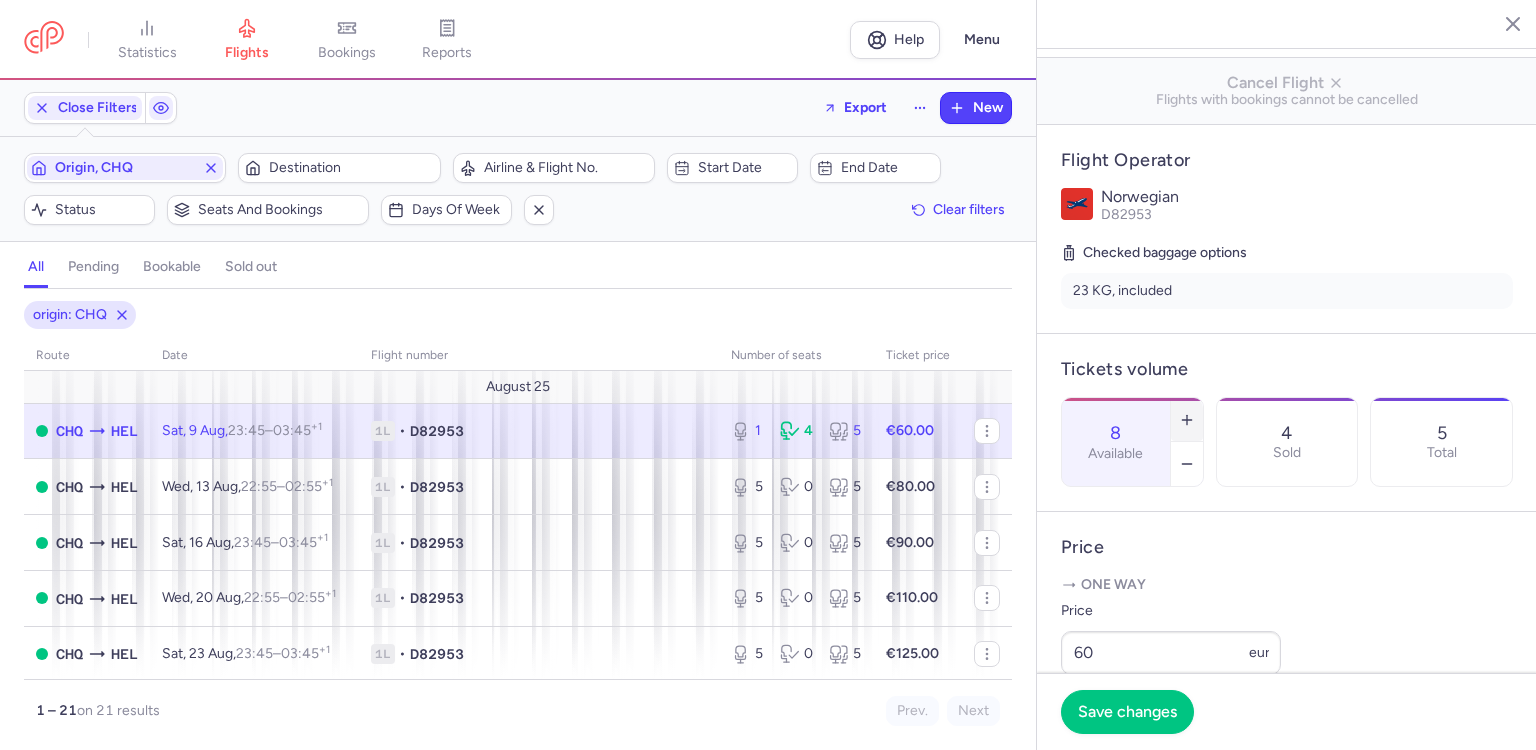 click 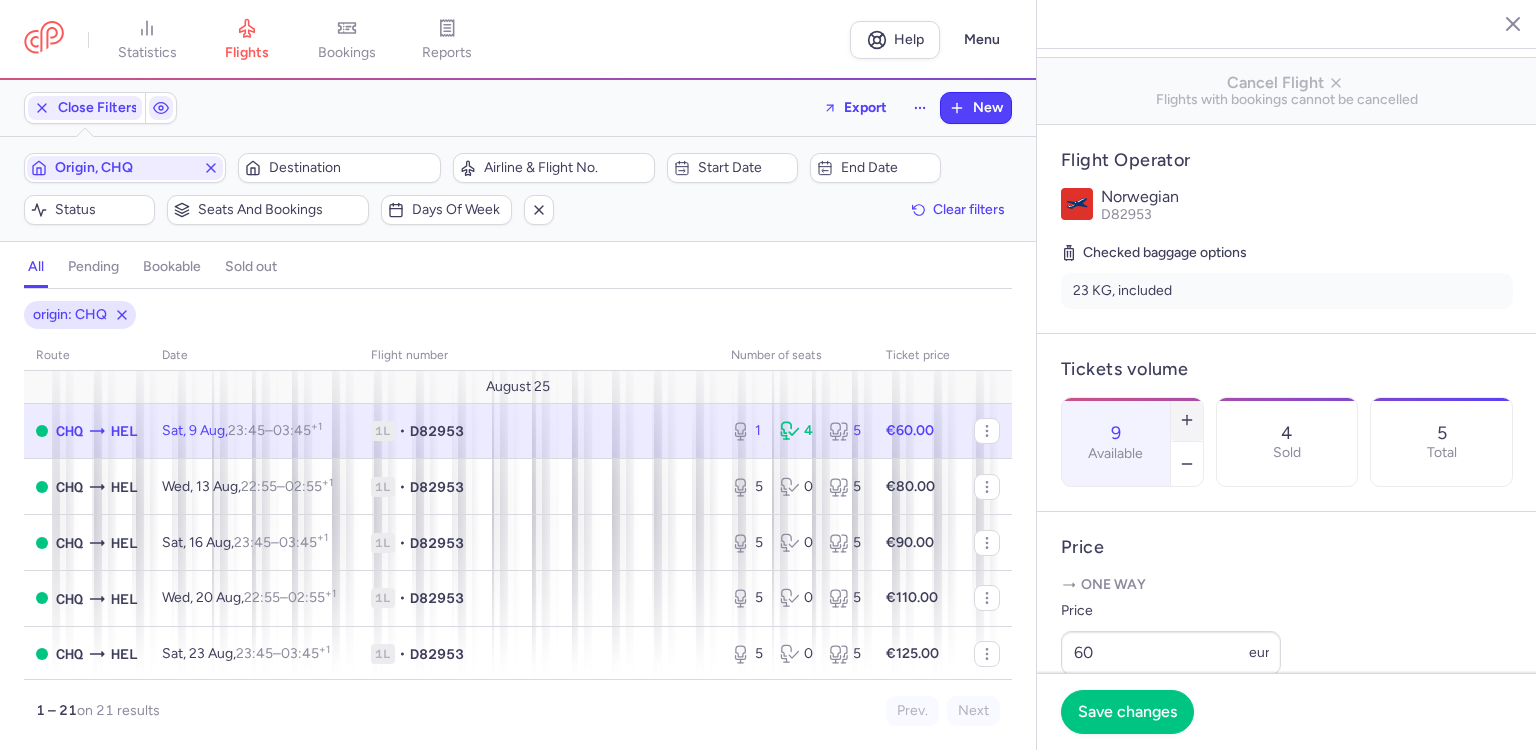 click 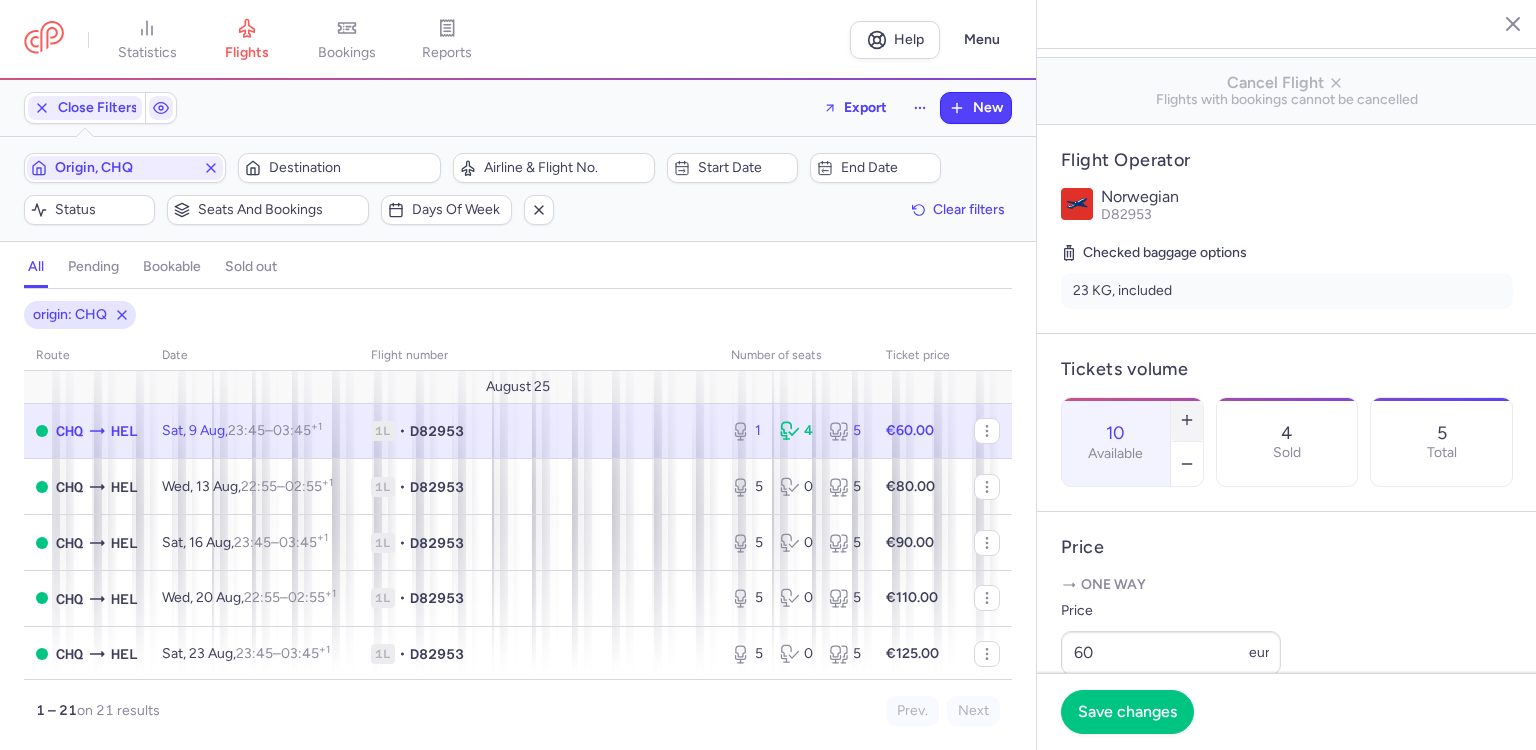 click 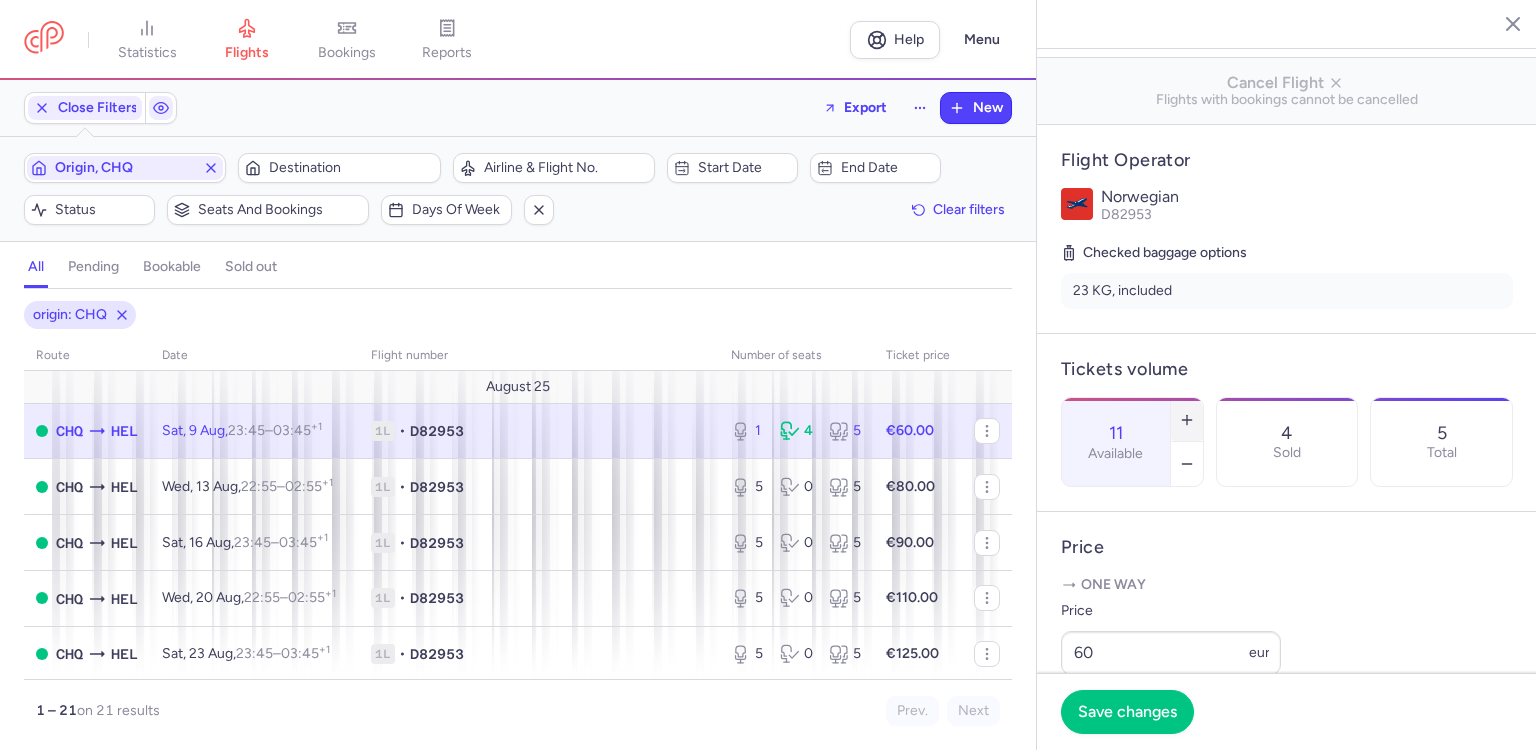 click 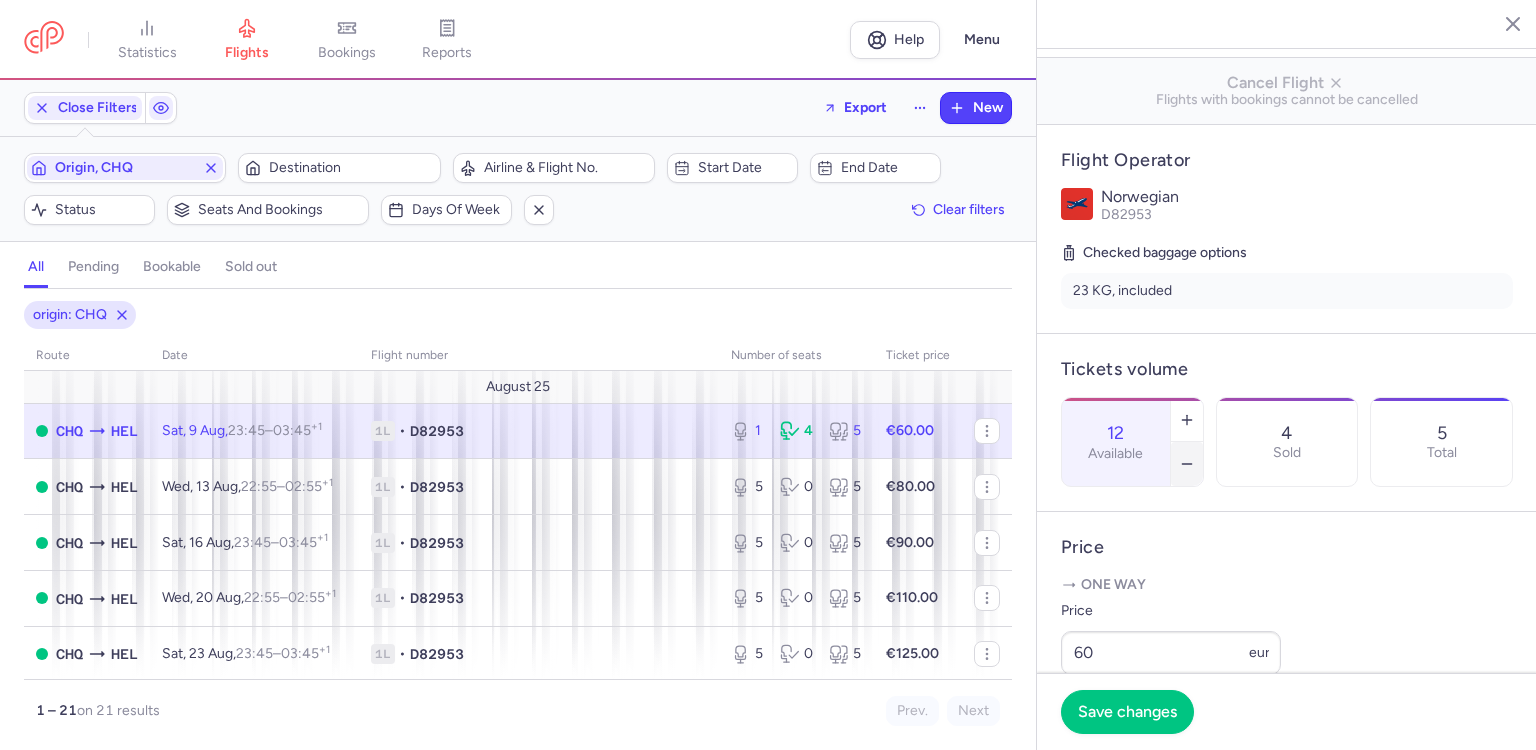 click 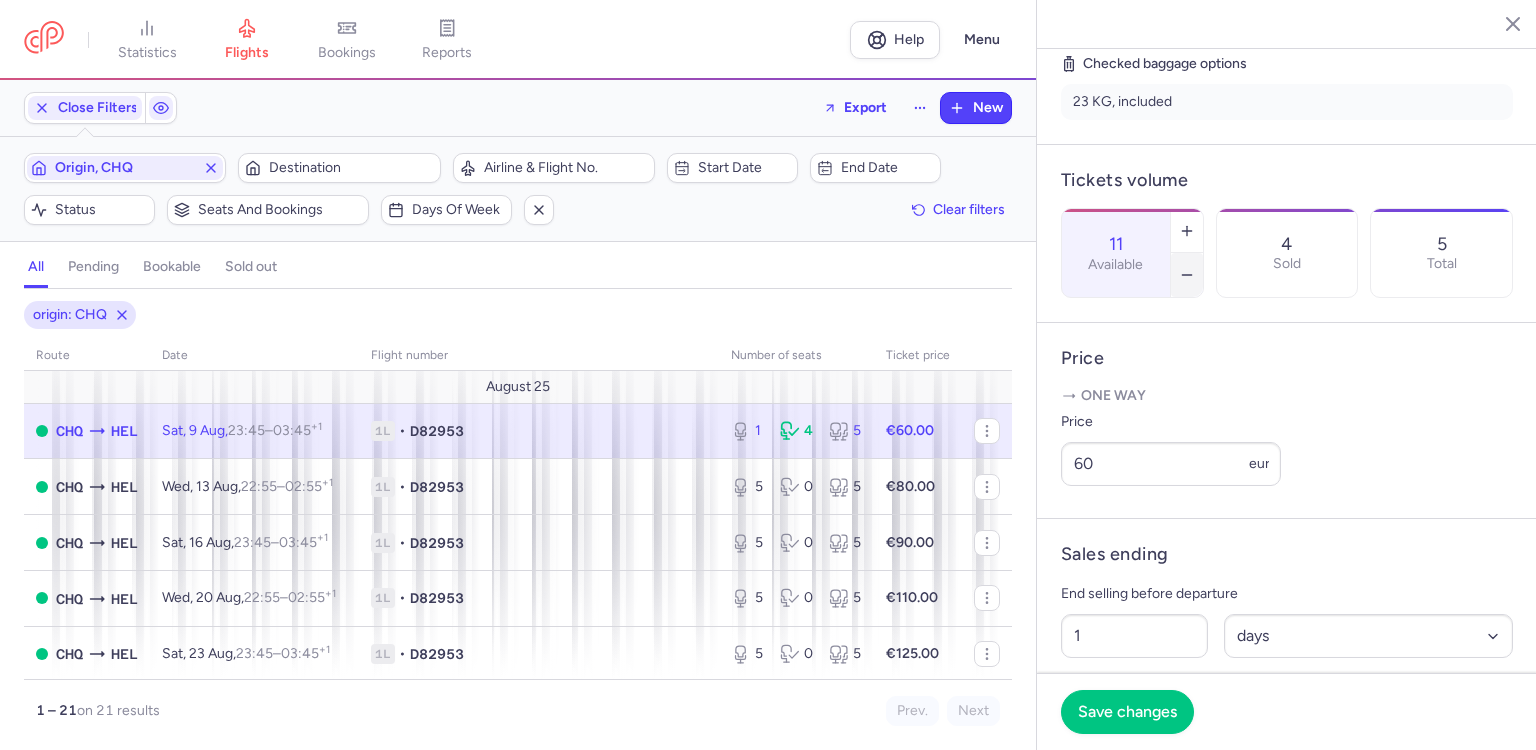 scroll, scrollTop: 700, scrollLeft: 0, axis: vertical 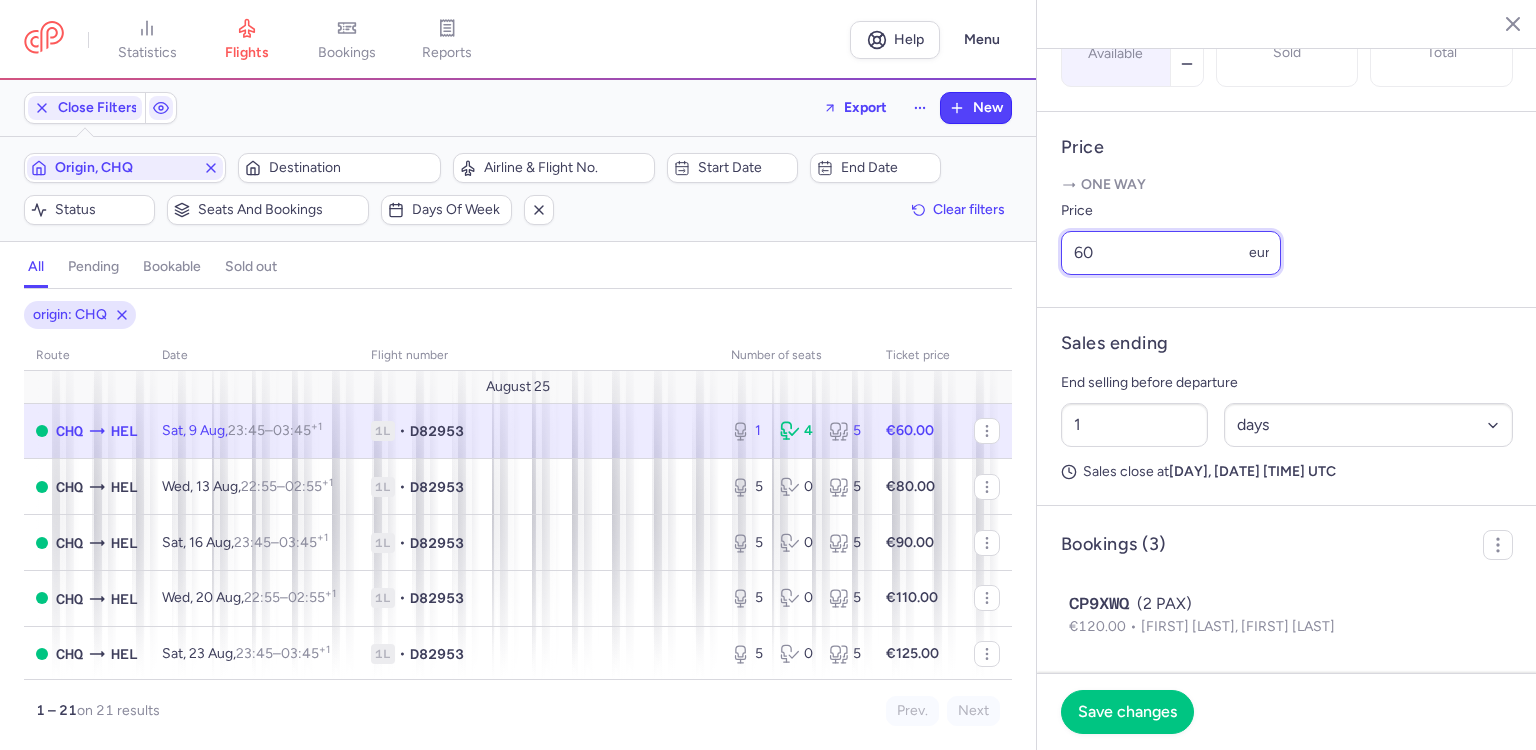 click on "60" at bounding box center (1171, 253) 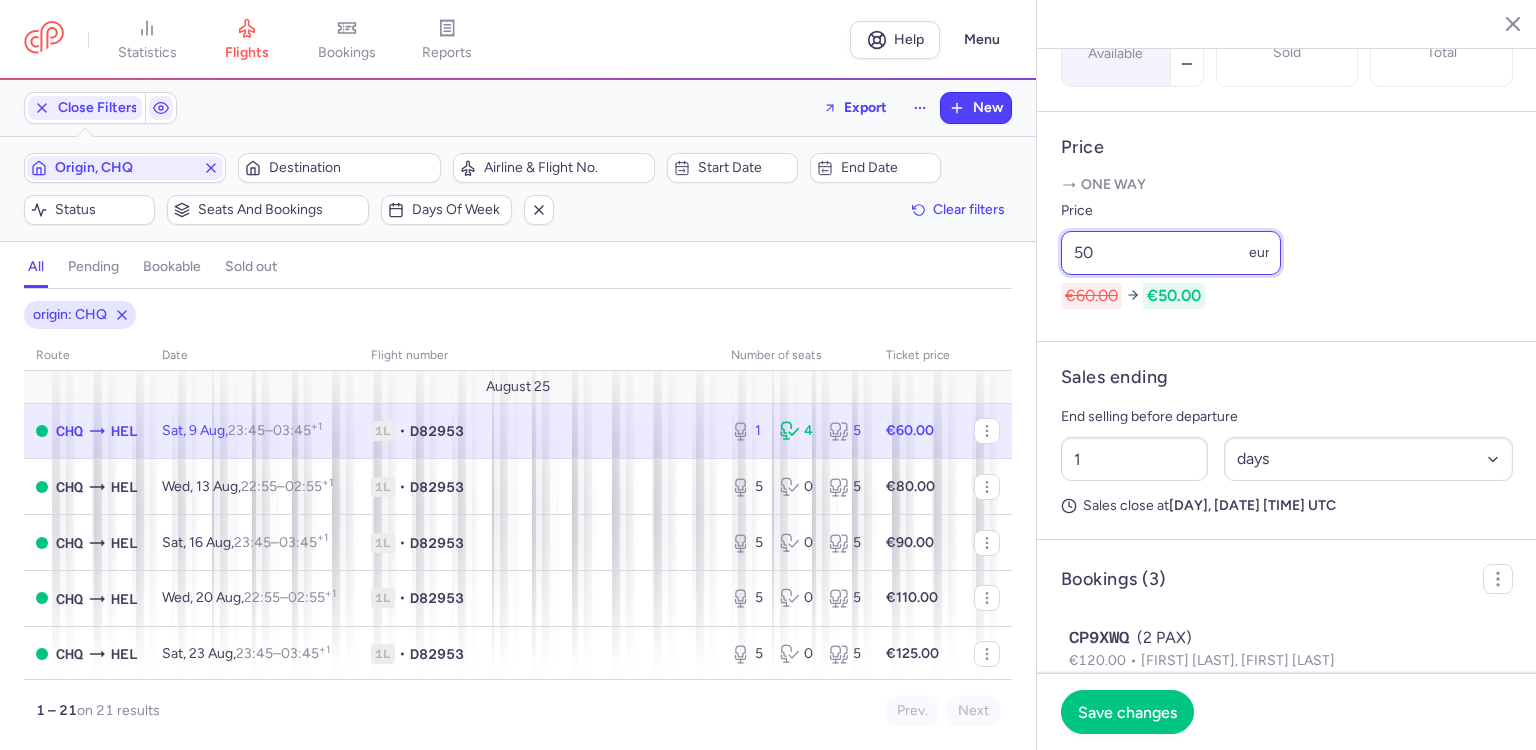 type on "50" 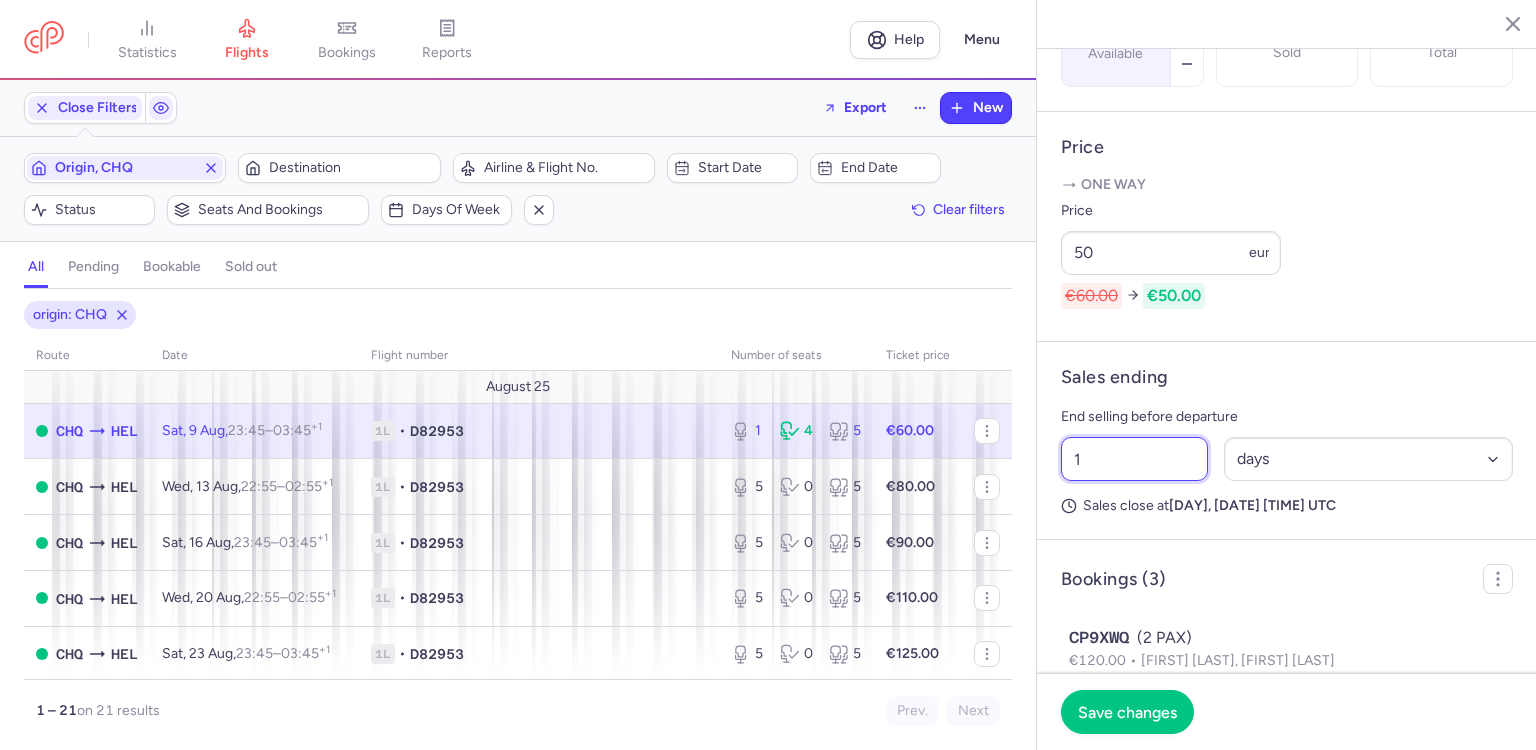 click on "1" at bounding box center [1134, 459] 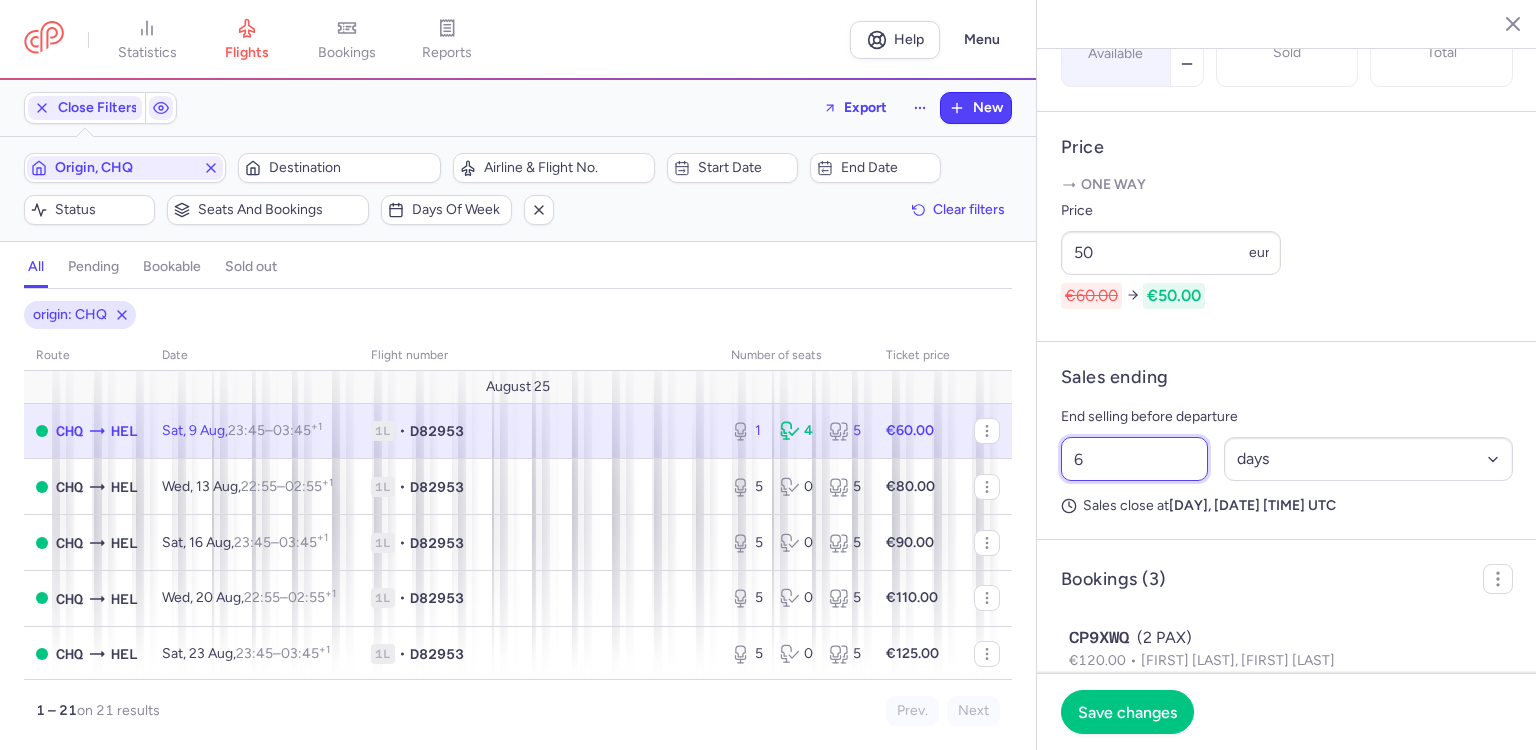 type on "6" 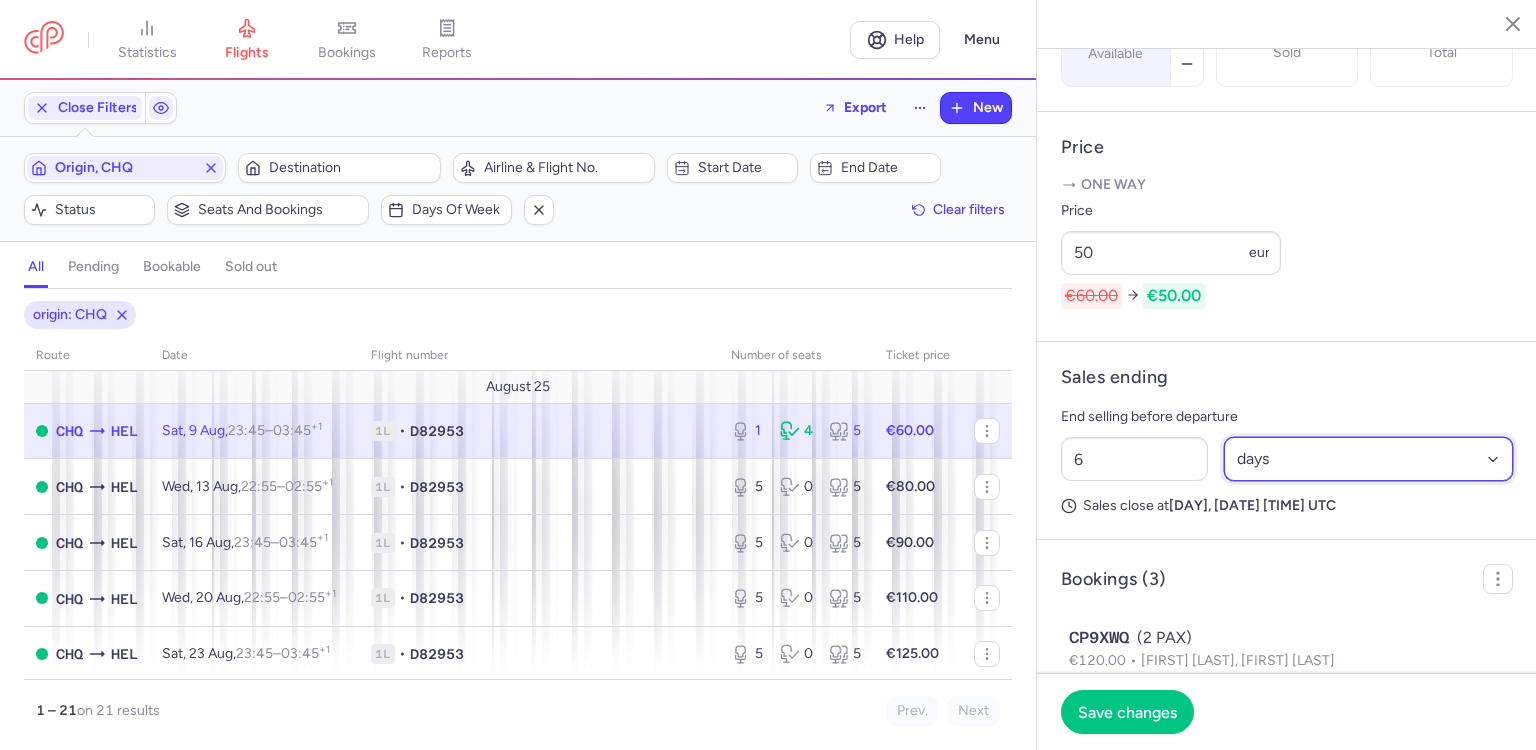 click on "Select an option hours days" at bounding box center [1369, 459] 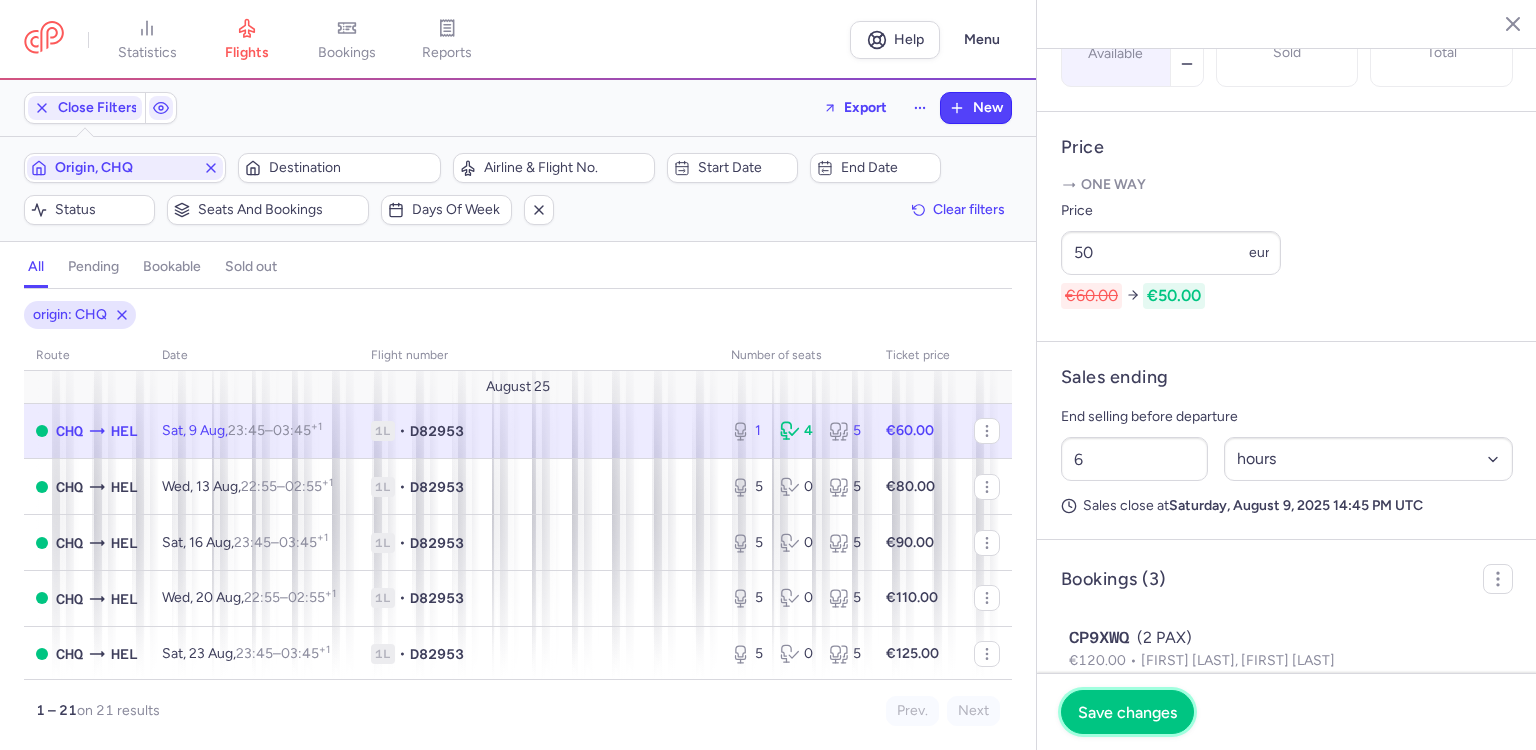 click on "Save changes" at bounding box center [1127, 712] 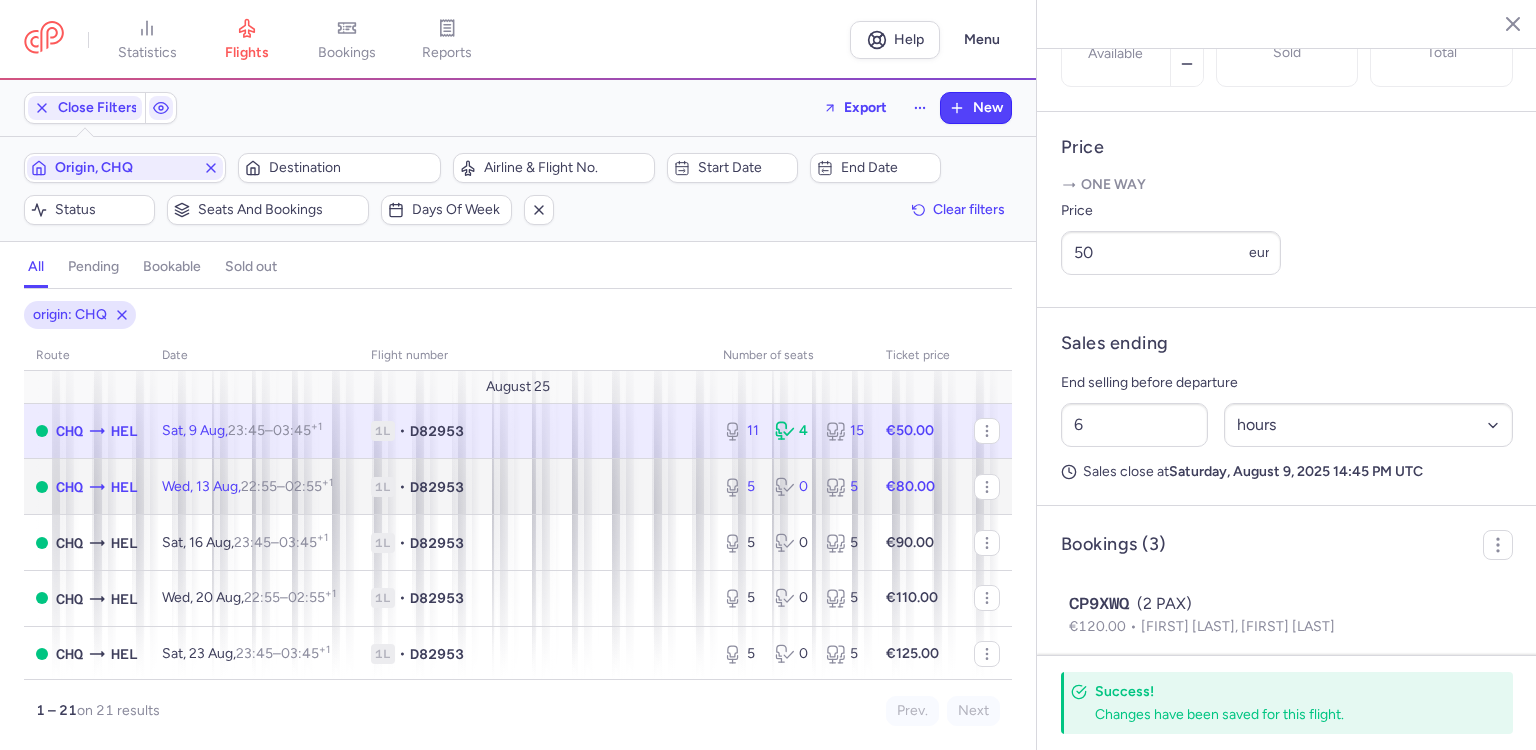 click on "1L • D82953" at bounding box center [535, 487] 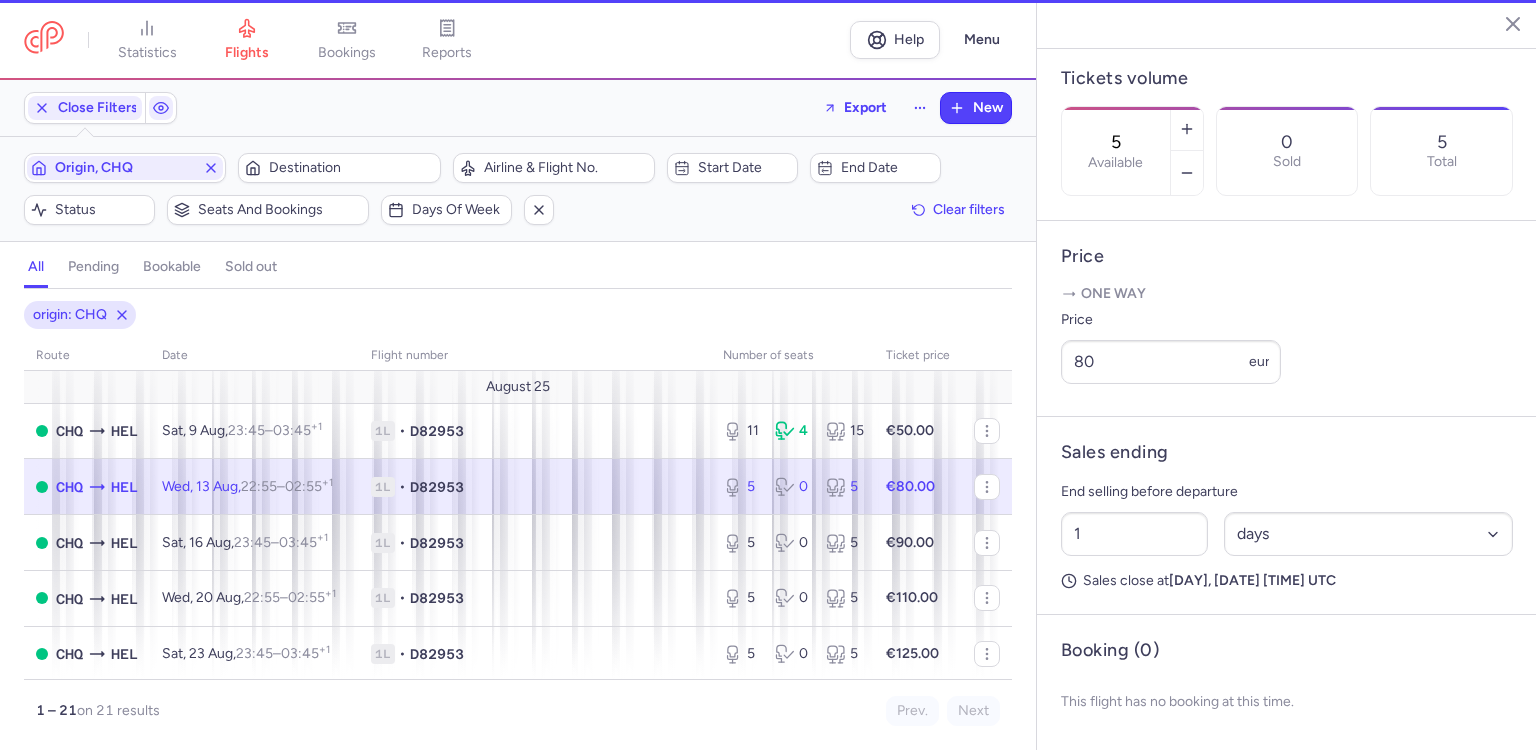 scroll, scrollTop: 677, scrollLeft: 0, axis: vertical 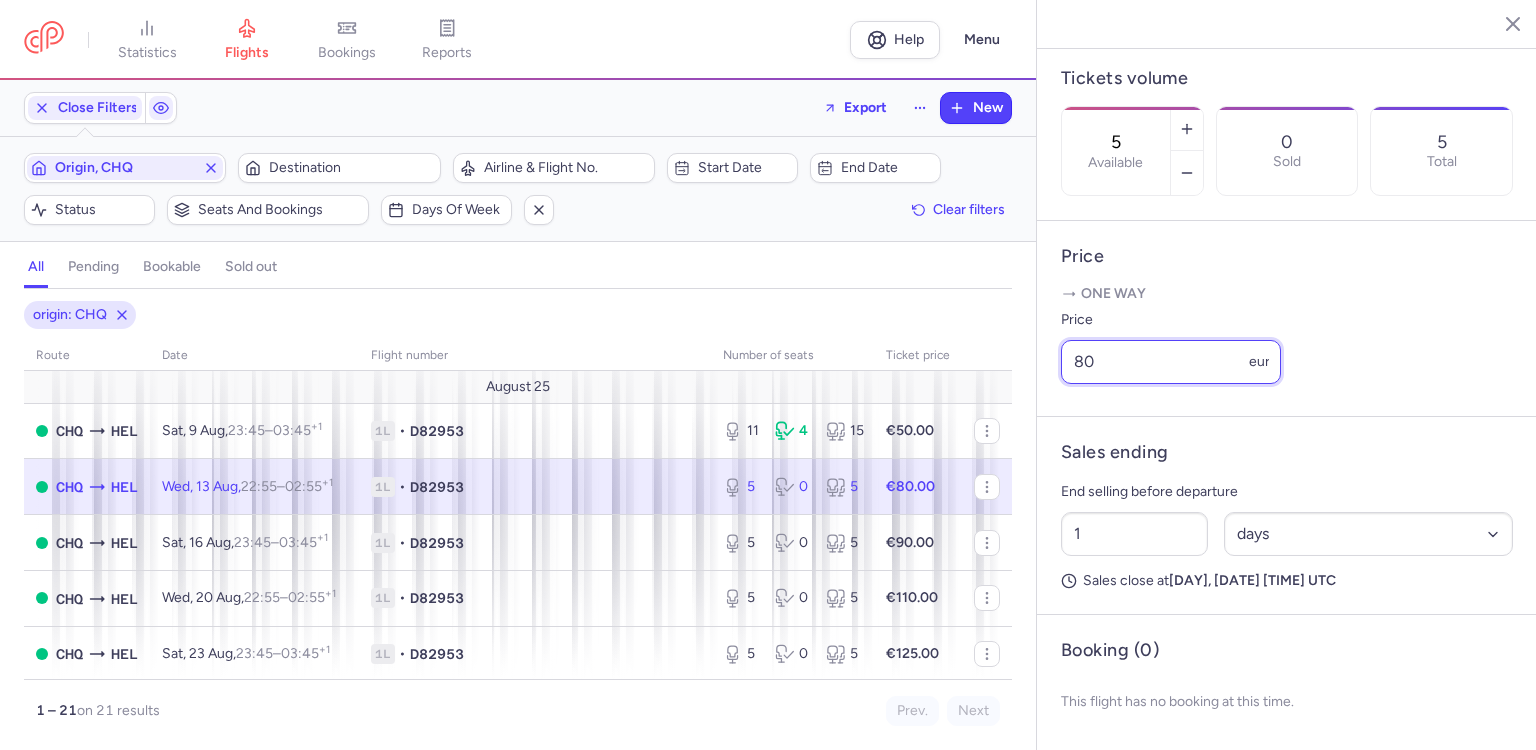 click on "80" at bounding box center [1171, 362] 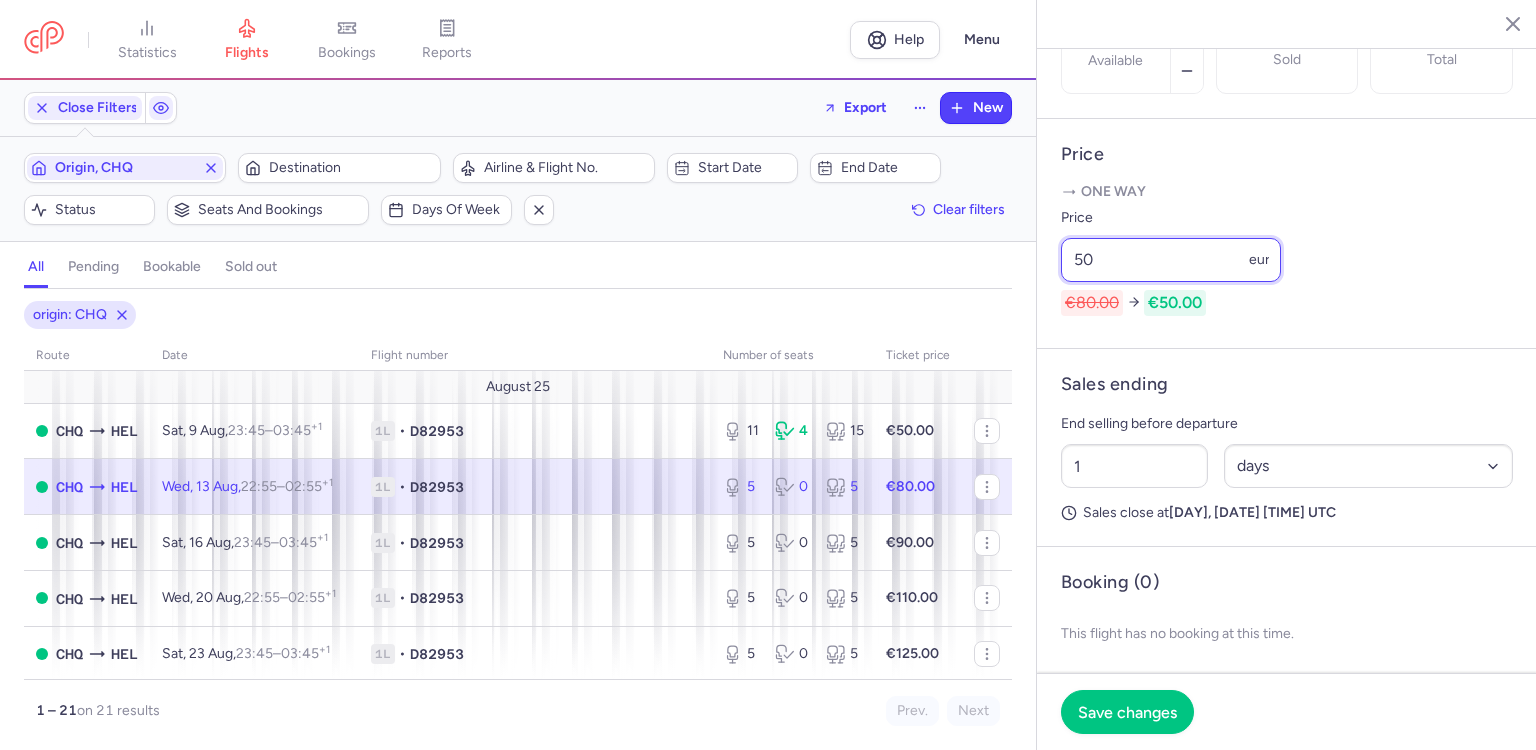 type on "50" 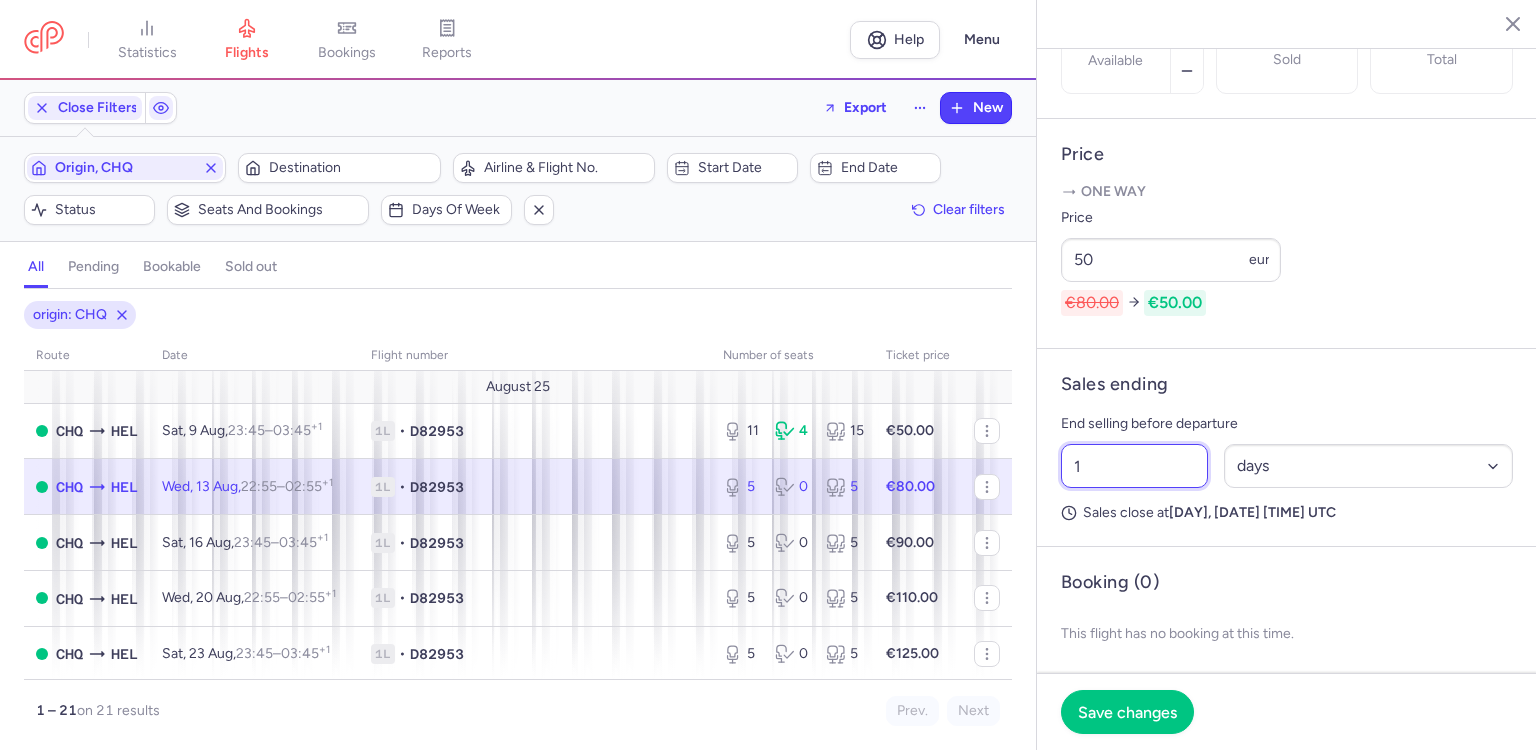 click on "1" at bounding box center (1134, 466) 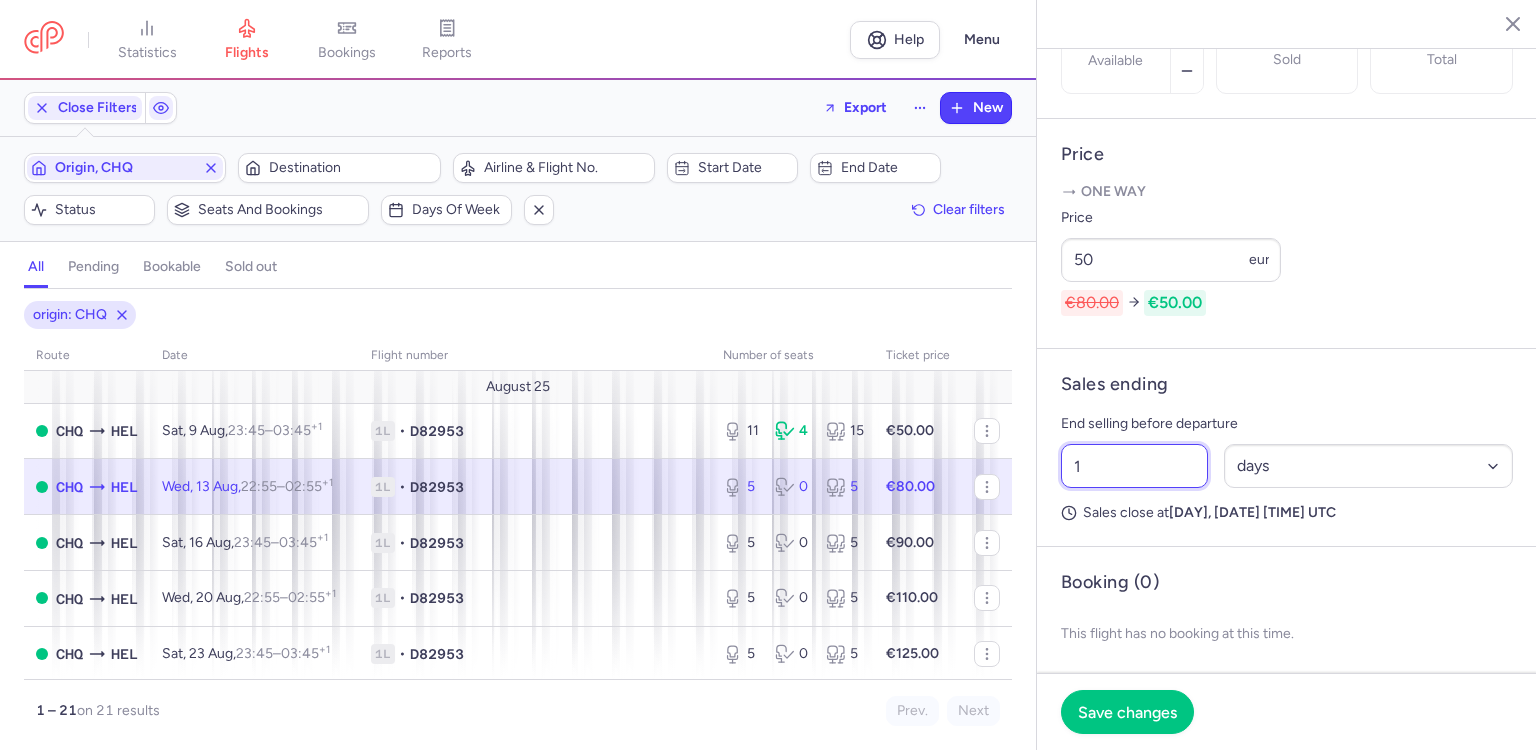 click on "1" at bounding box center [1134, 466] 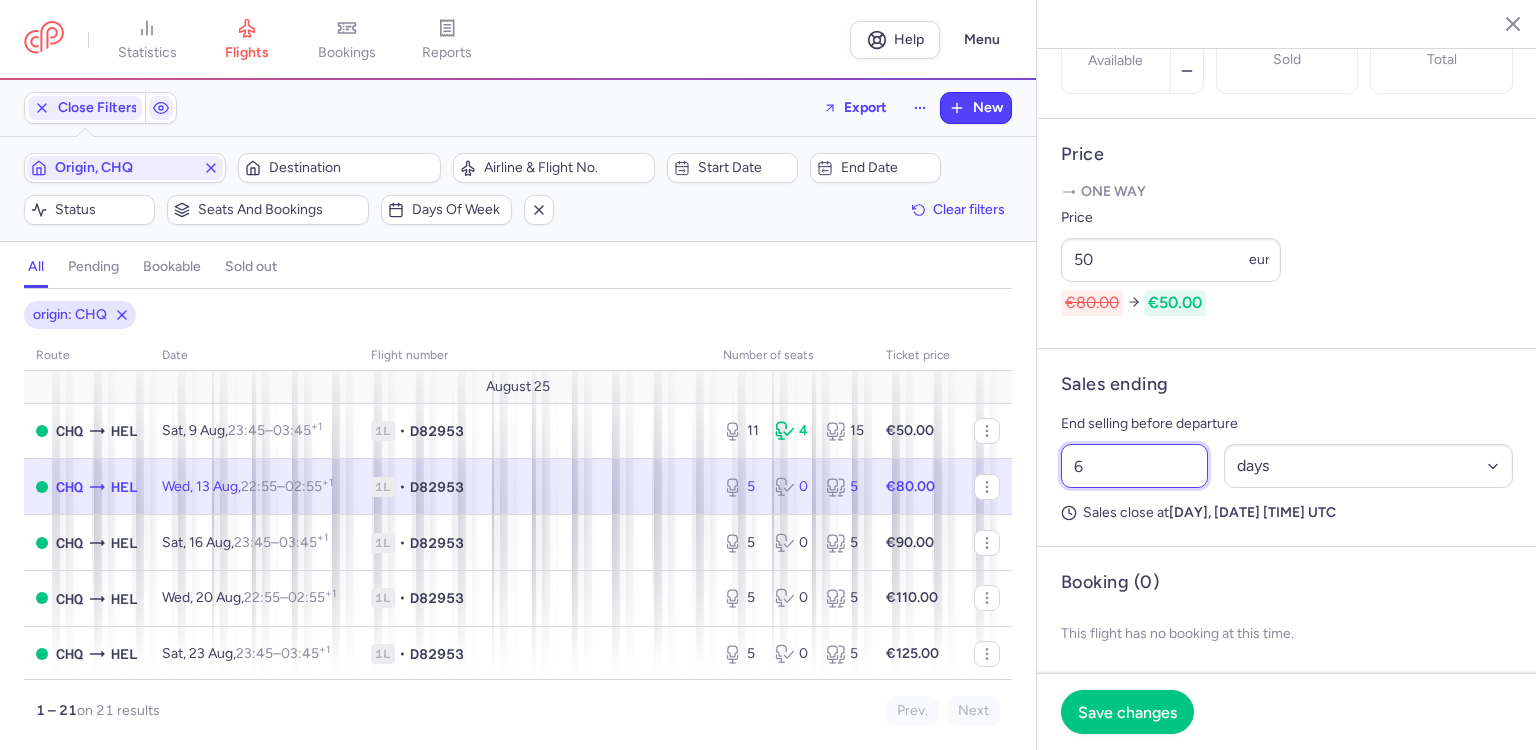 type on "6" 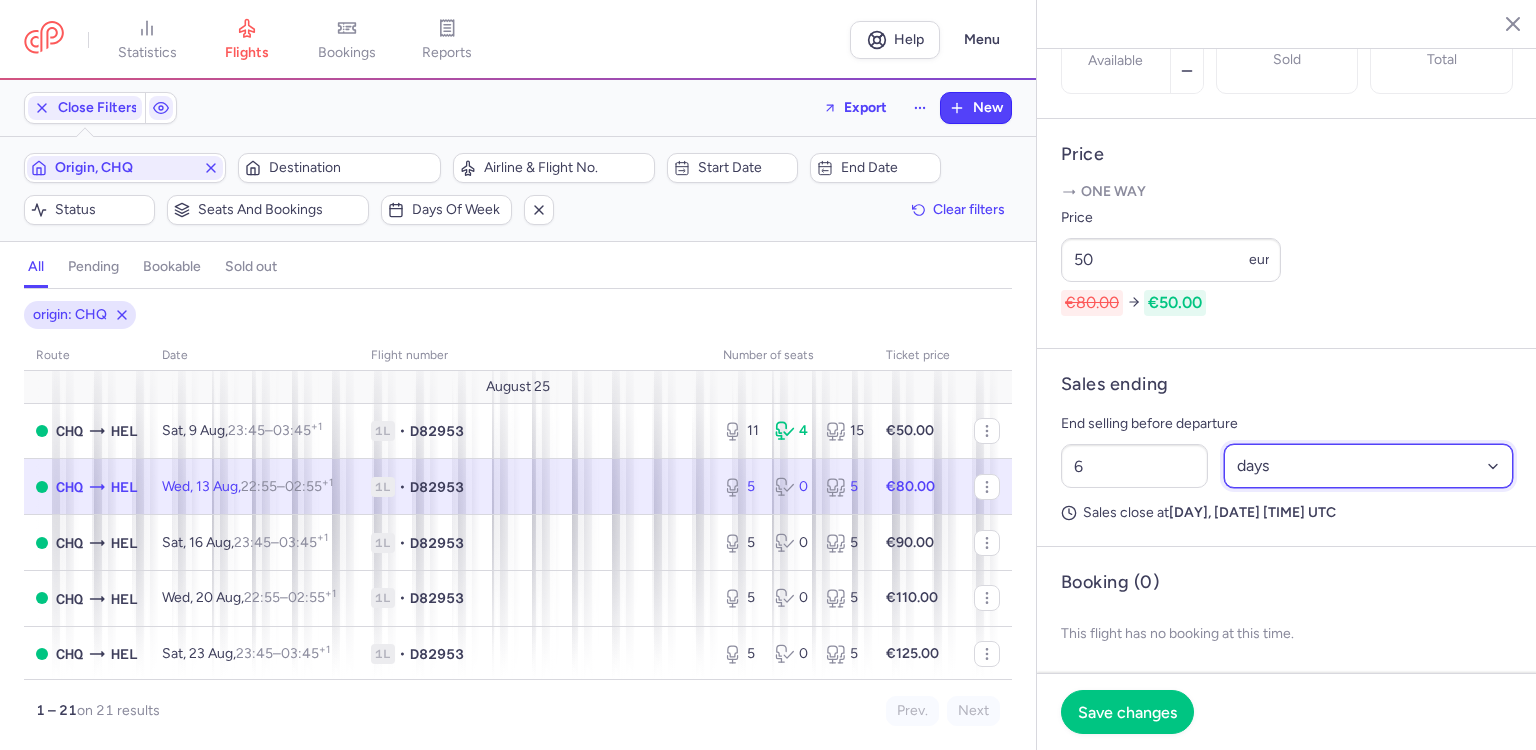 click on "Select an option hours days" at bounding box center [1369, 466] 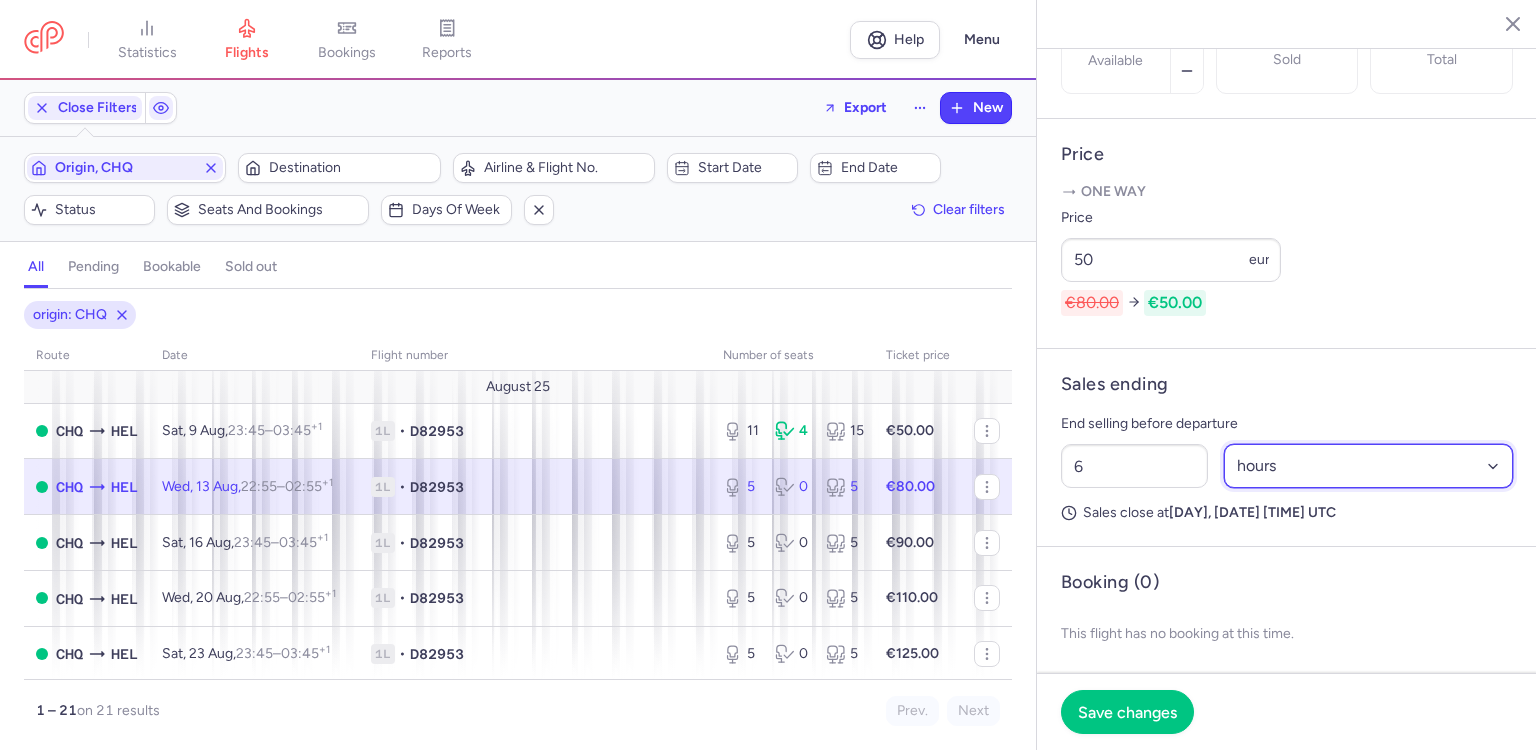 click on "Select an option hours days" at bounding box center [1369, 466] 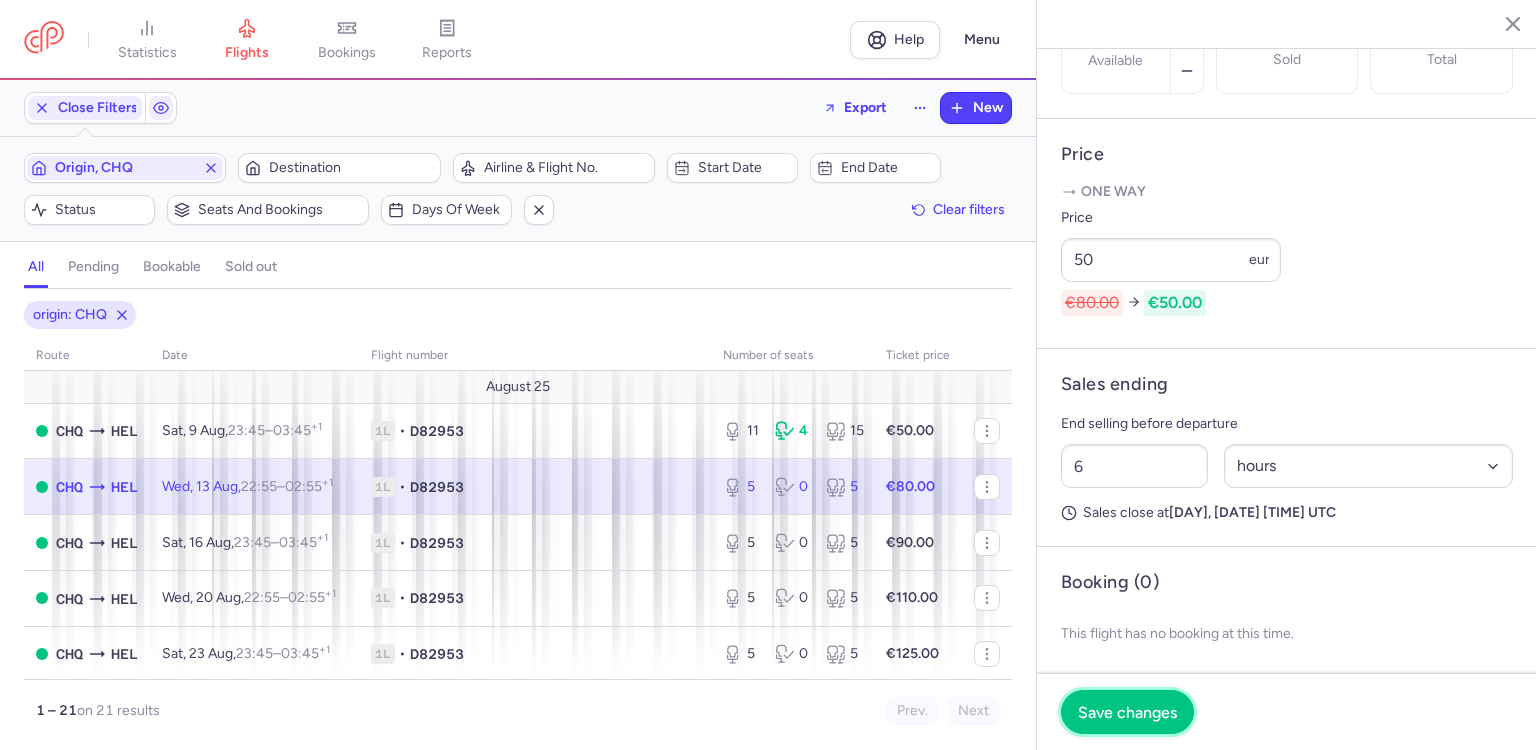 click on "Save changes" at bounding box center (1127, 712) 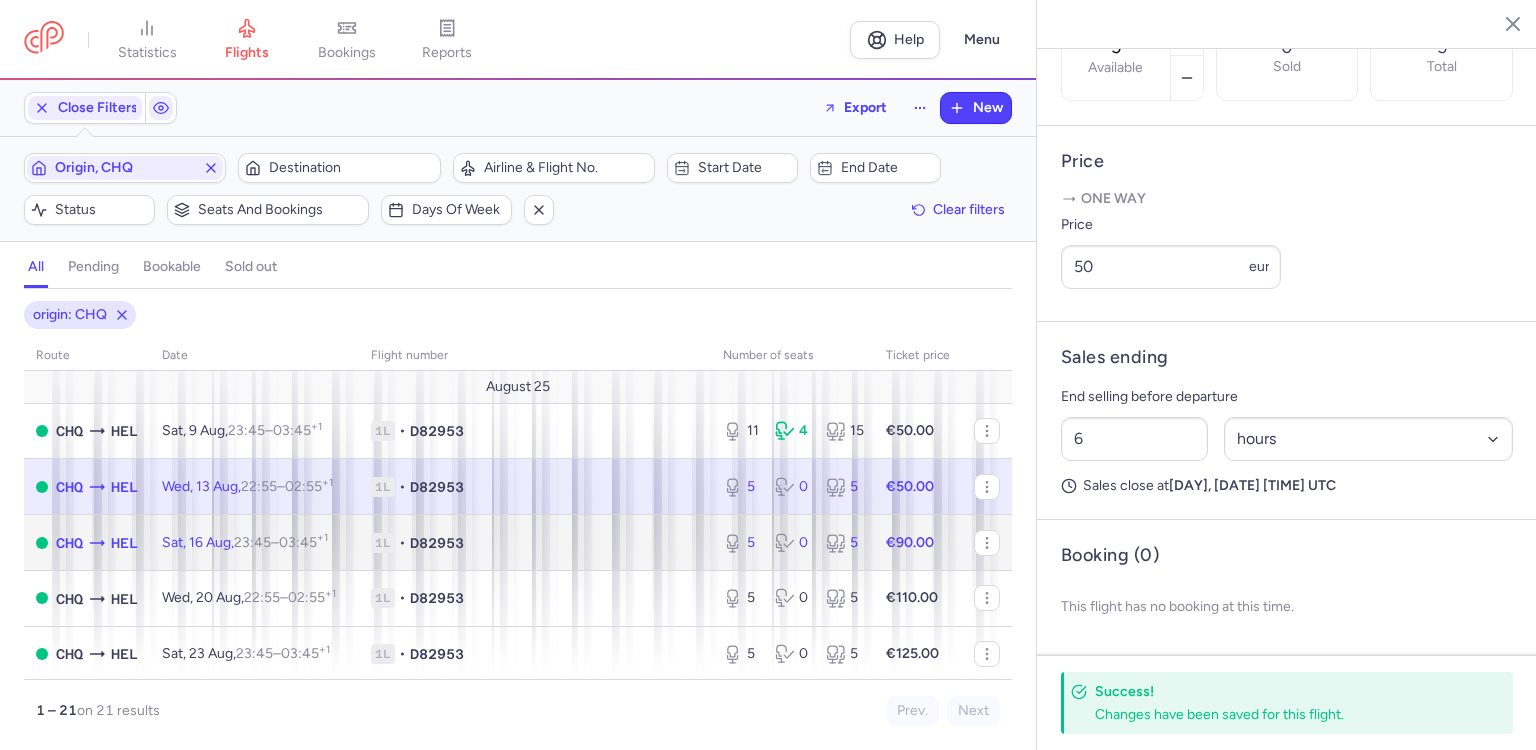 click on "1L • D82953" at bounding box center (535, 543) 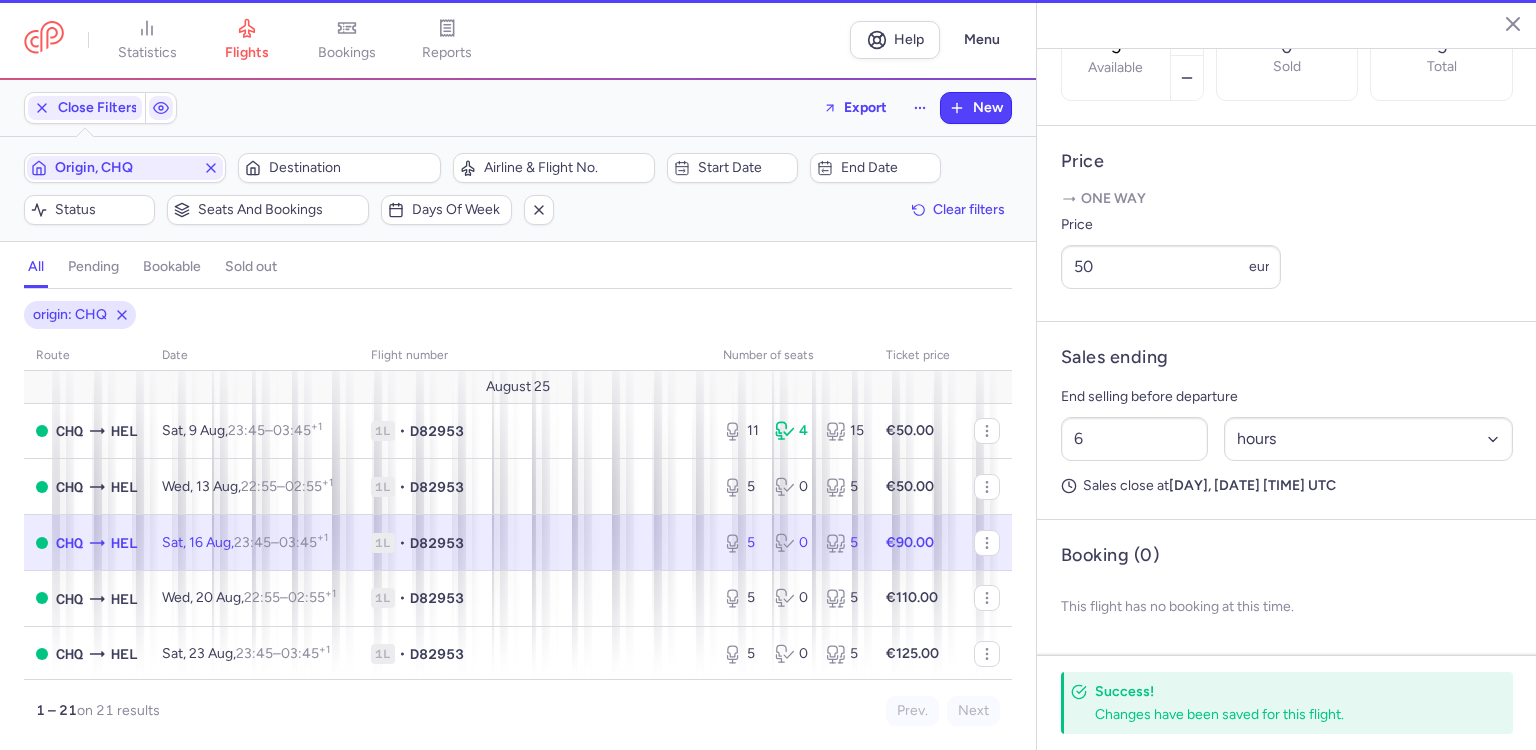 type on "1" 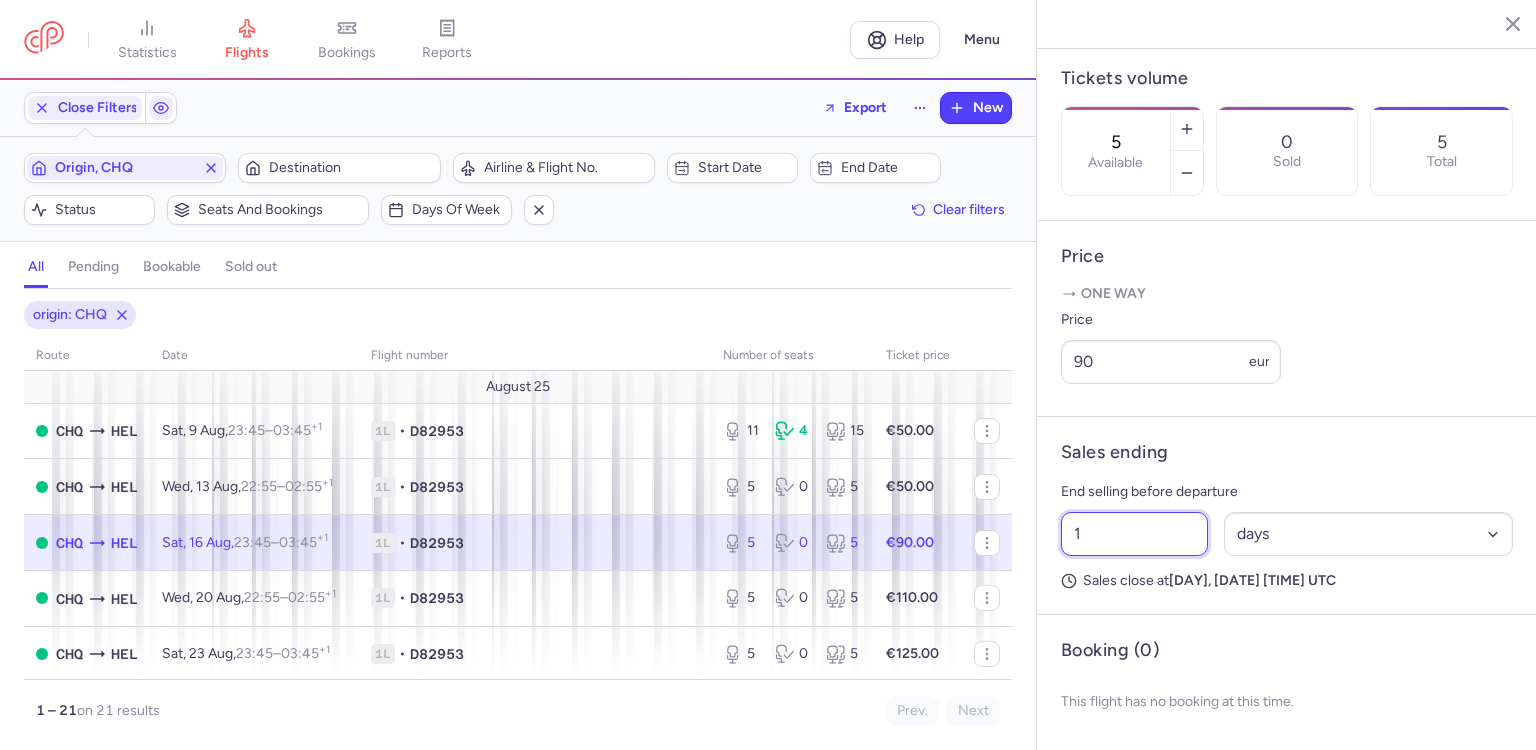 click on "1" at bounding box center [1134, 534] 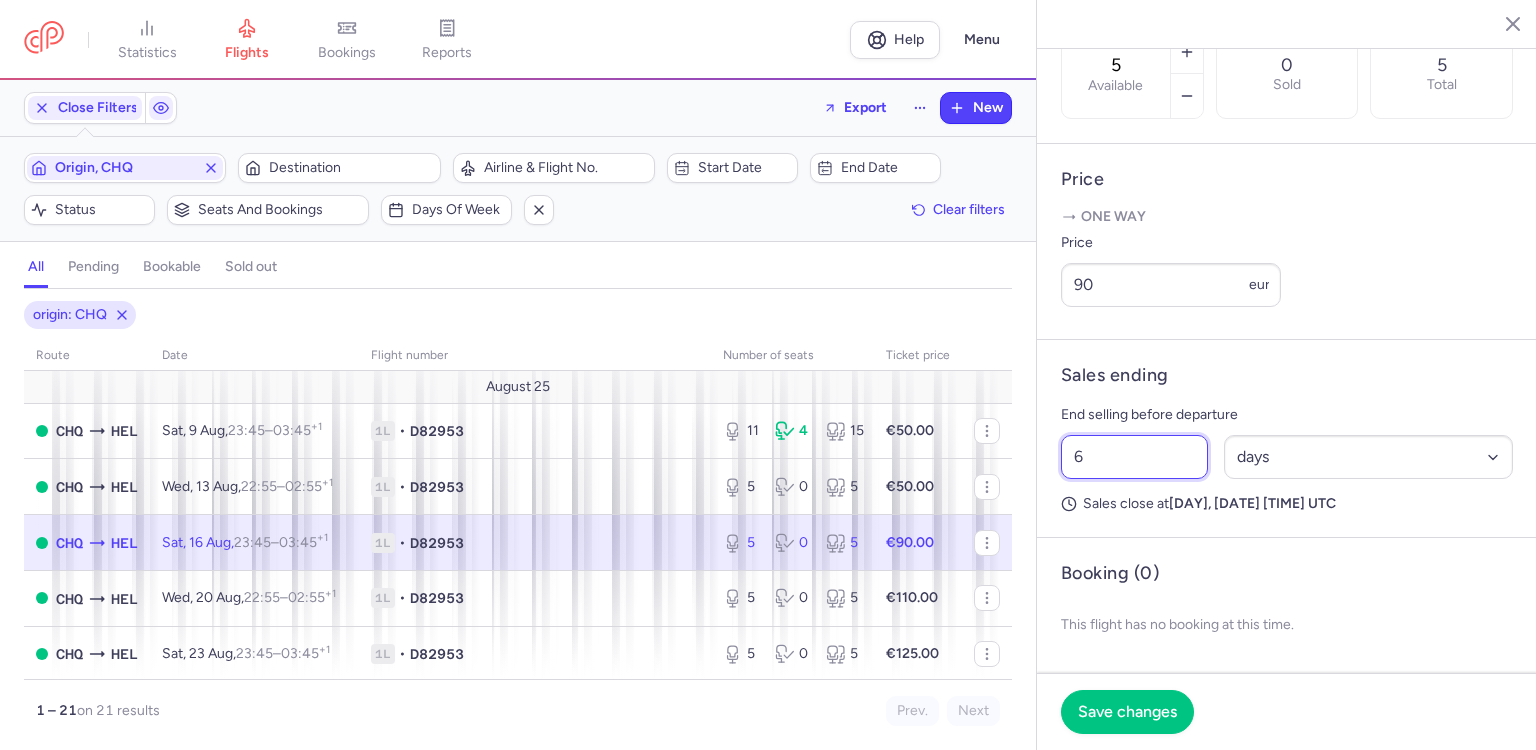 type on "6" 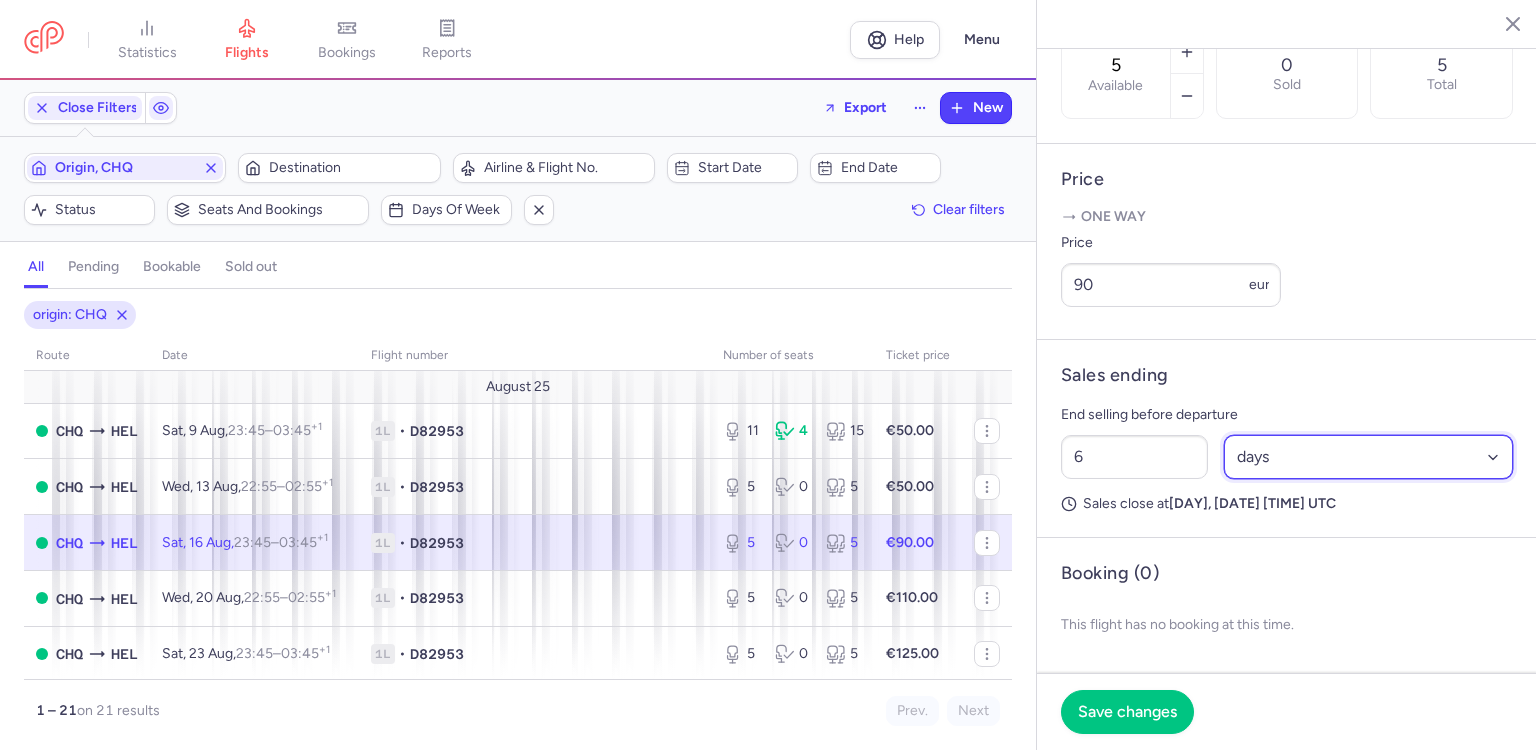click on "Select an option hours days" at bounding box center [1369, 457] 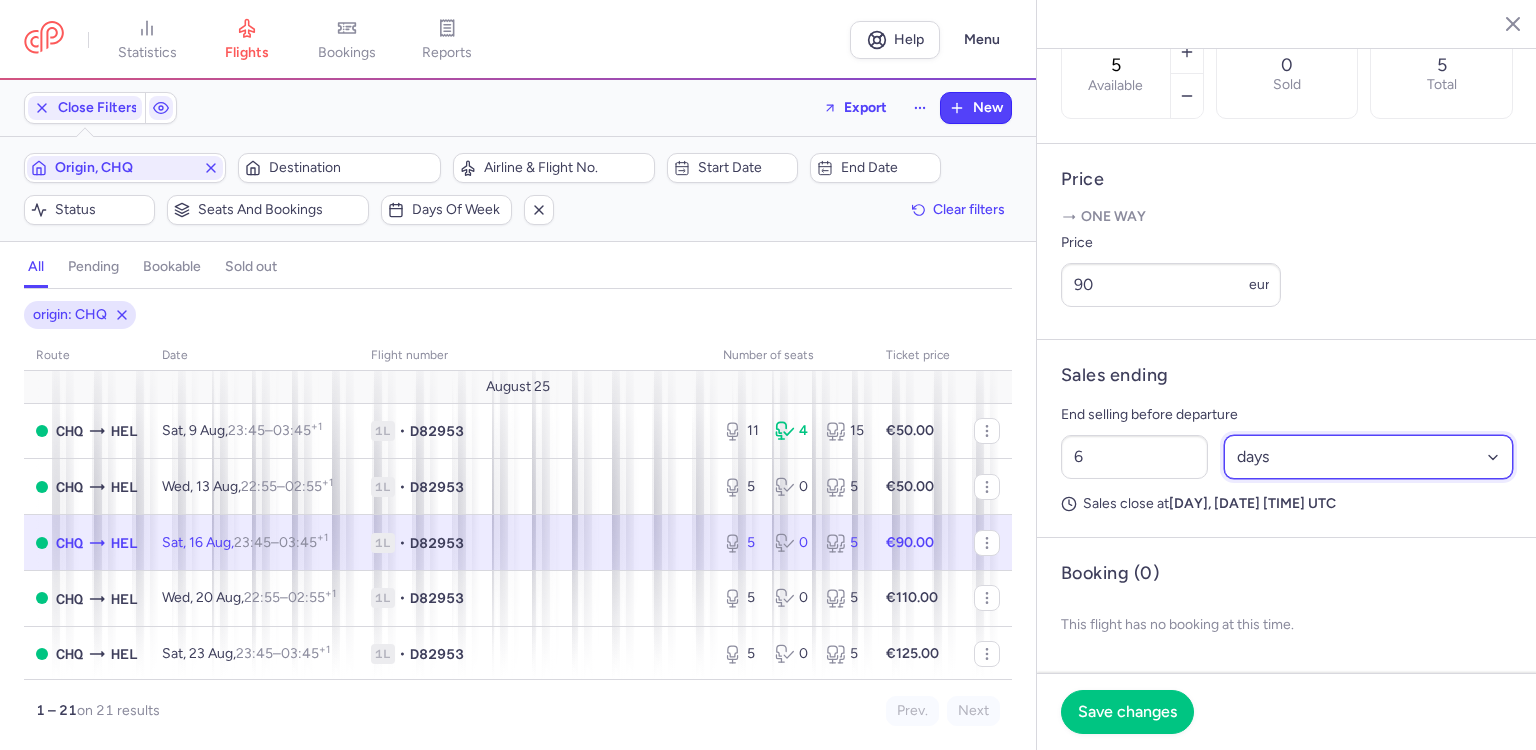 select on "hours" 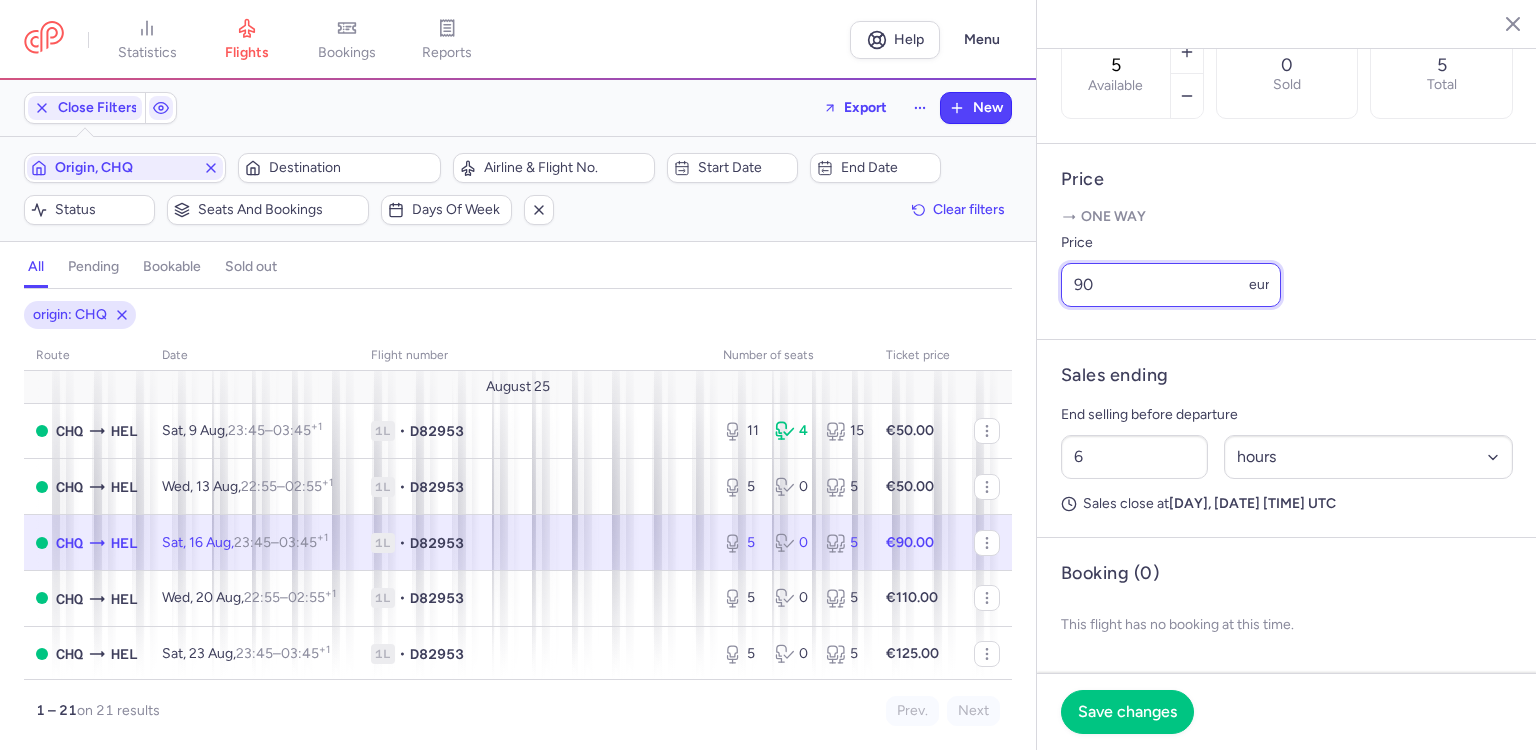 click on "90" at bounding box center [1171, 285] 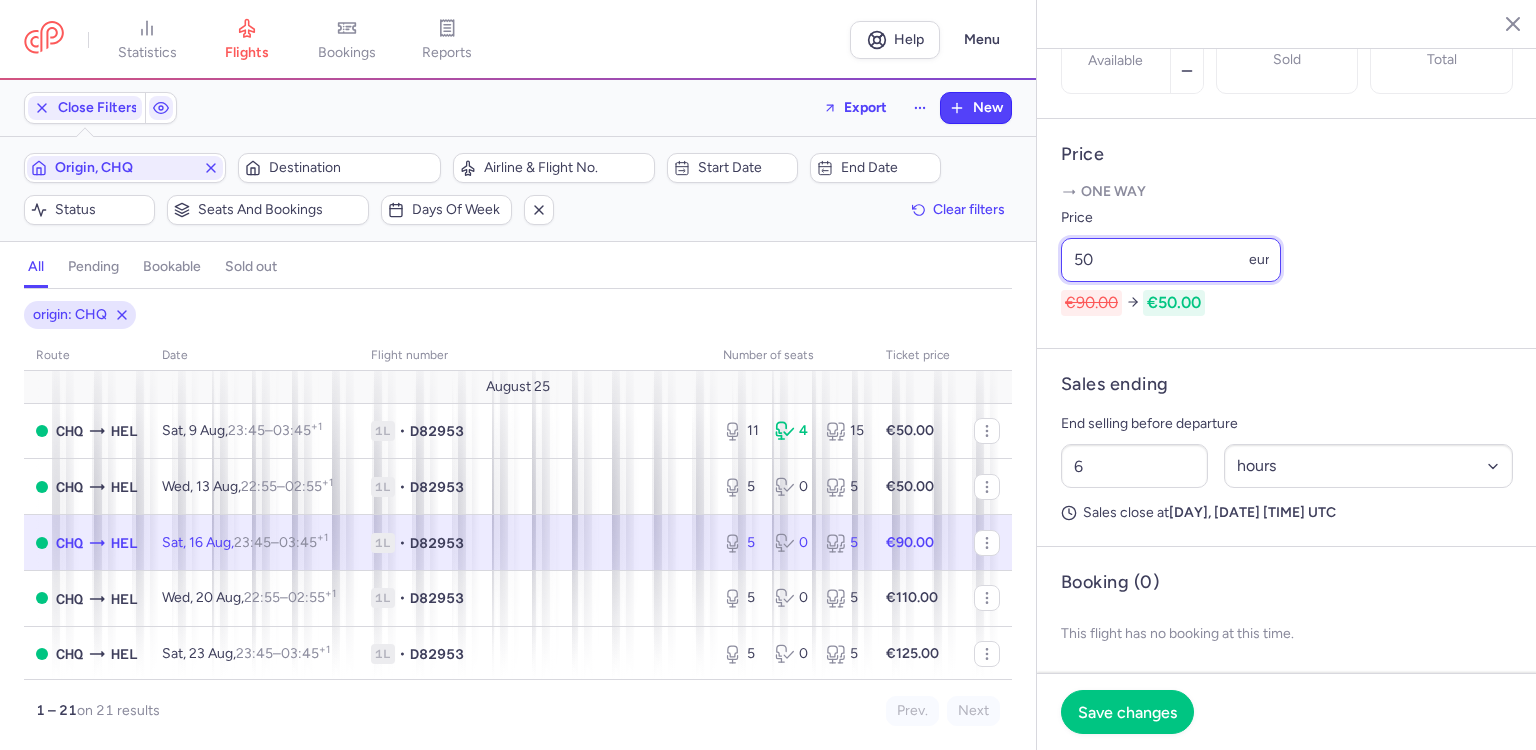 type on "50" 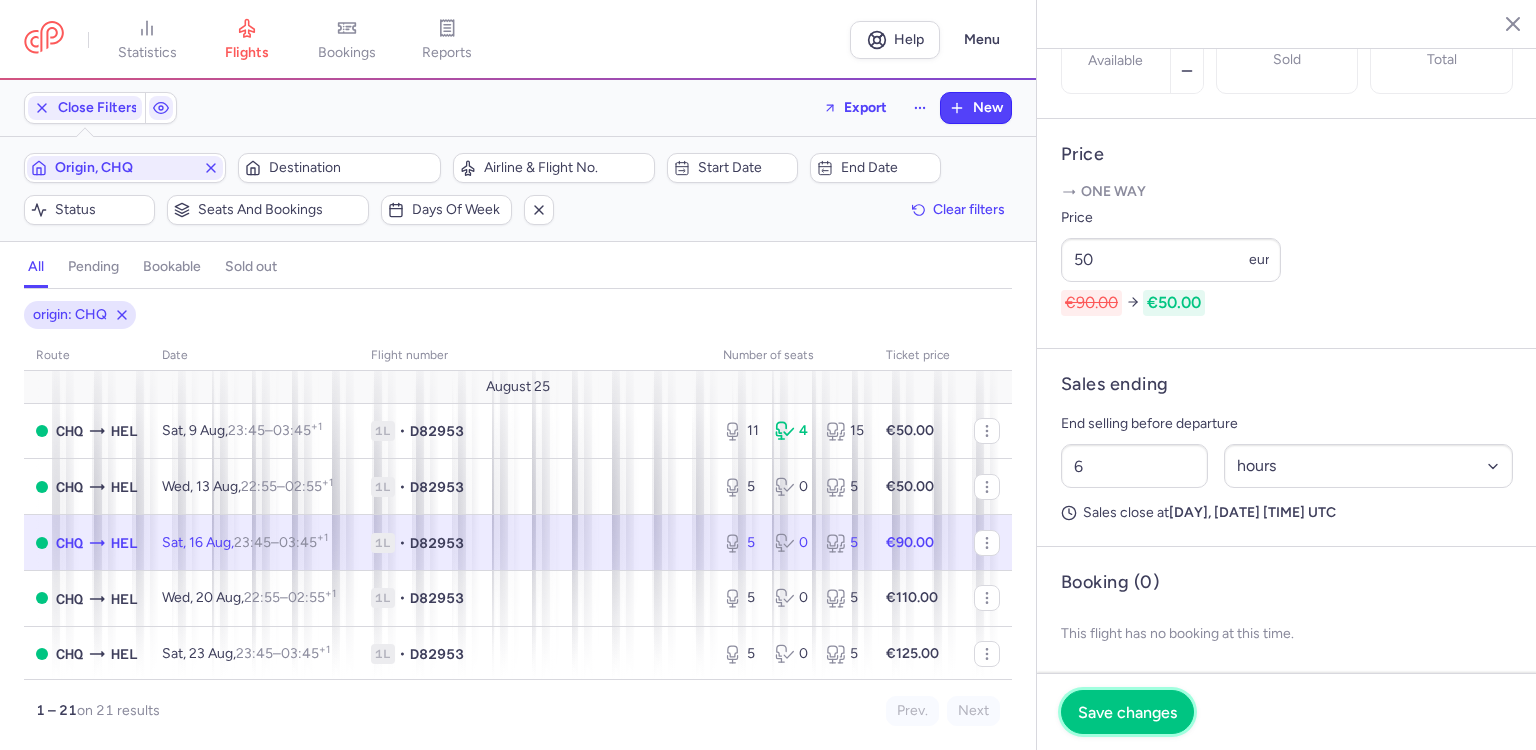 click on "Save changes" at bounding box center [1127, 712] 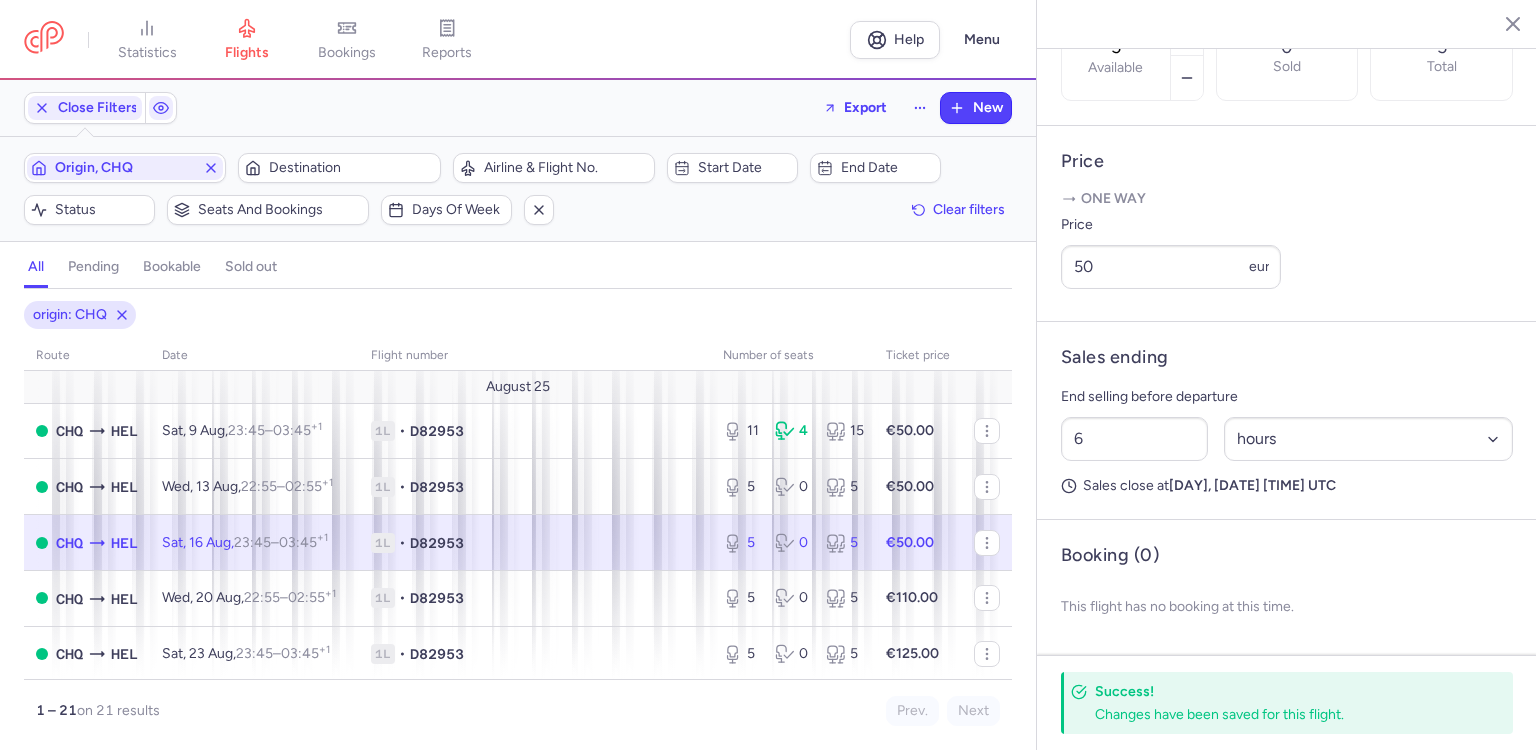 click 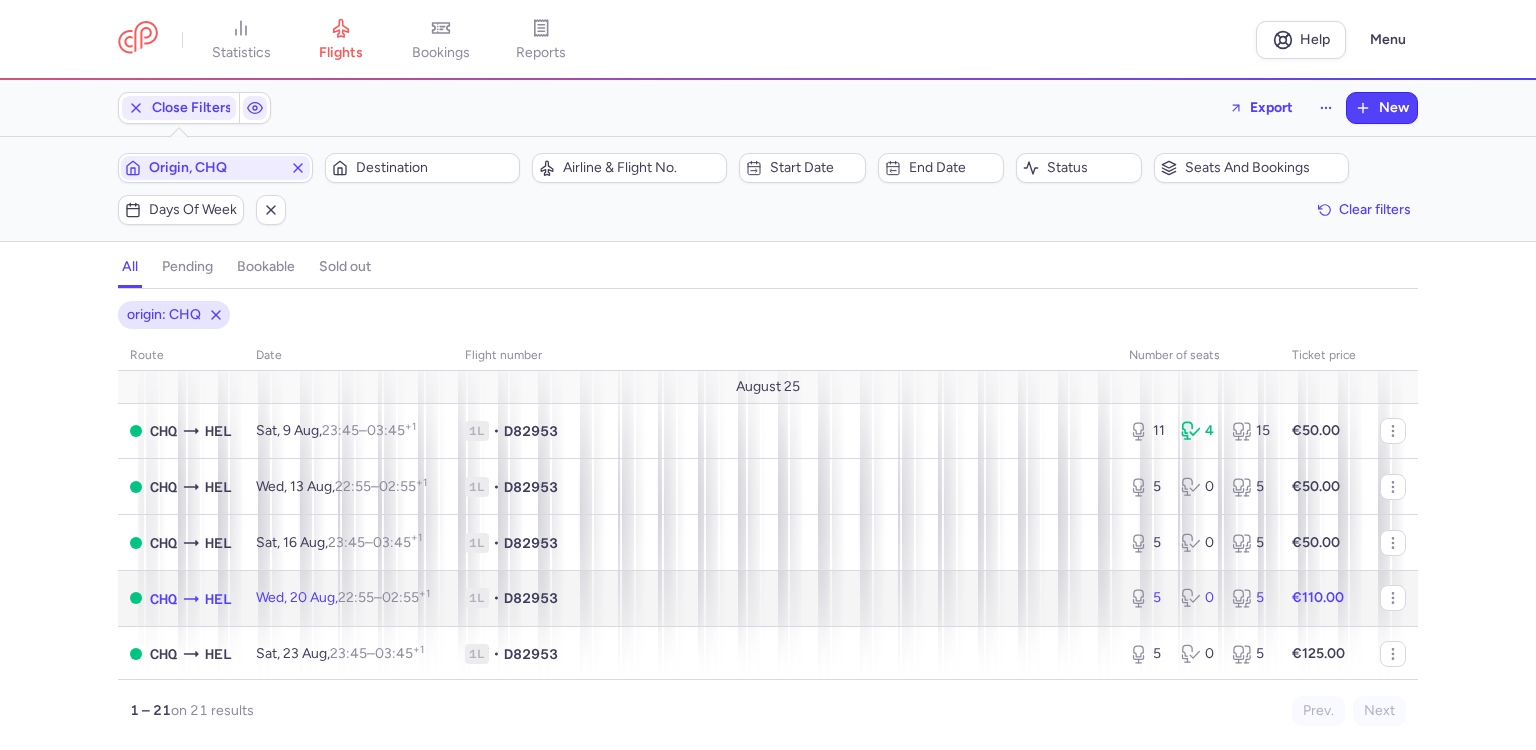click on "1L • D82953" at bounding box center [785, 598] 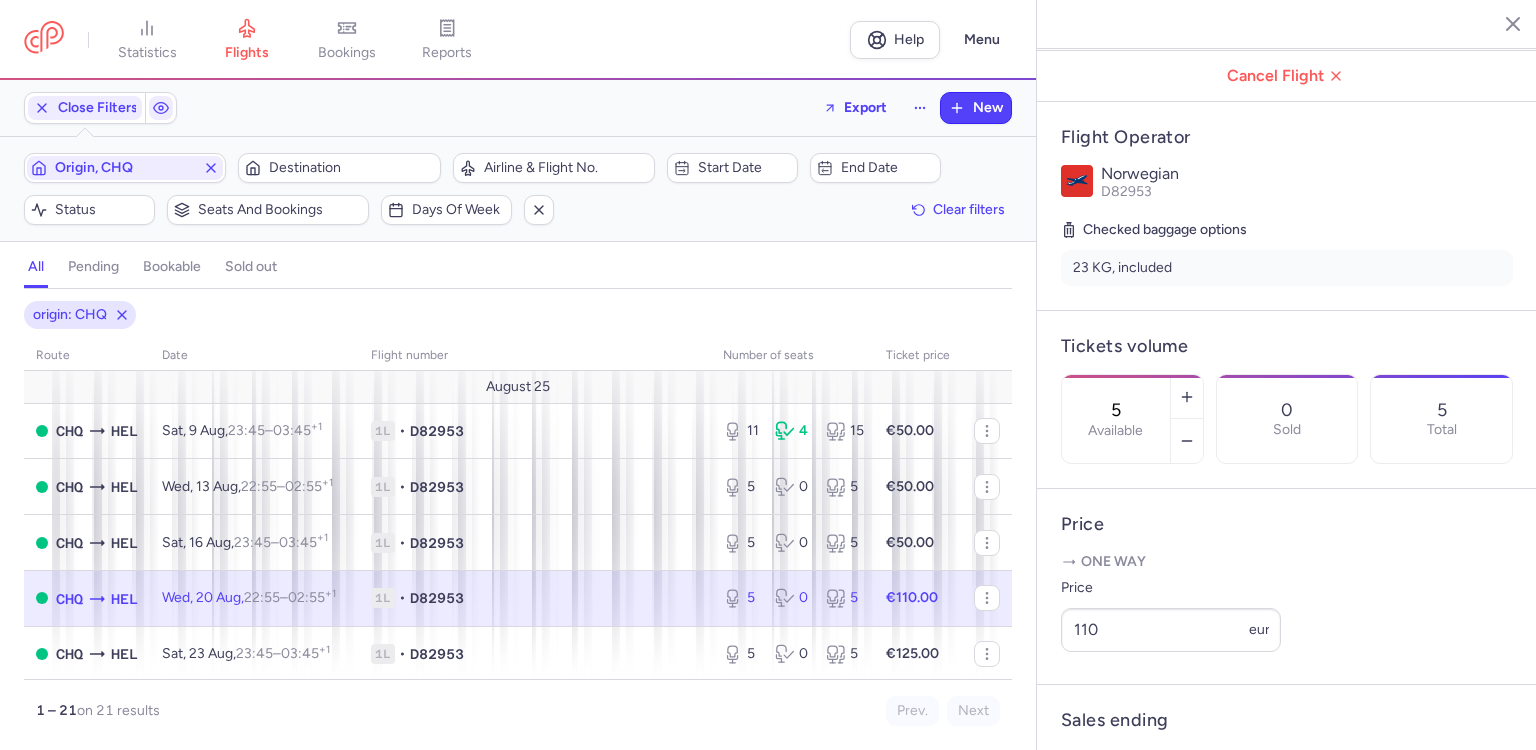 scroll, scrollTop: 500, scrollLeft: 0, axis: vertical 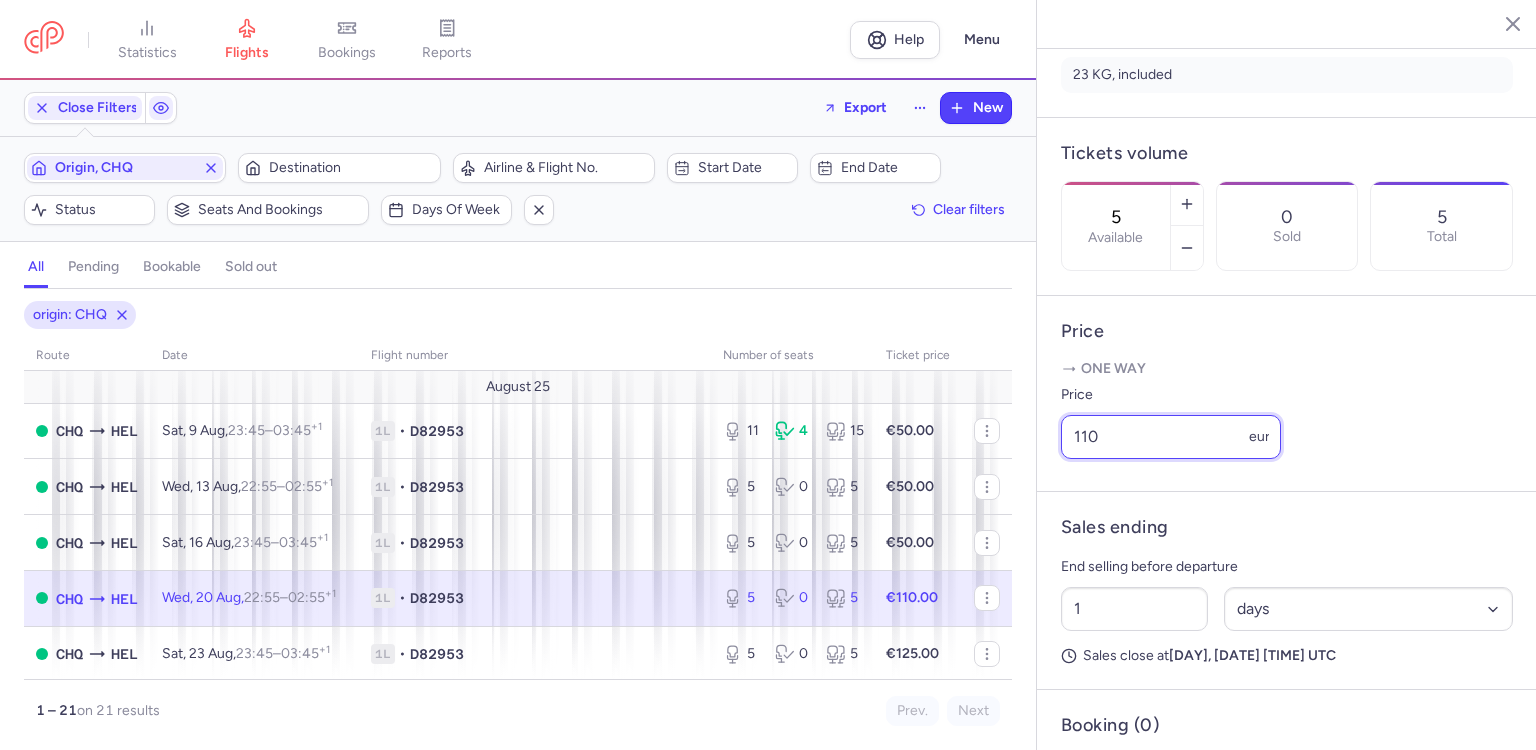 click on "110" at bounding box center (1171, 437) 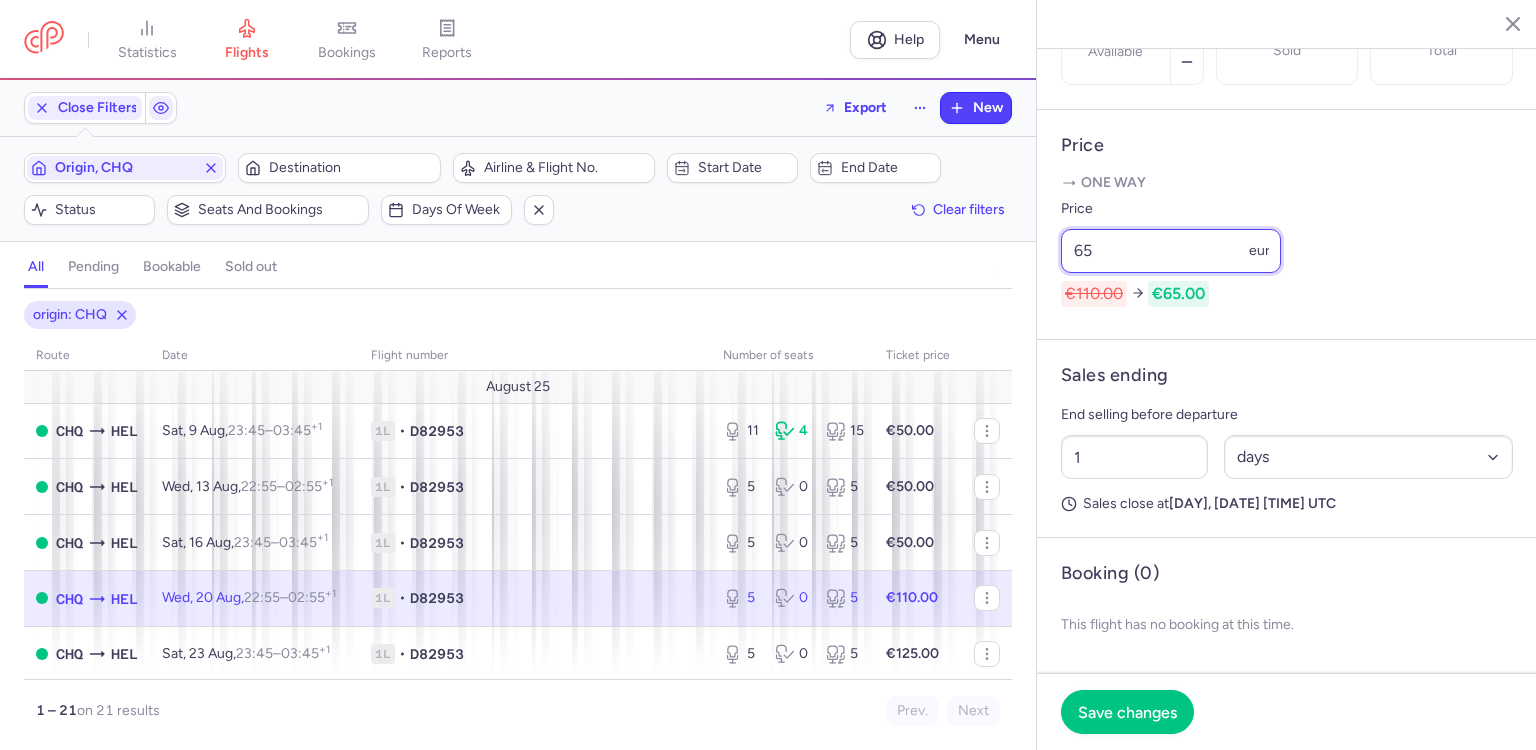 scroll, scrollTop: 688, scrollLeft: 0, axis: vertical 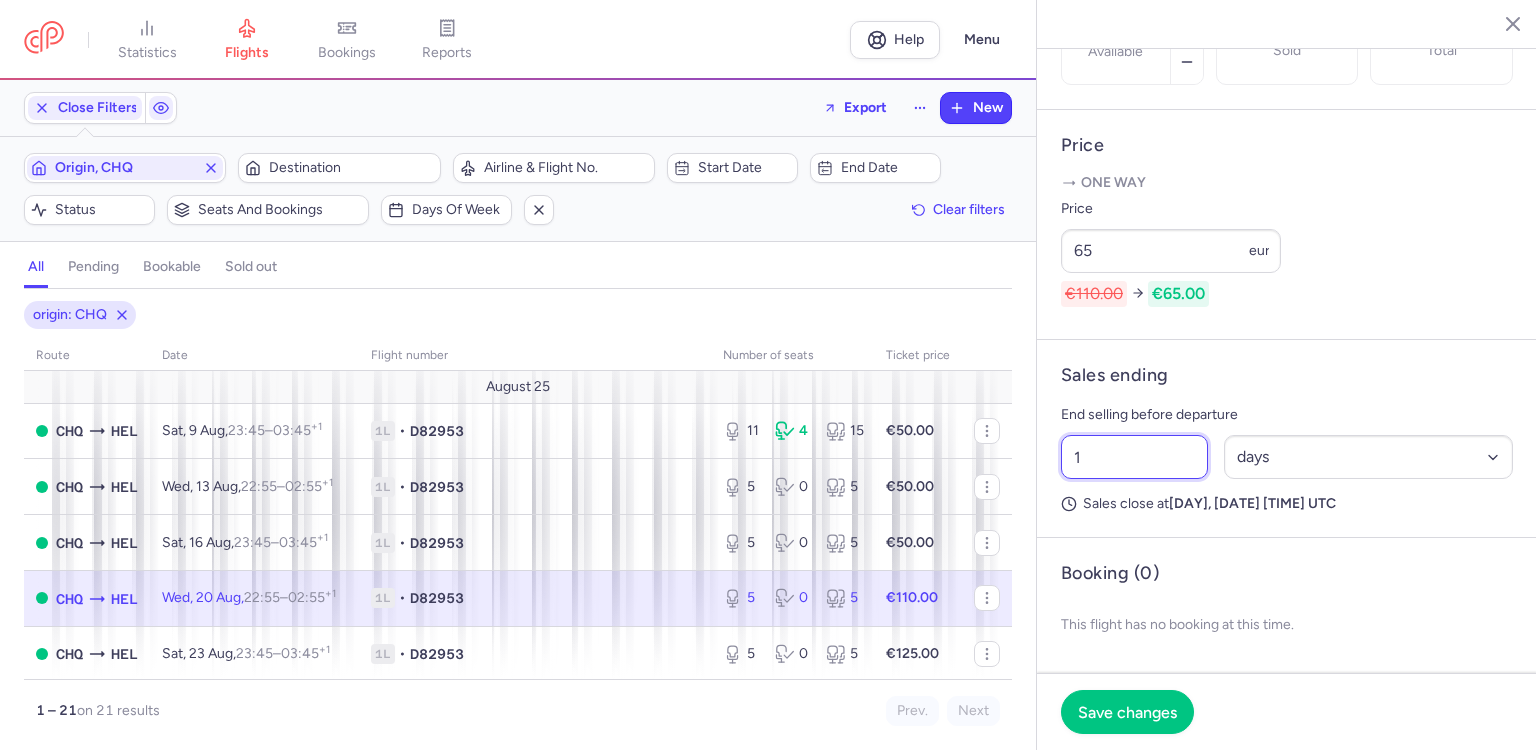 click on "1" at bounding box center (1134, 457) 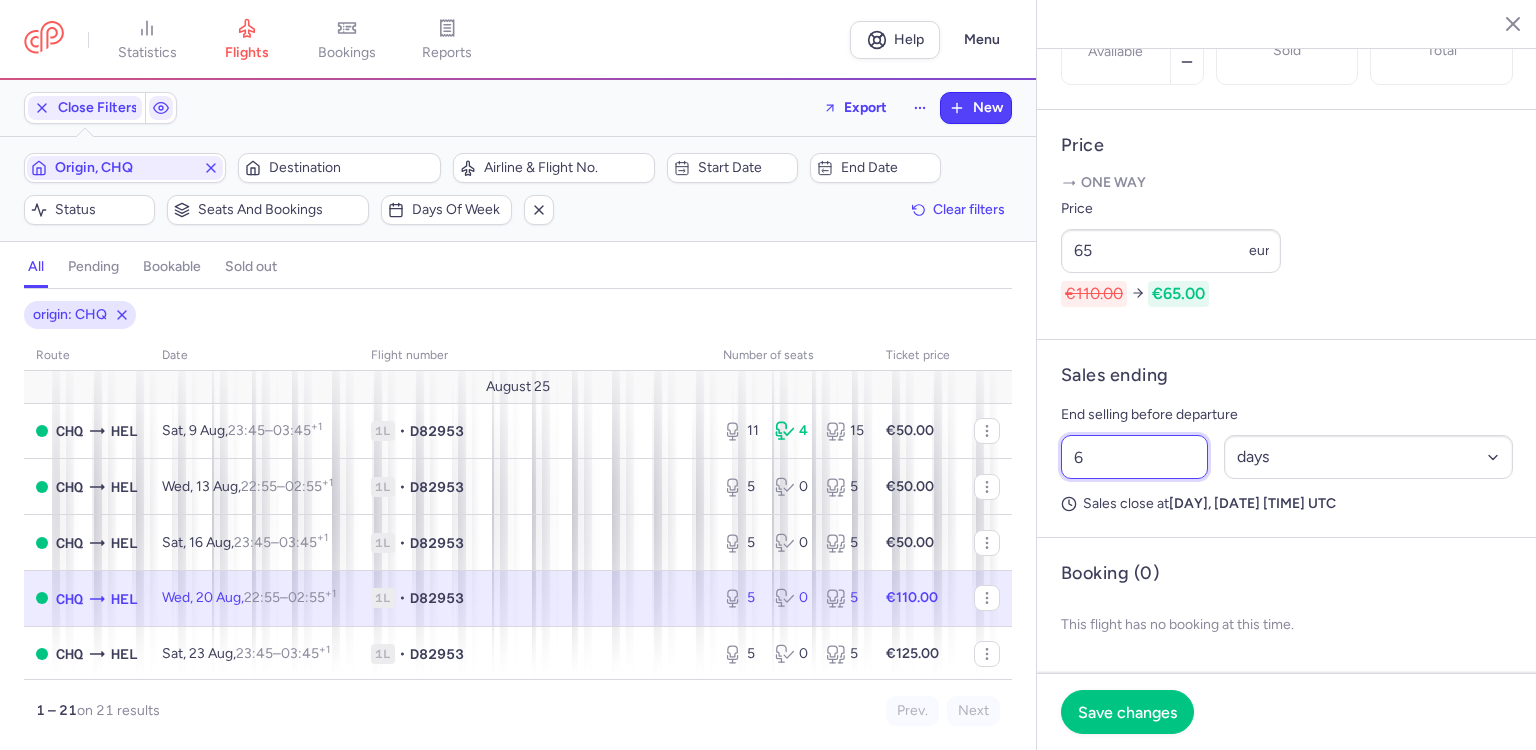 type on "6" 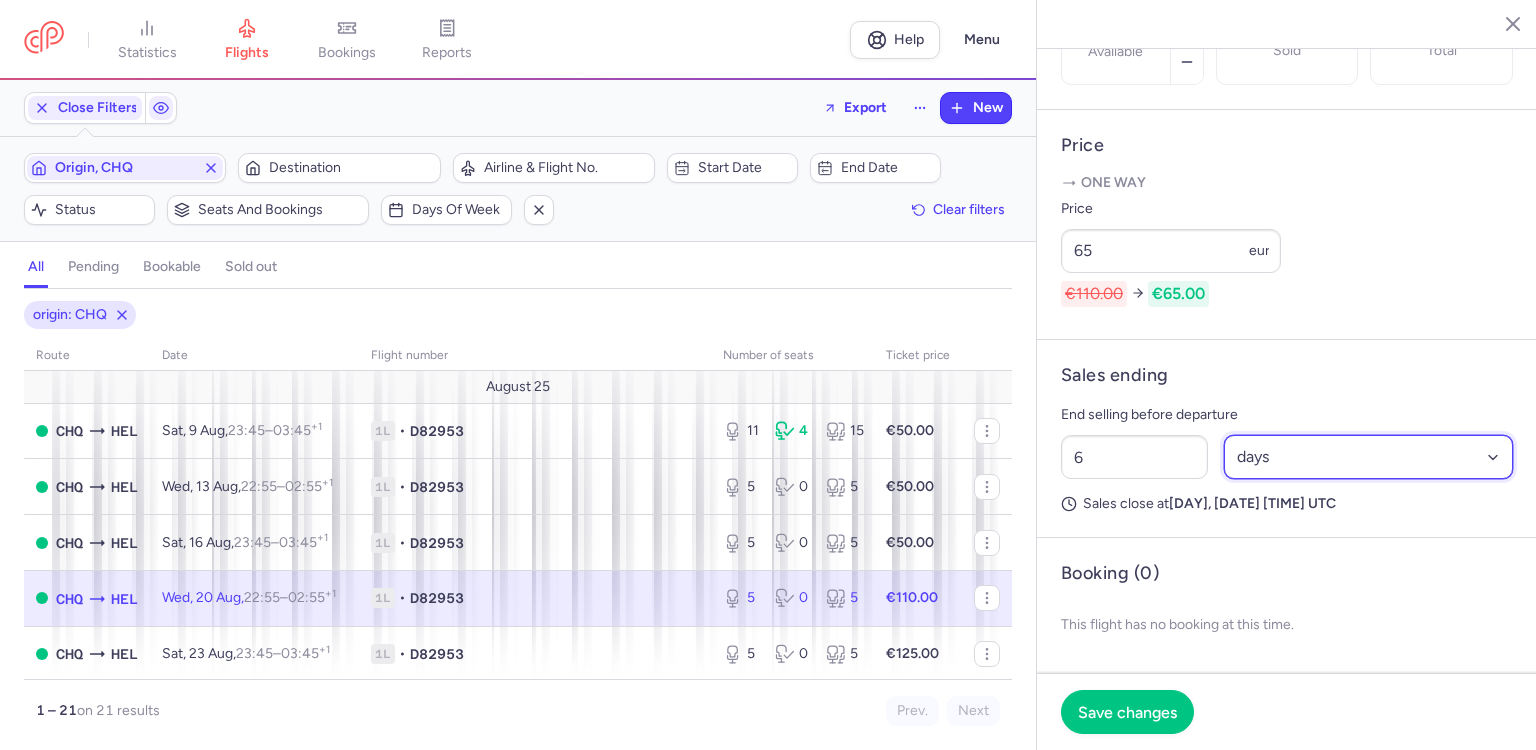 click on "Select an option hours days" at bounding box center (1369, 457) 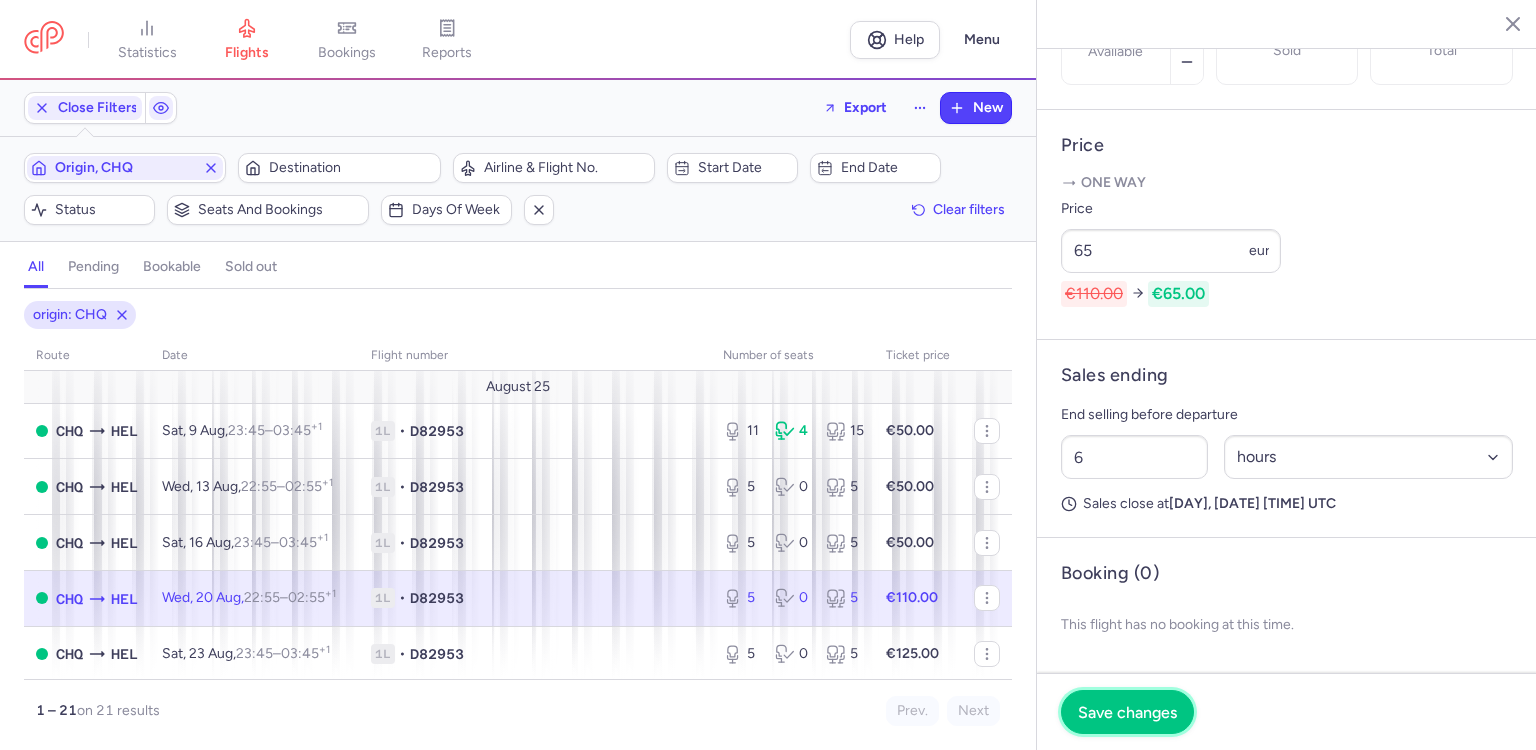 click on "Save changes" at bounding box center [1127, 712] 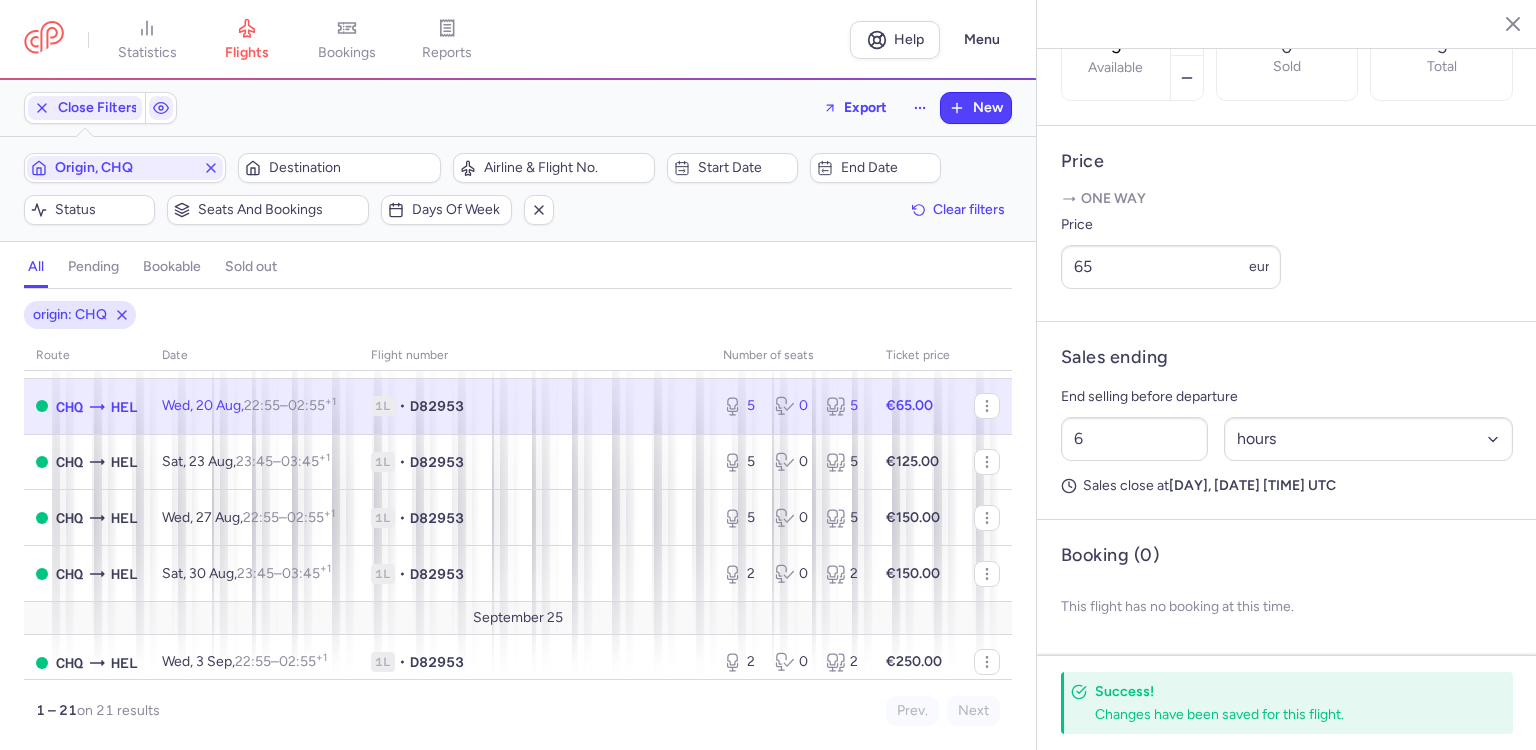 scroll, scrollTop: 200, scrollLeft: 0, axis: vertical 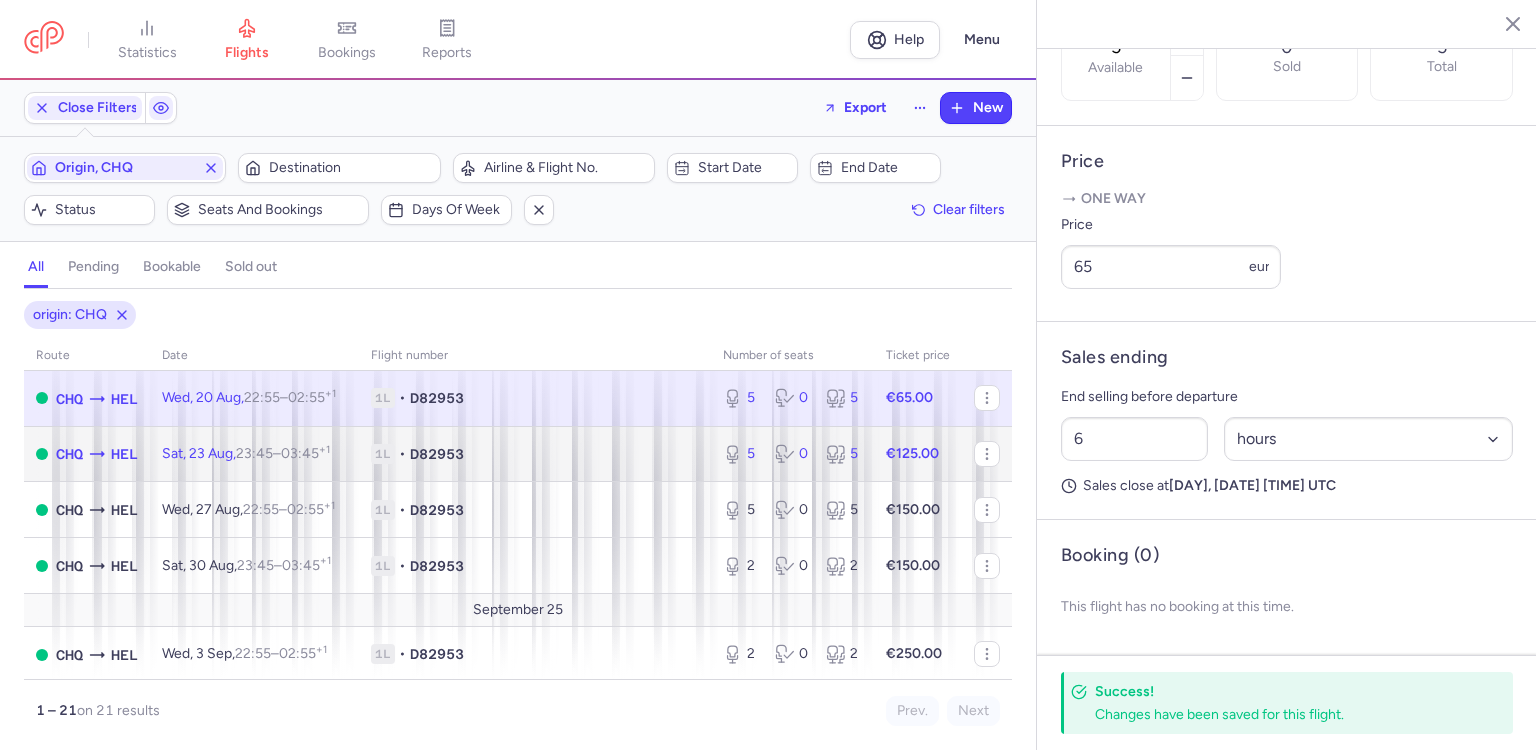 click on "1L • D82953" at bounding box center (535, 454) 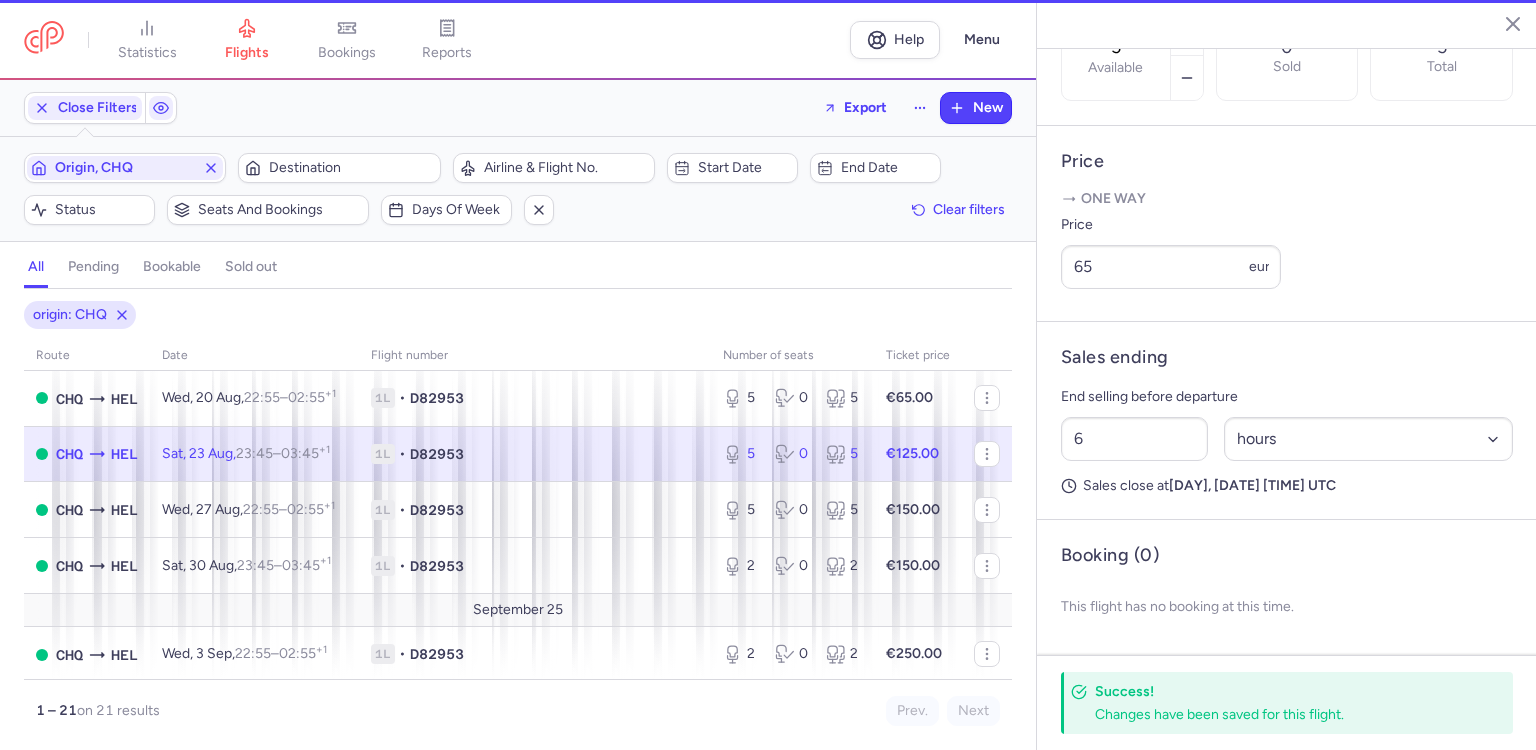 type on "1" 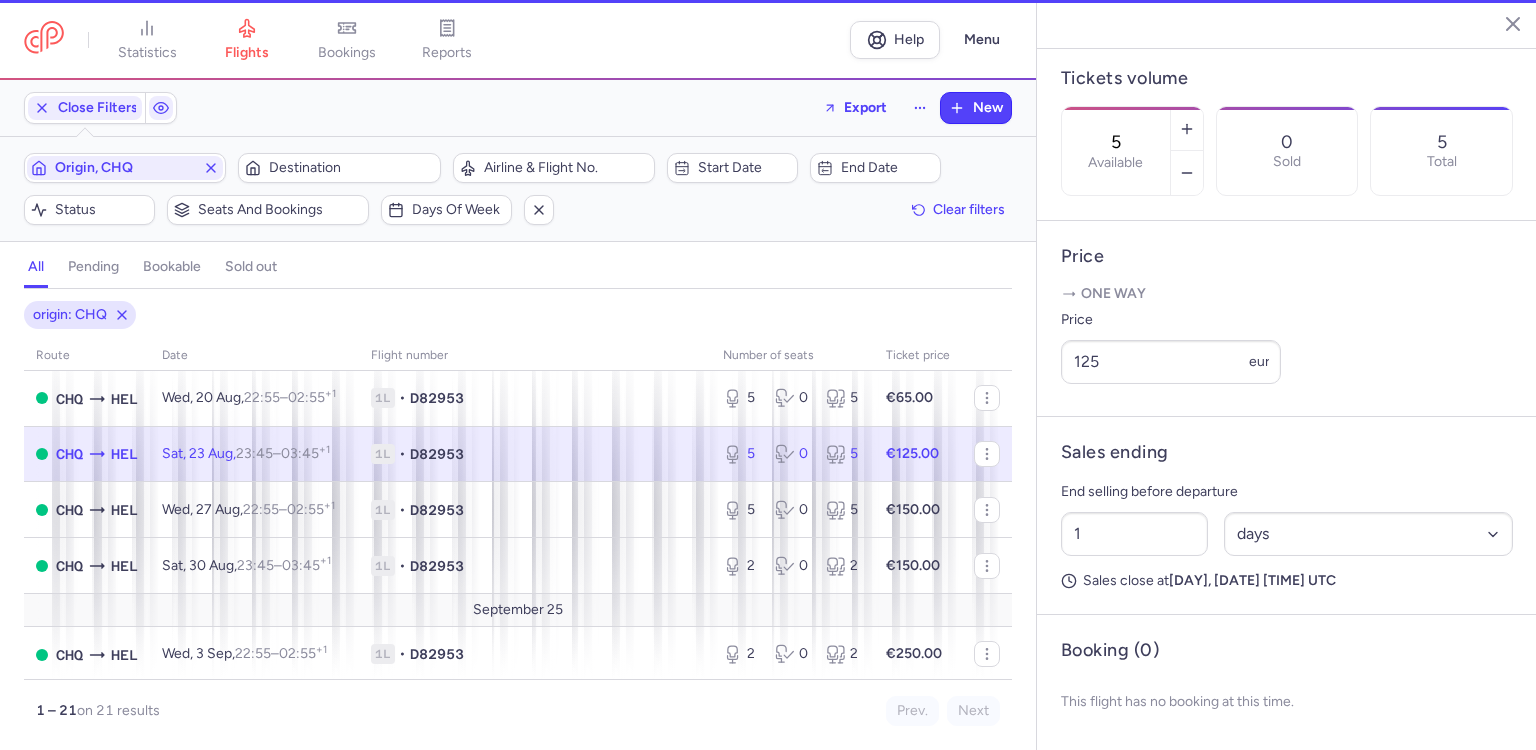 scroll, scrollTop: 677, scrollLeft: 0, axis: vertical 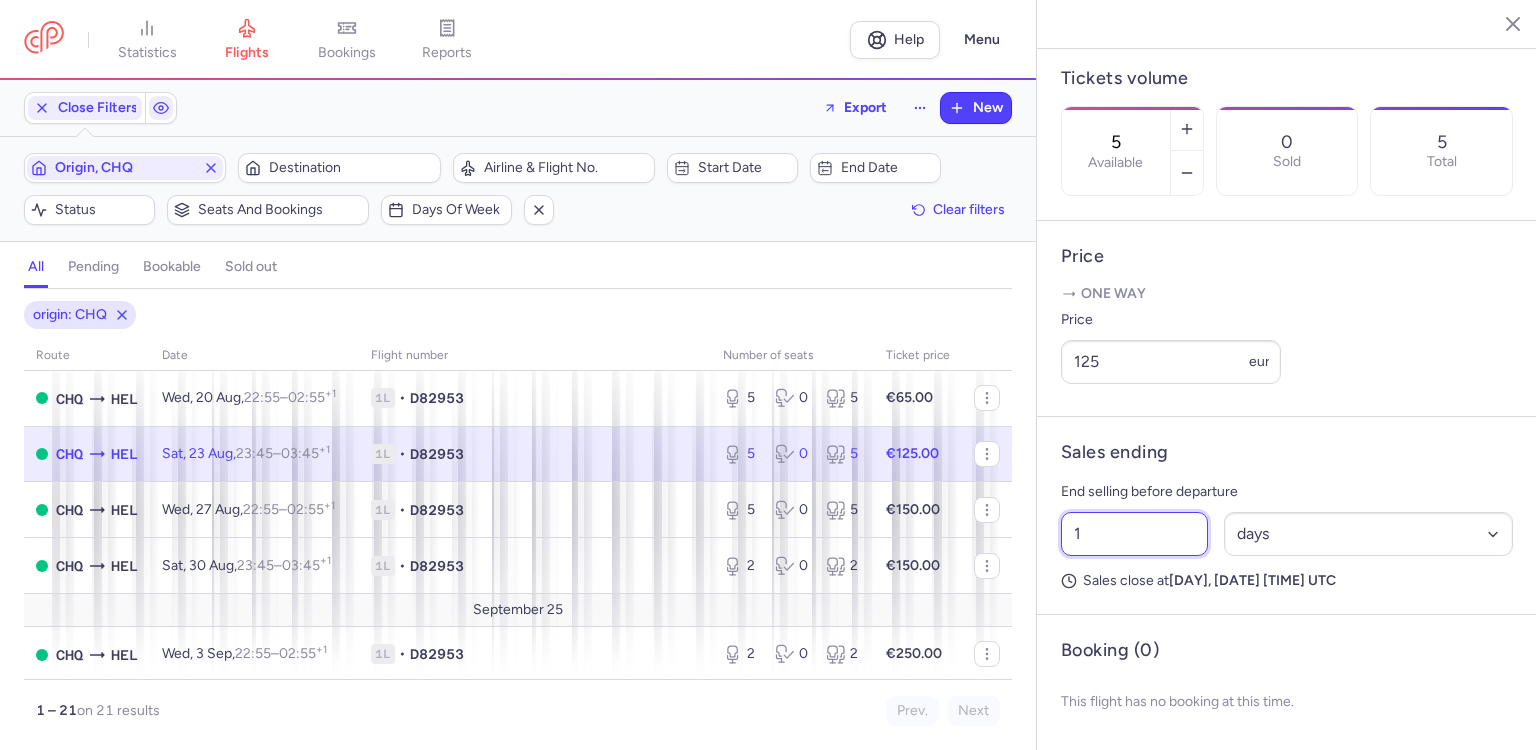 click on "1" at bounding box center [1134, 534] 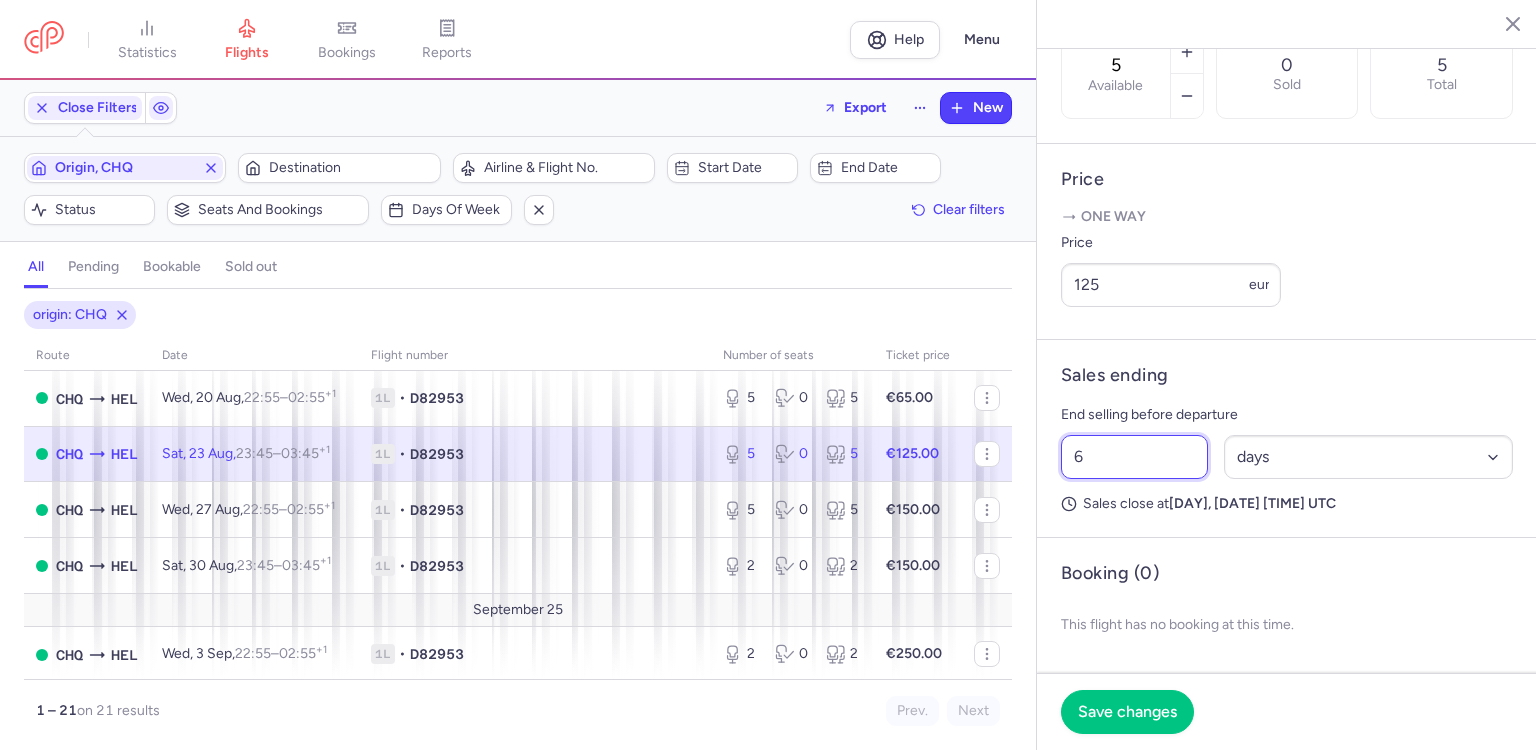 type on "6" 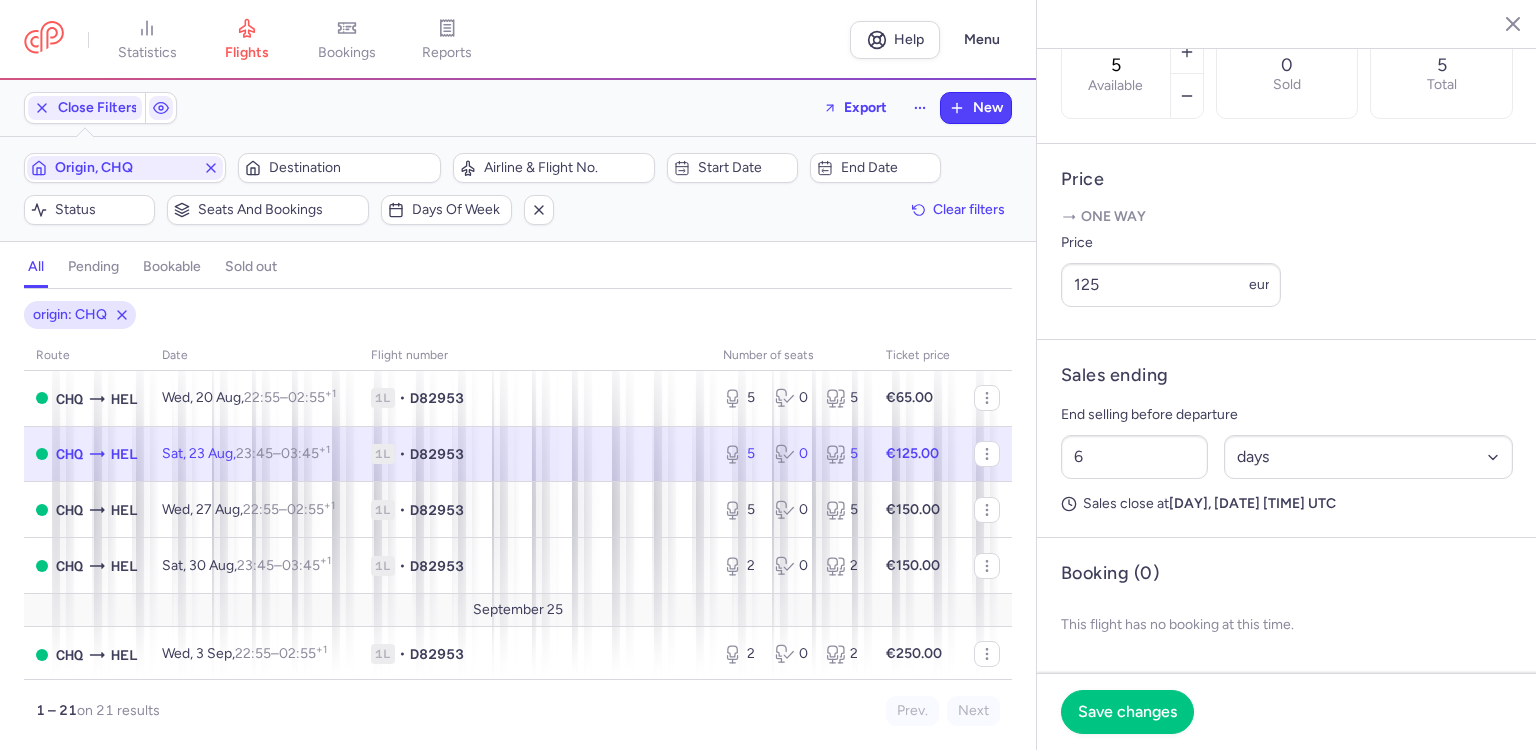 click on "6 Select an option hours days" at bounding box center [1287, 457] 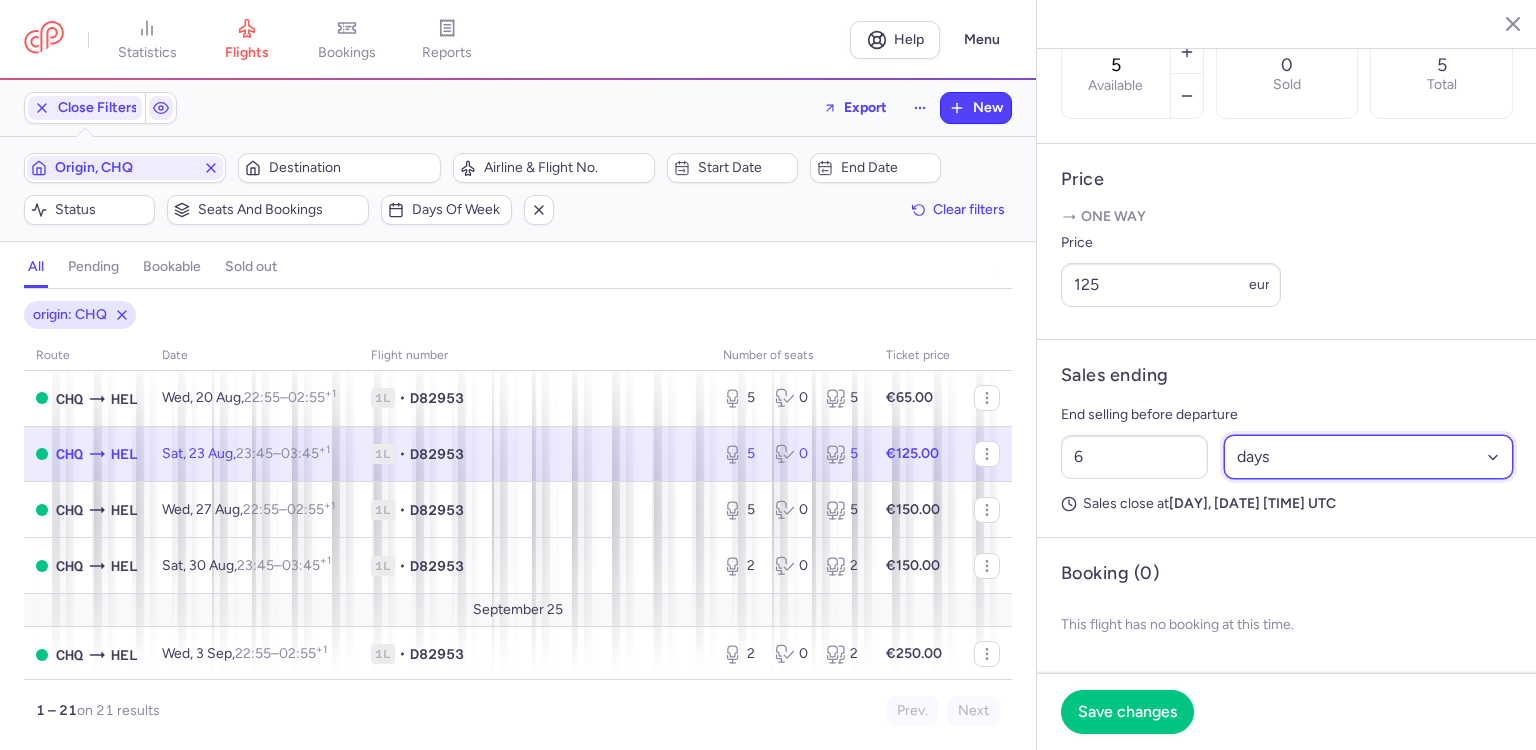 click on "Select an option hours days" at bounding box center [1369, 457] 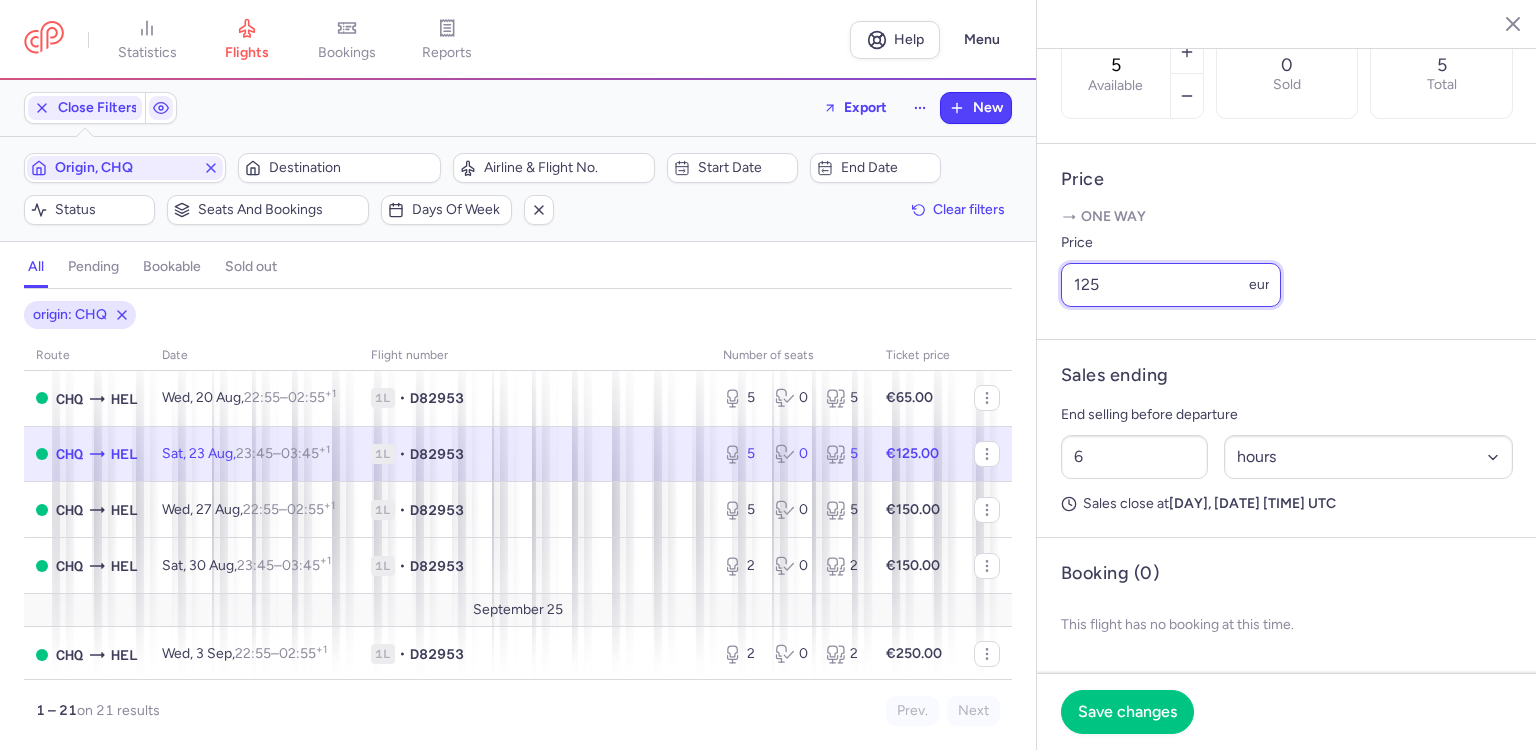 click on "125" at bounding box center [1171, 285] 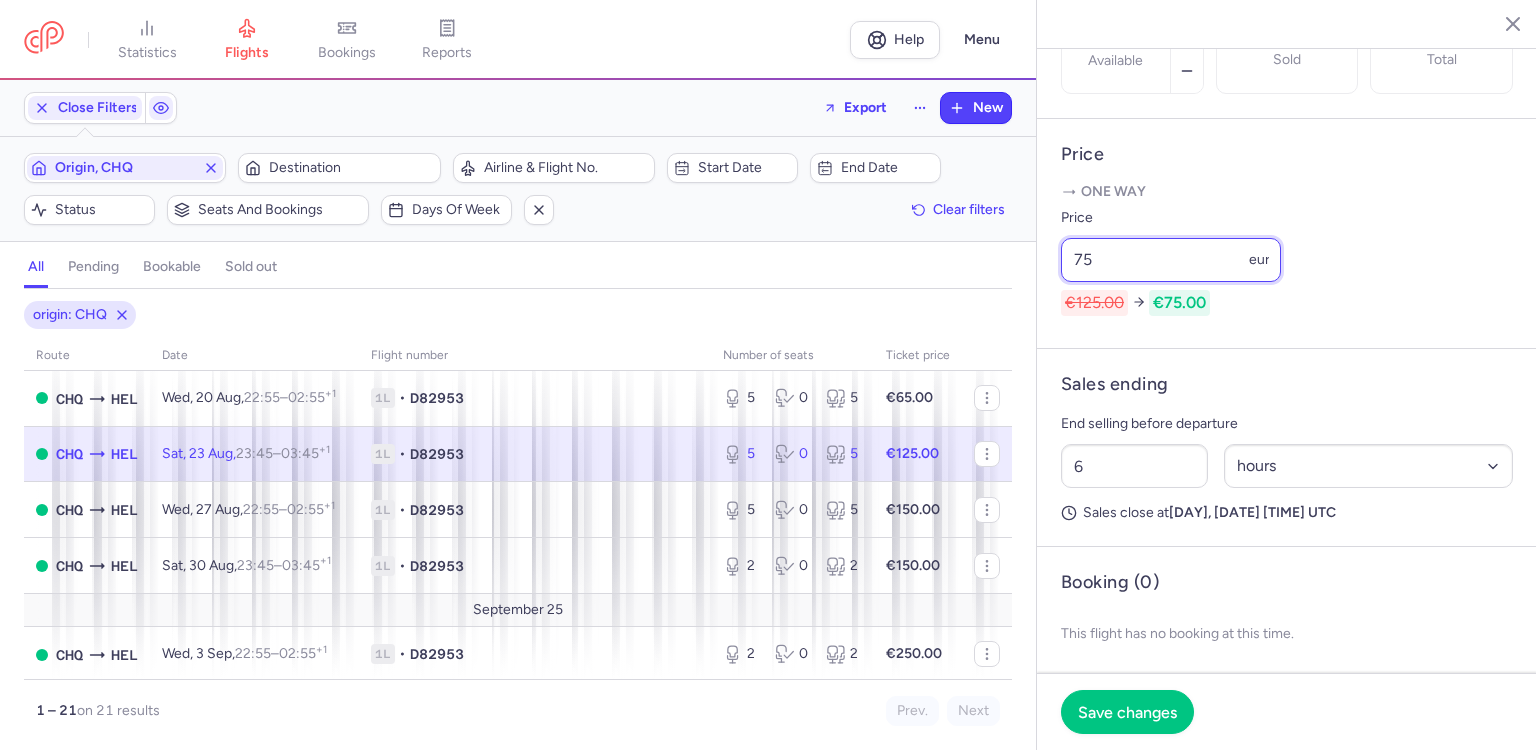 type on "75" 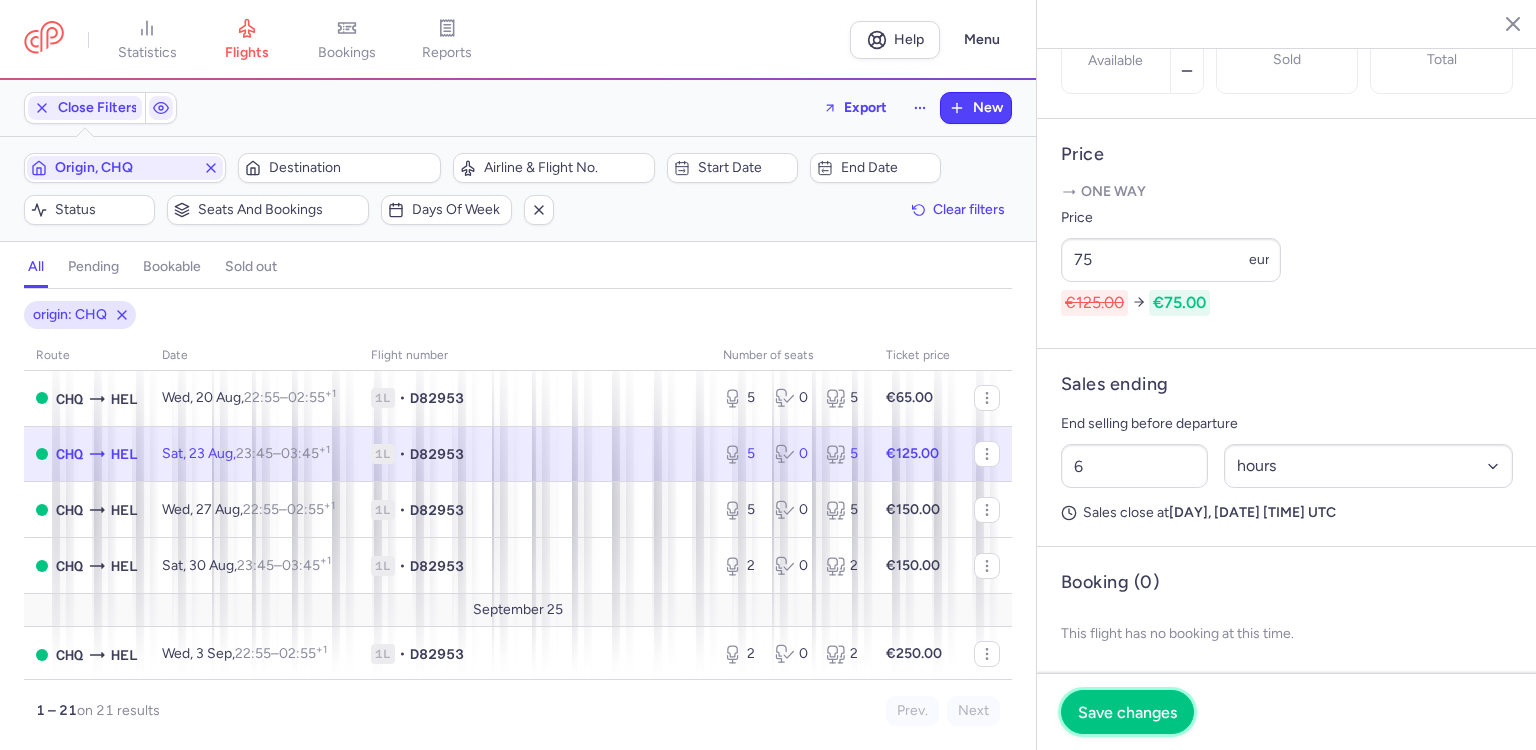 click on "Save changes" at bounding box center [1127, 712] 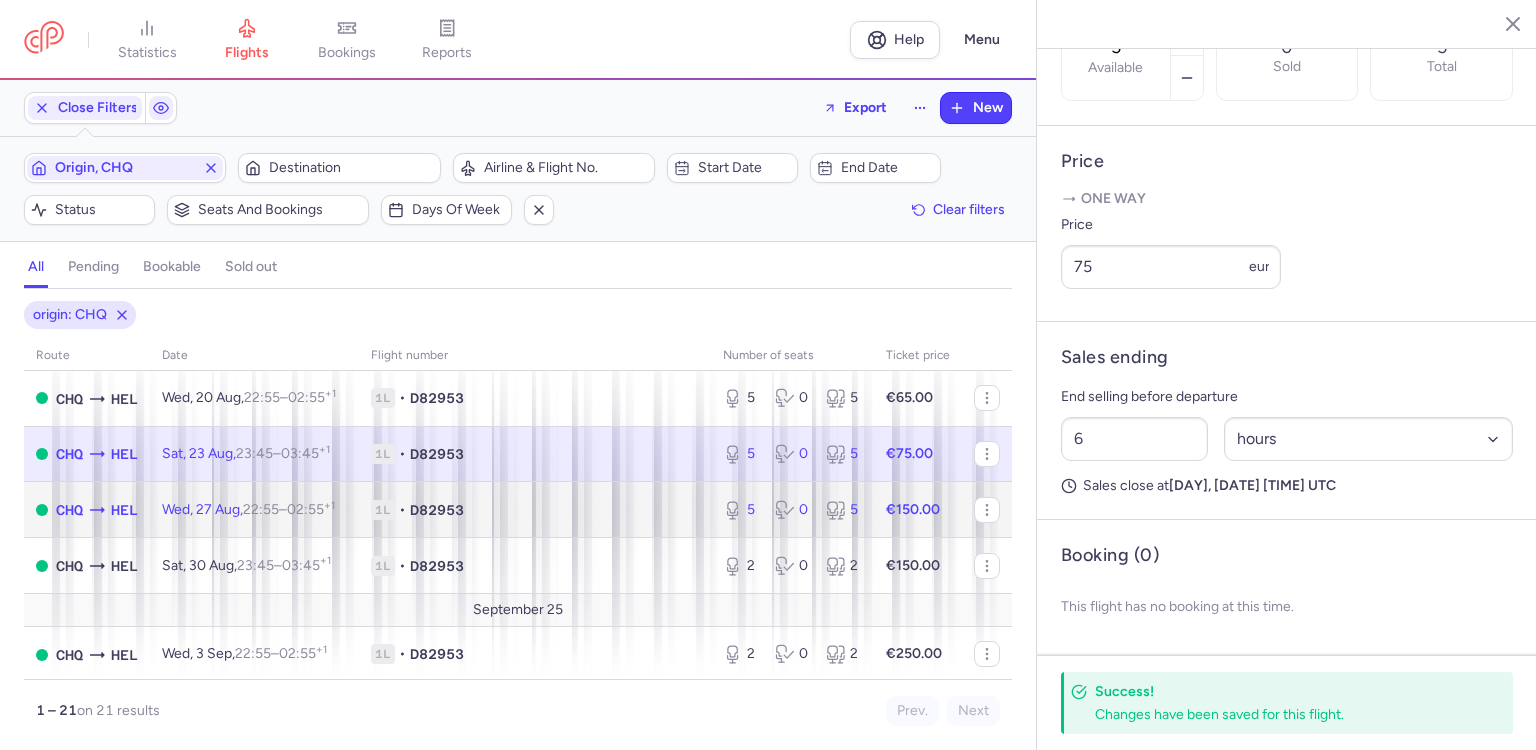 click on "1L • D82953" at bounding box center (535, 510) 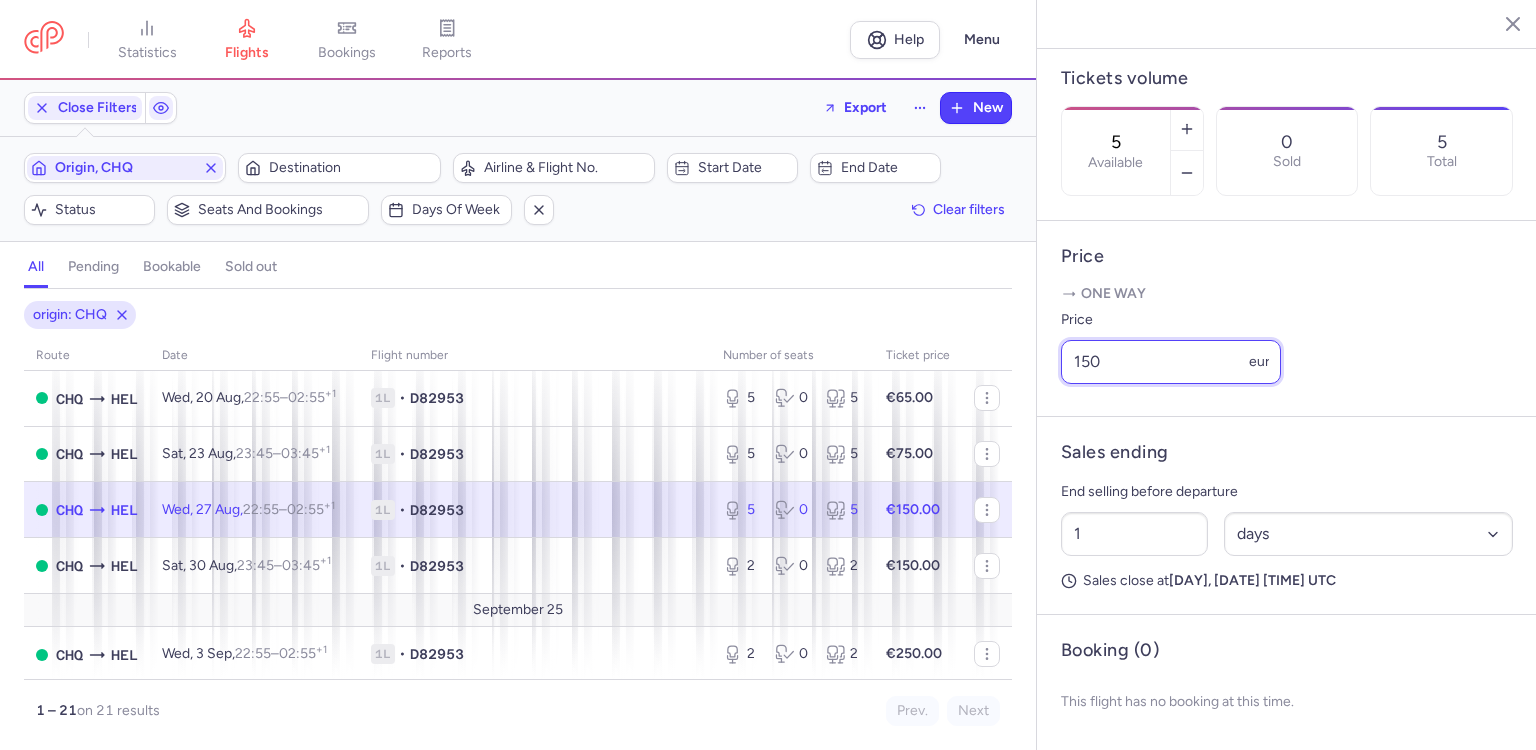 click on "150" at bounding box center (1171, 362) 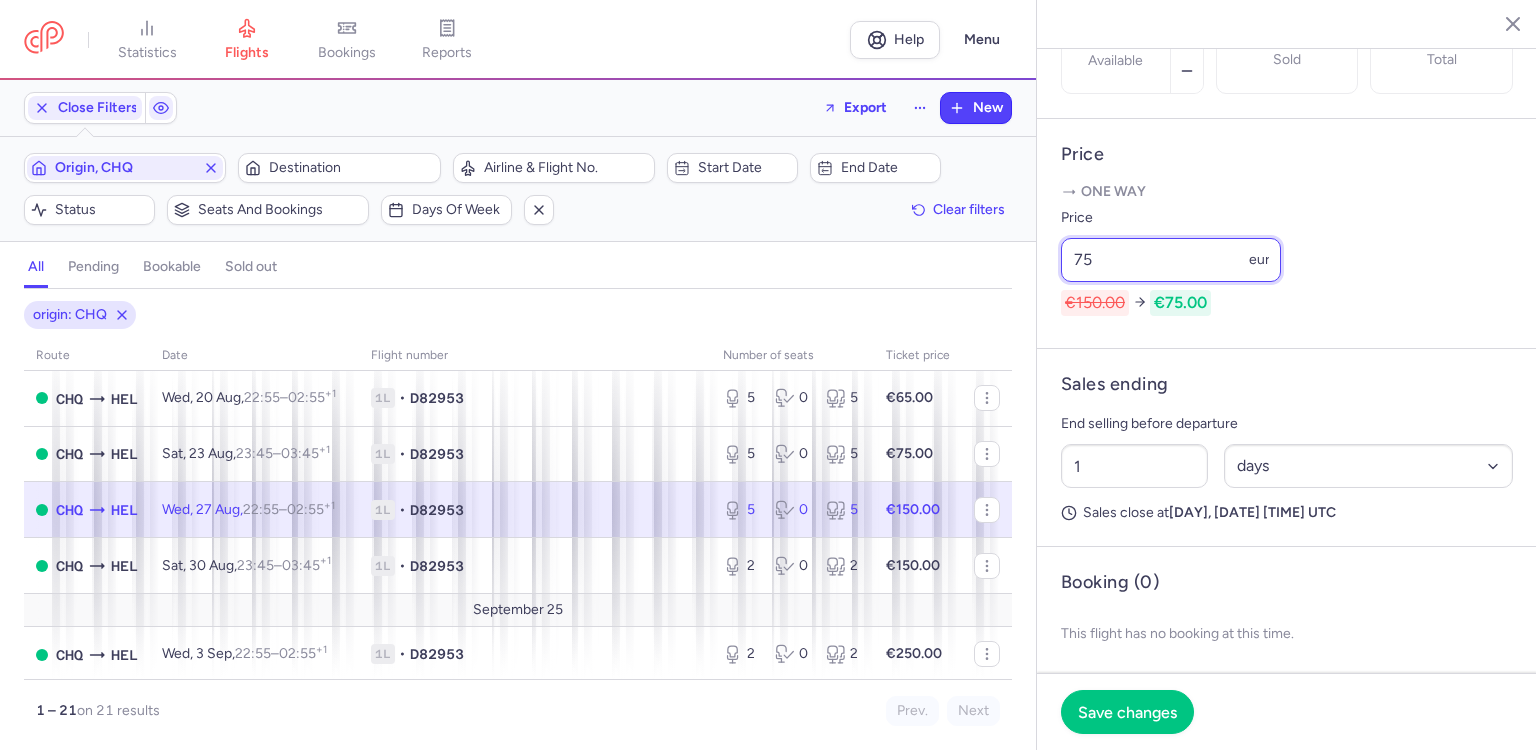 type on "75" 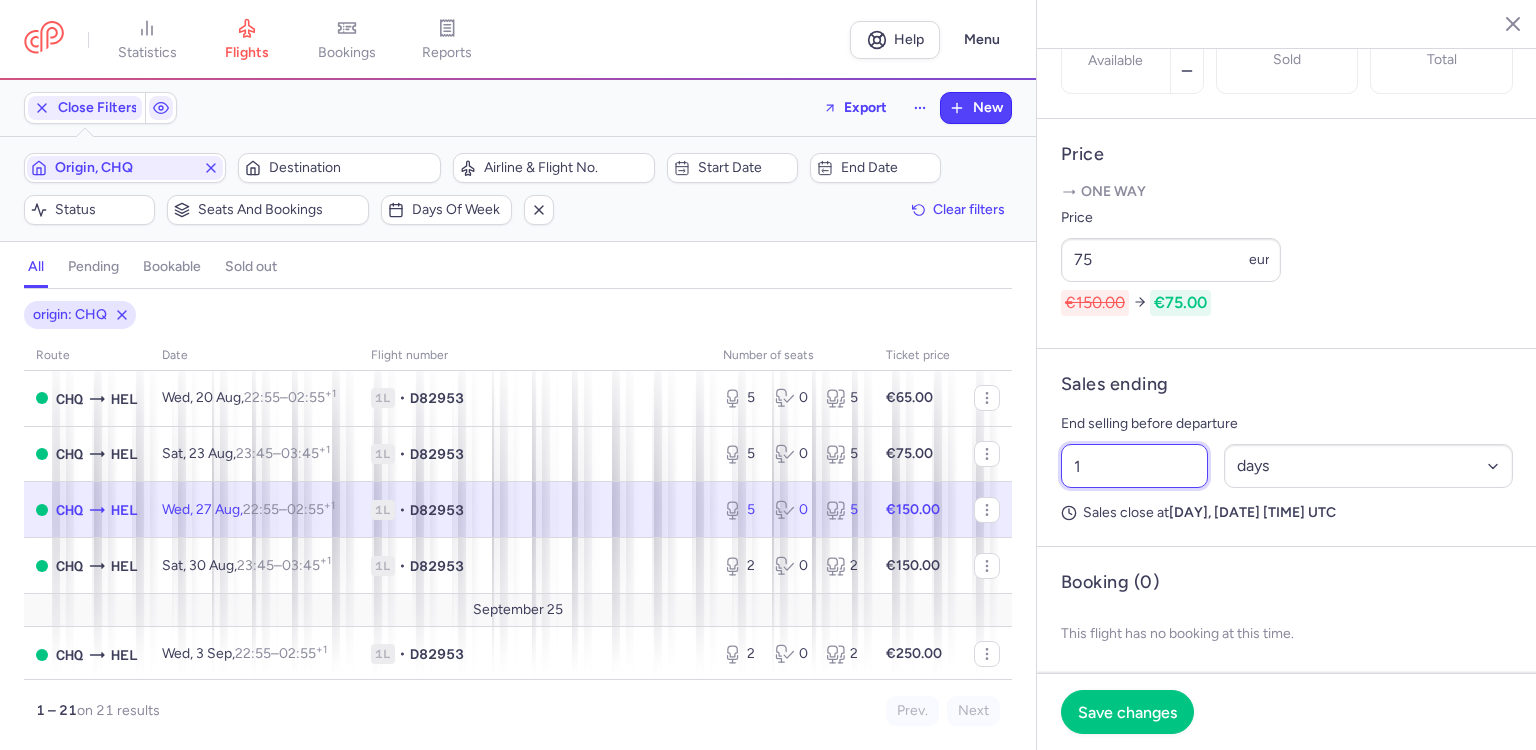click on "1" at bounding box center [1134, 466] 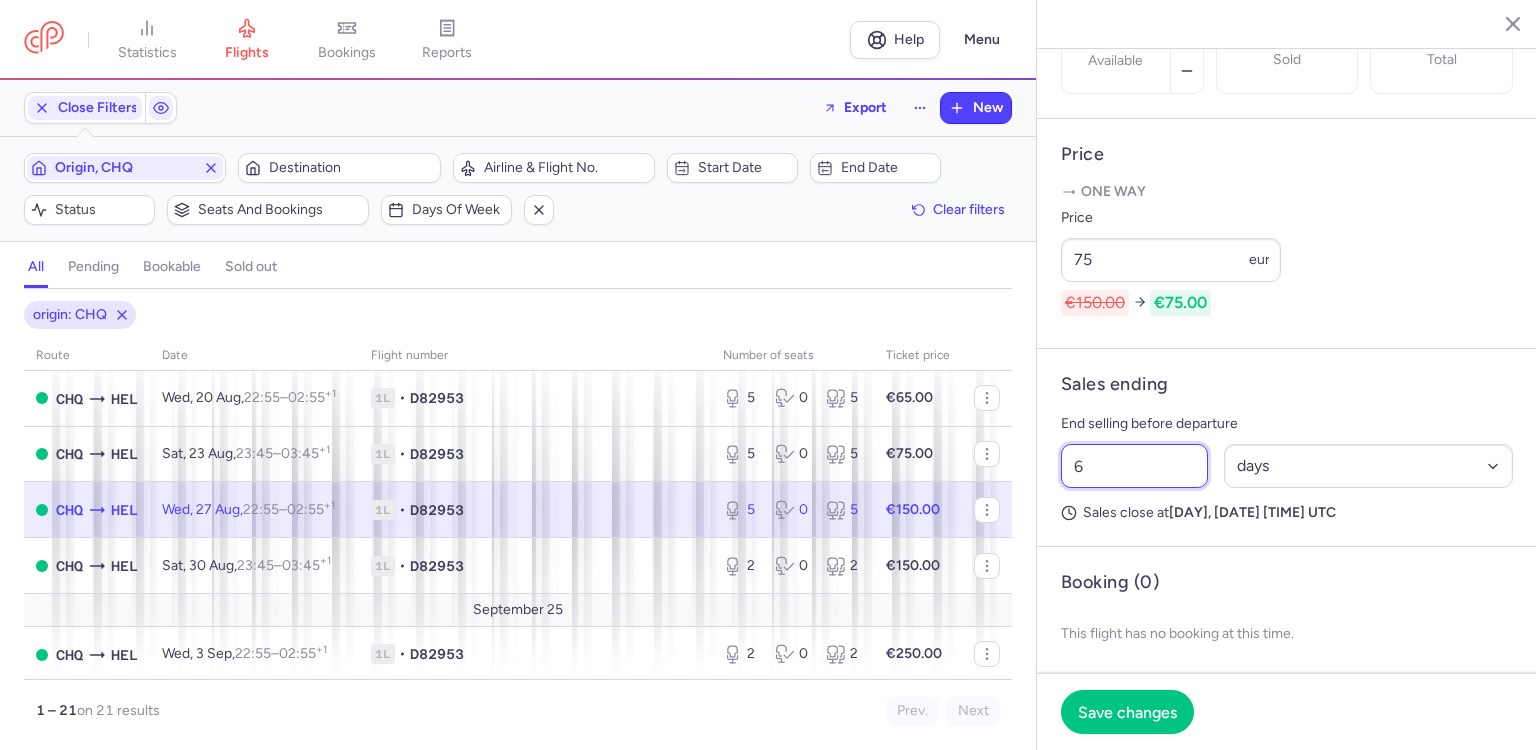 type on "6" 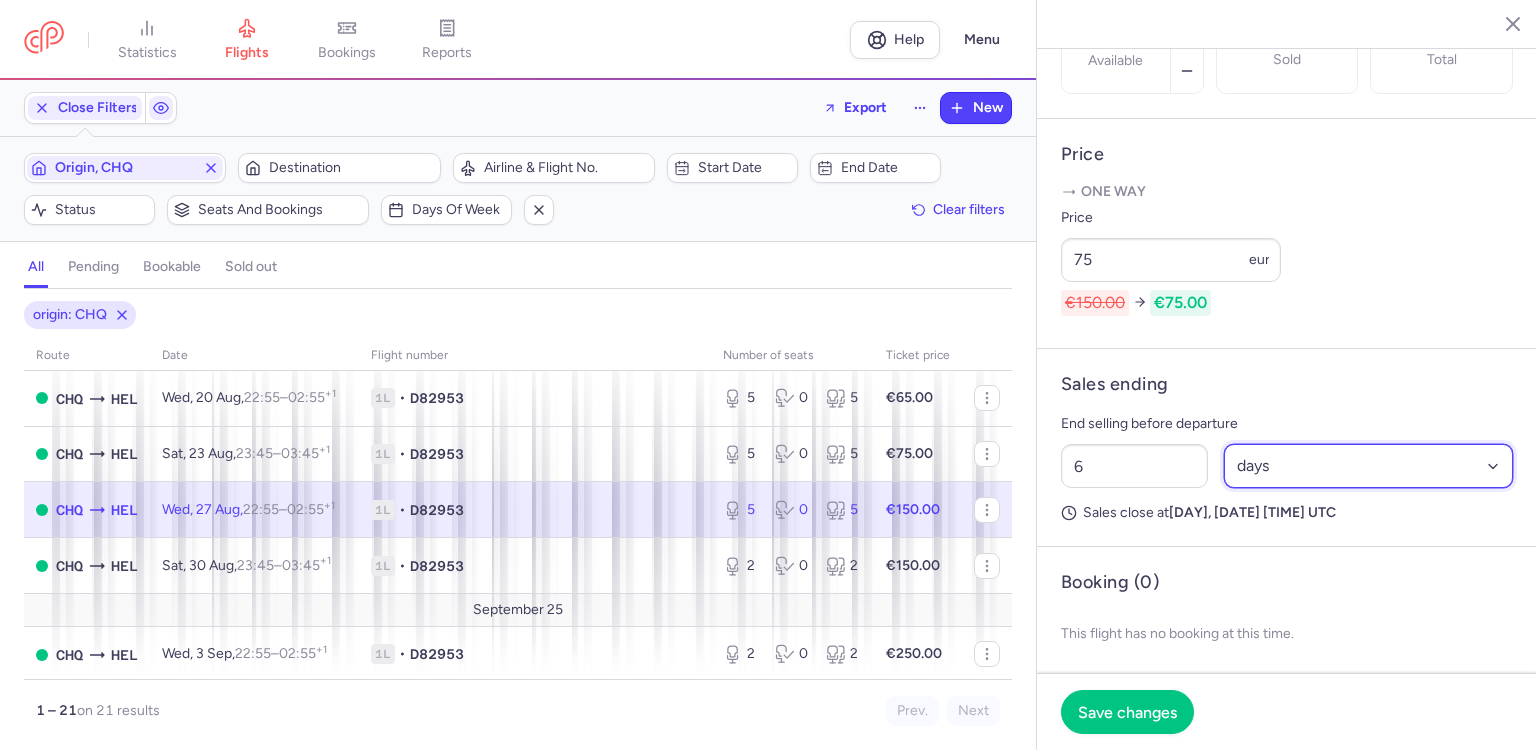 click on "Select an option hours days" at bounding box center [1369, 466] 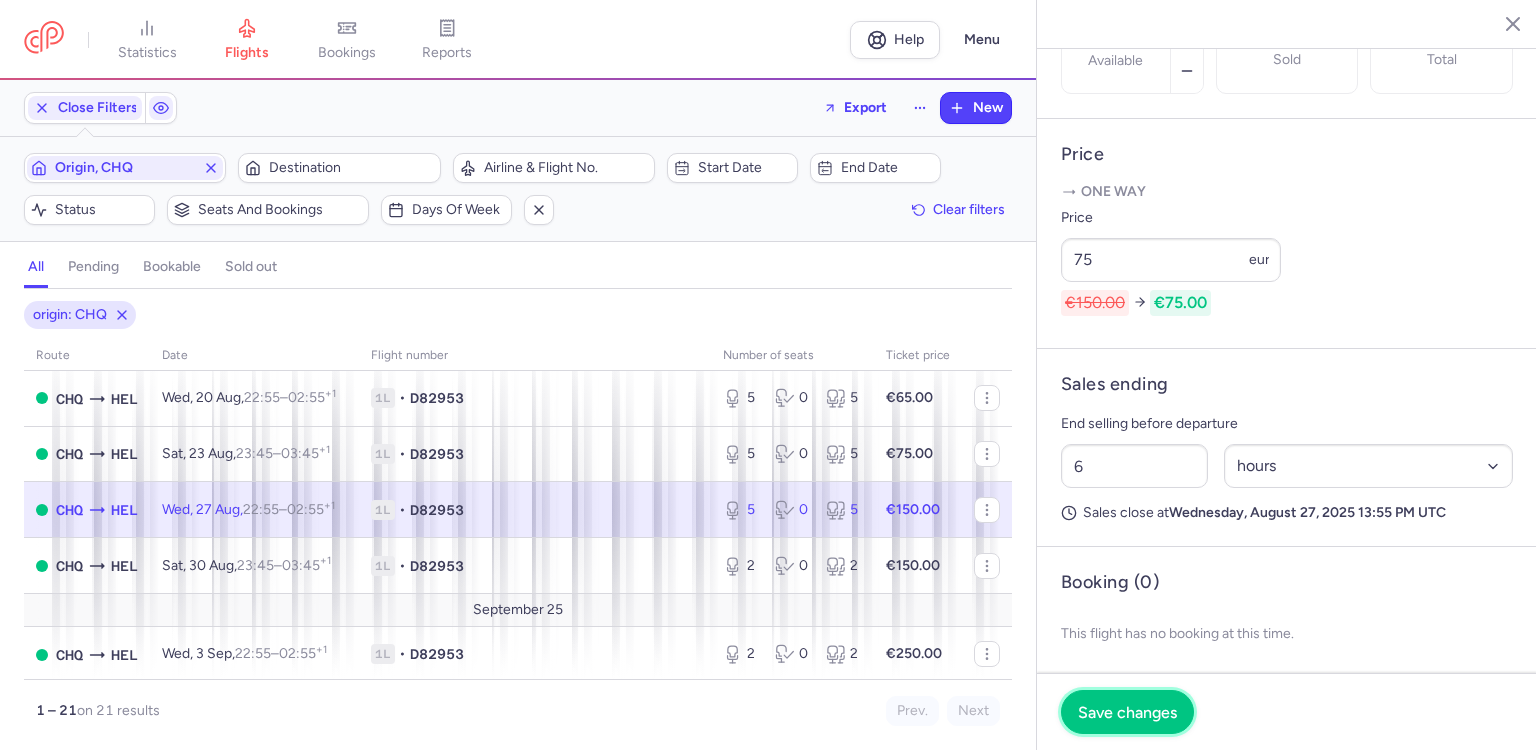click on "Save changes" at bounding box center (1127, 712) 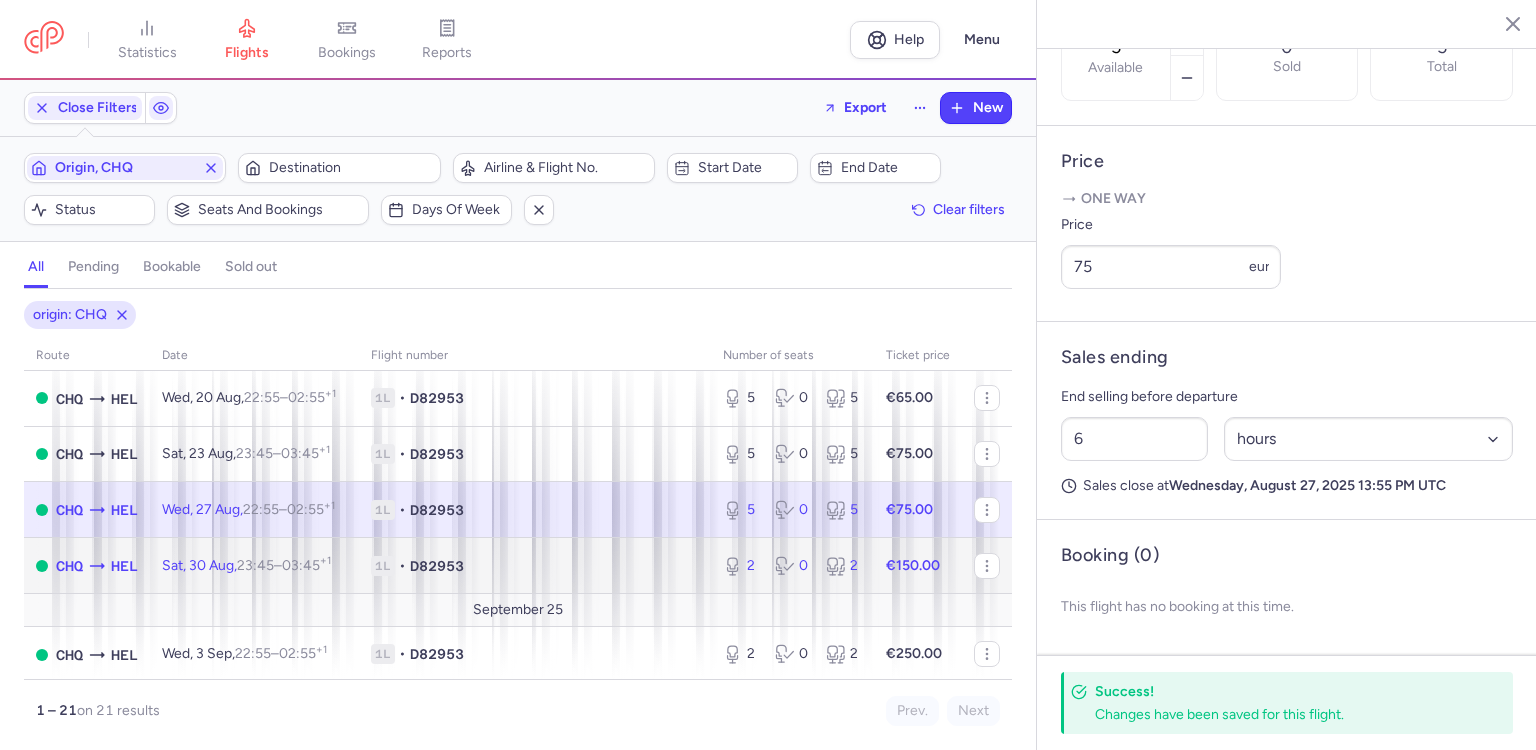click on "1L • D82953" at bounding box center [535, 566] 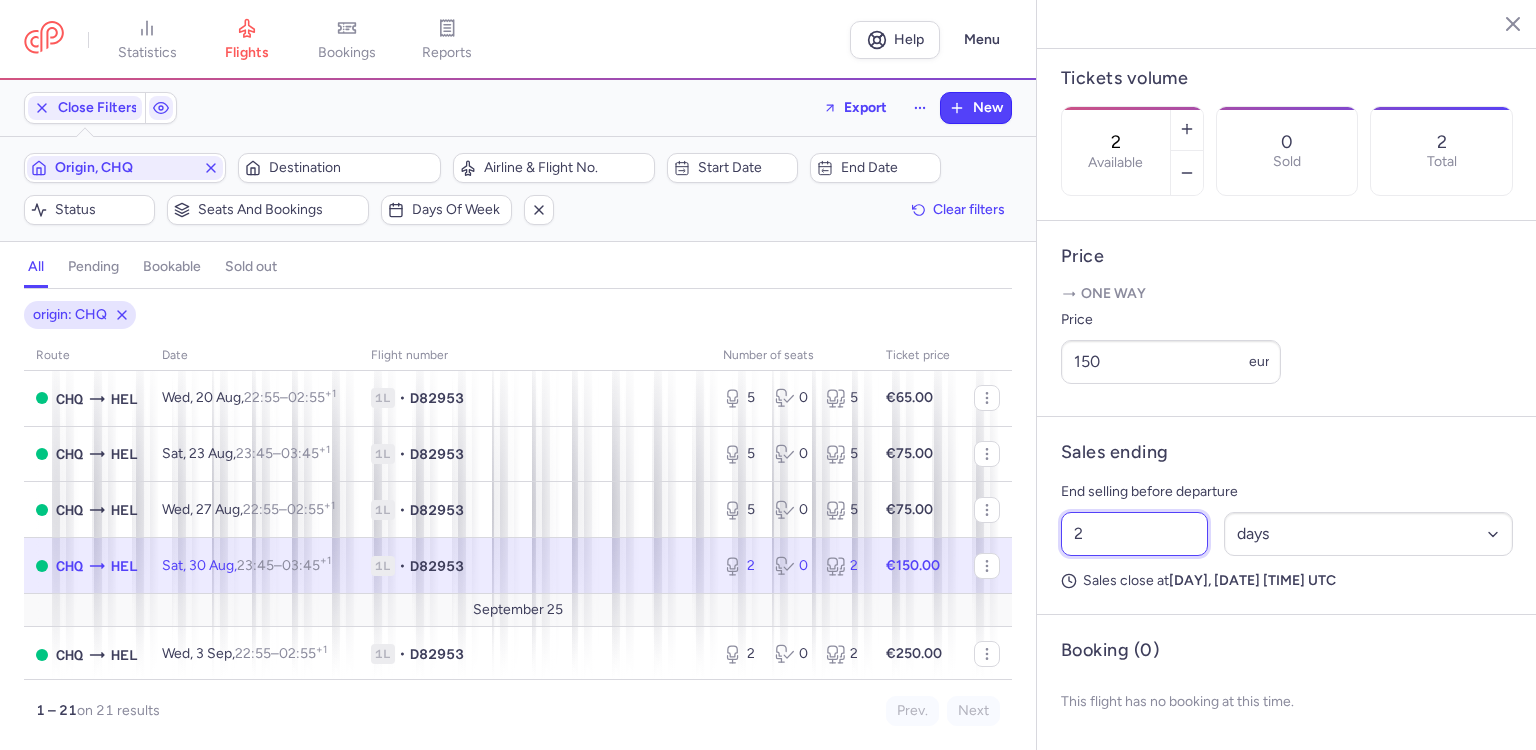 click on "2" at bounding box center (1134, 534) 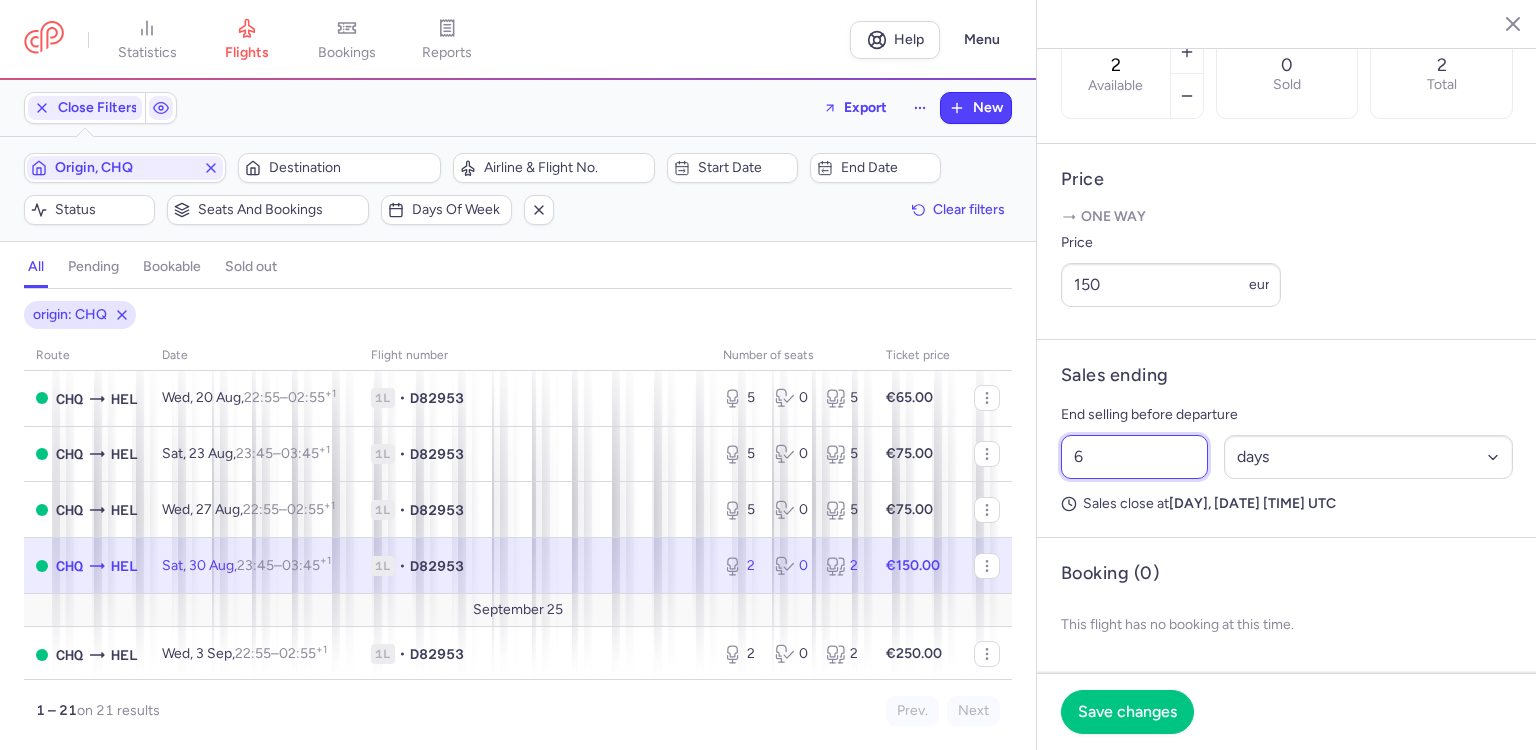 type on "6" 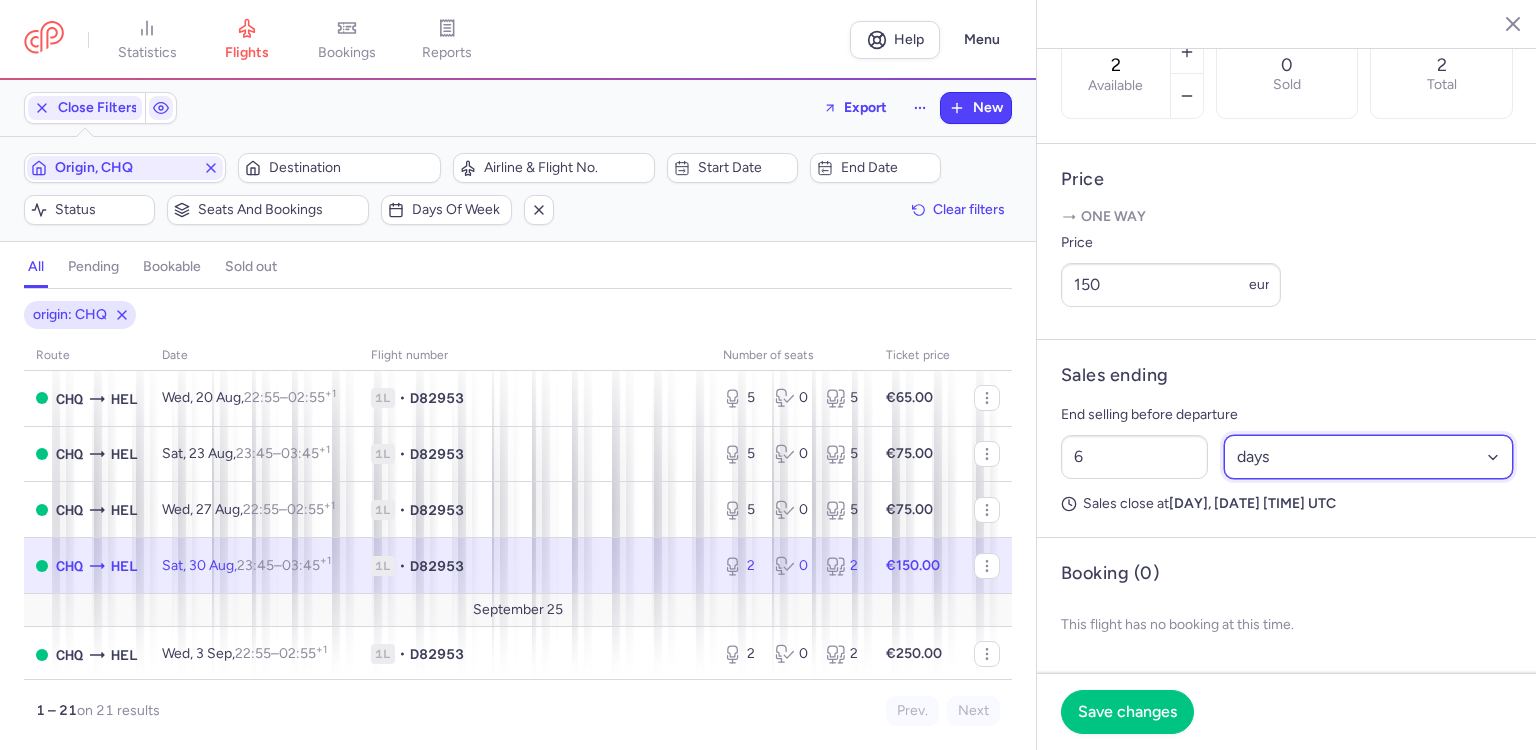 click on "Select an option hours days" at bounding box center (1369, 457) 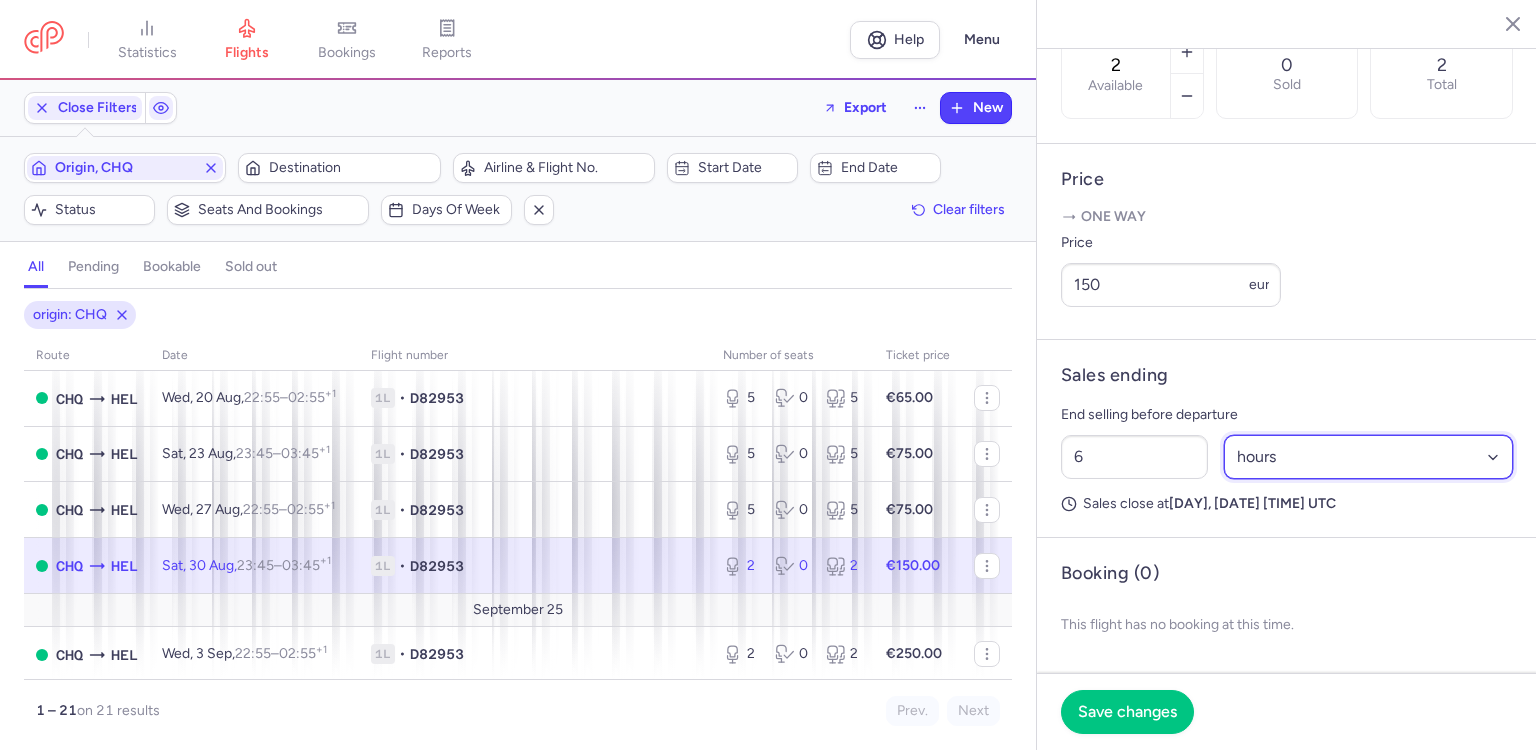 click on "Select an option hours days" at bounding box center [1369, 457] 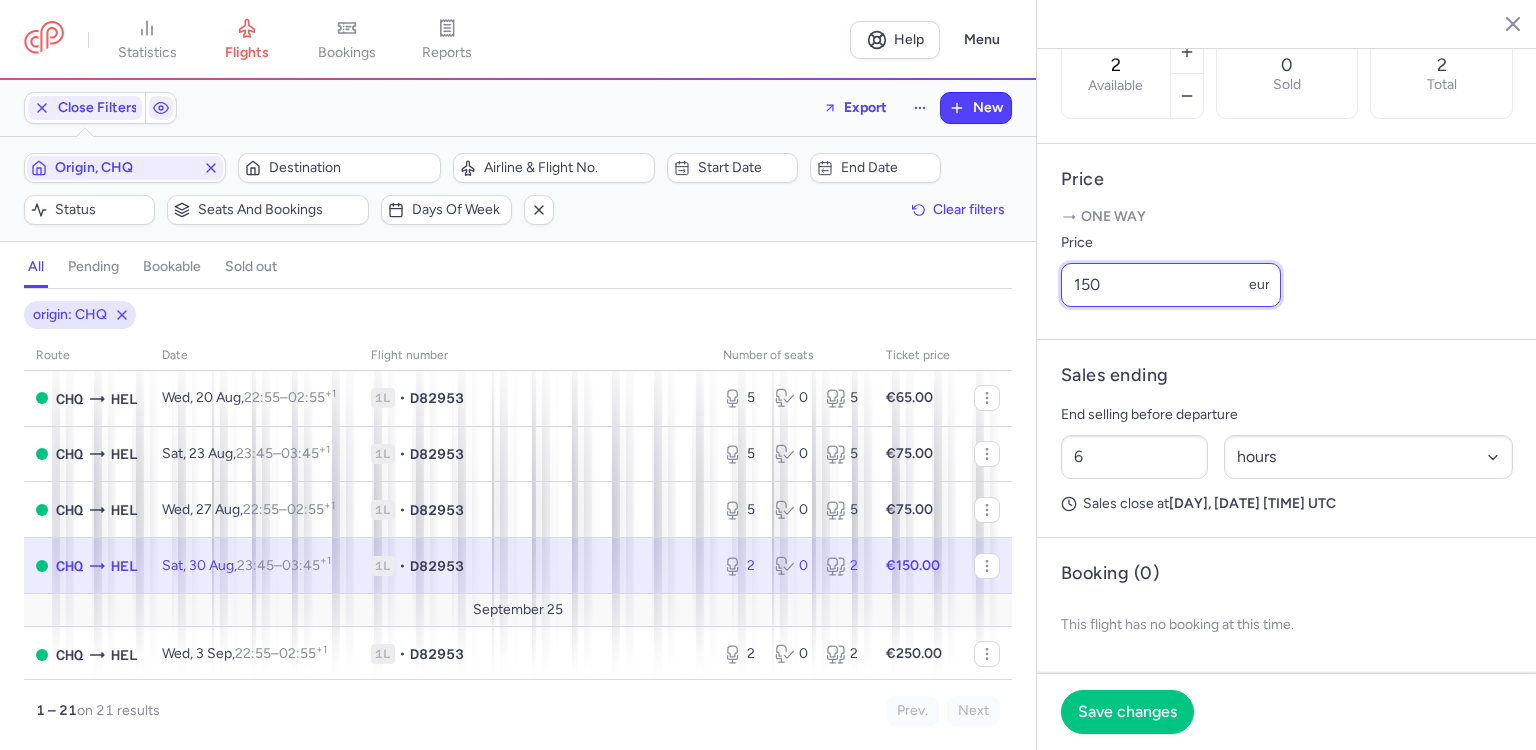 click on "150" at bounding box center [1171, 285] 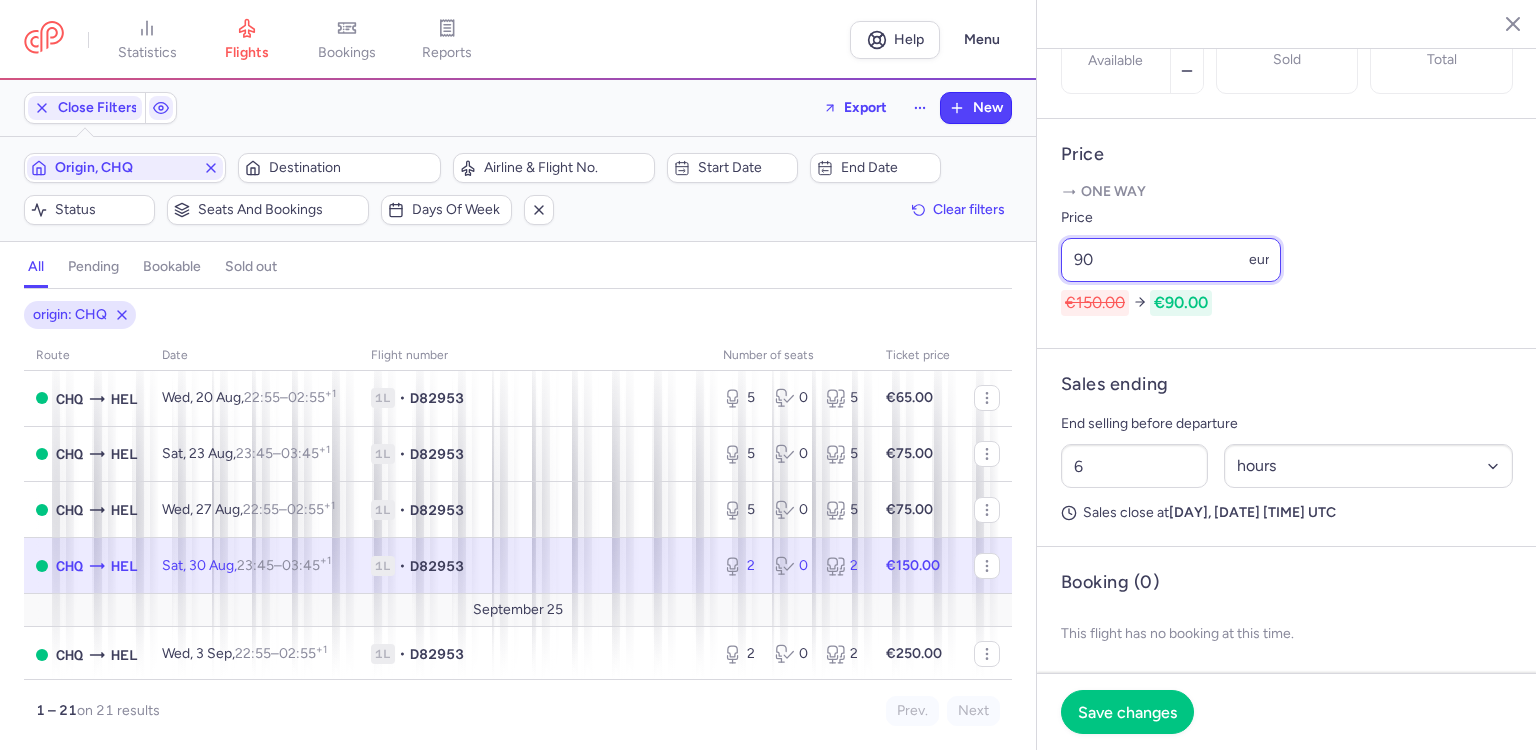 type on "90" 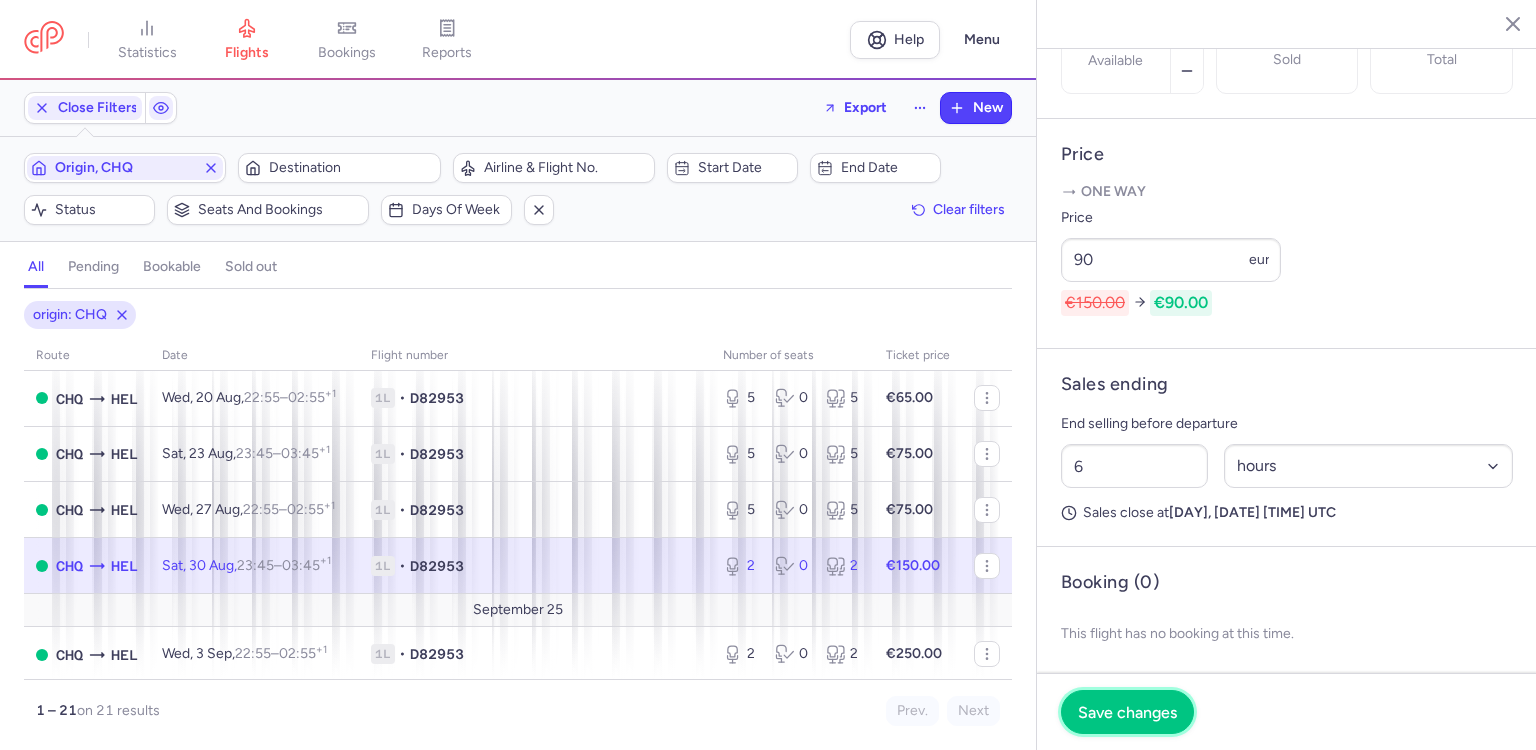 click on "Save changes" at bounding box center (1127, 712) 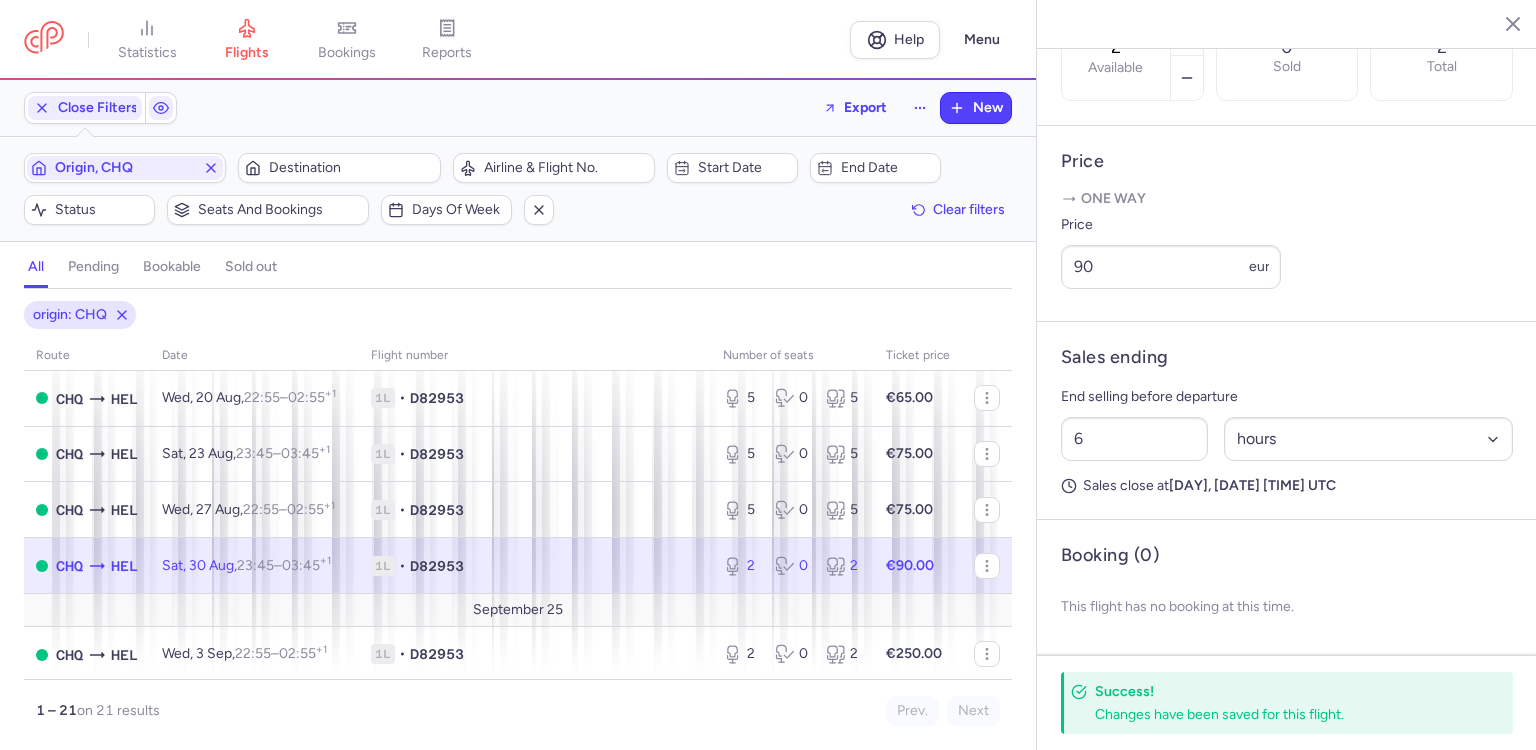 scroll, scrollTop: 0, scrollLeft: 0, axis: both 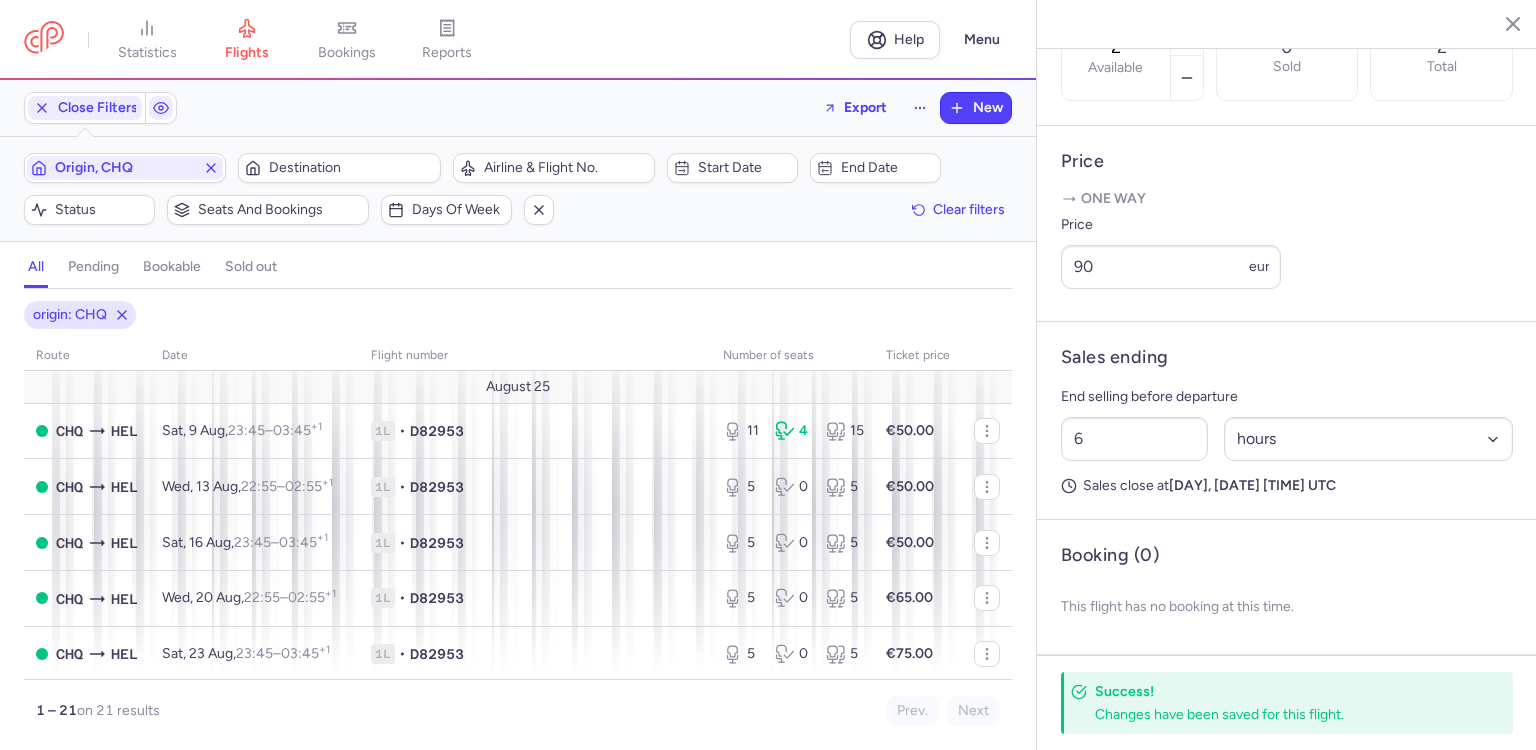 click 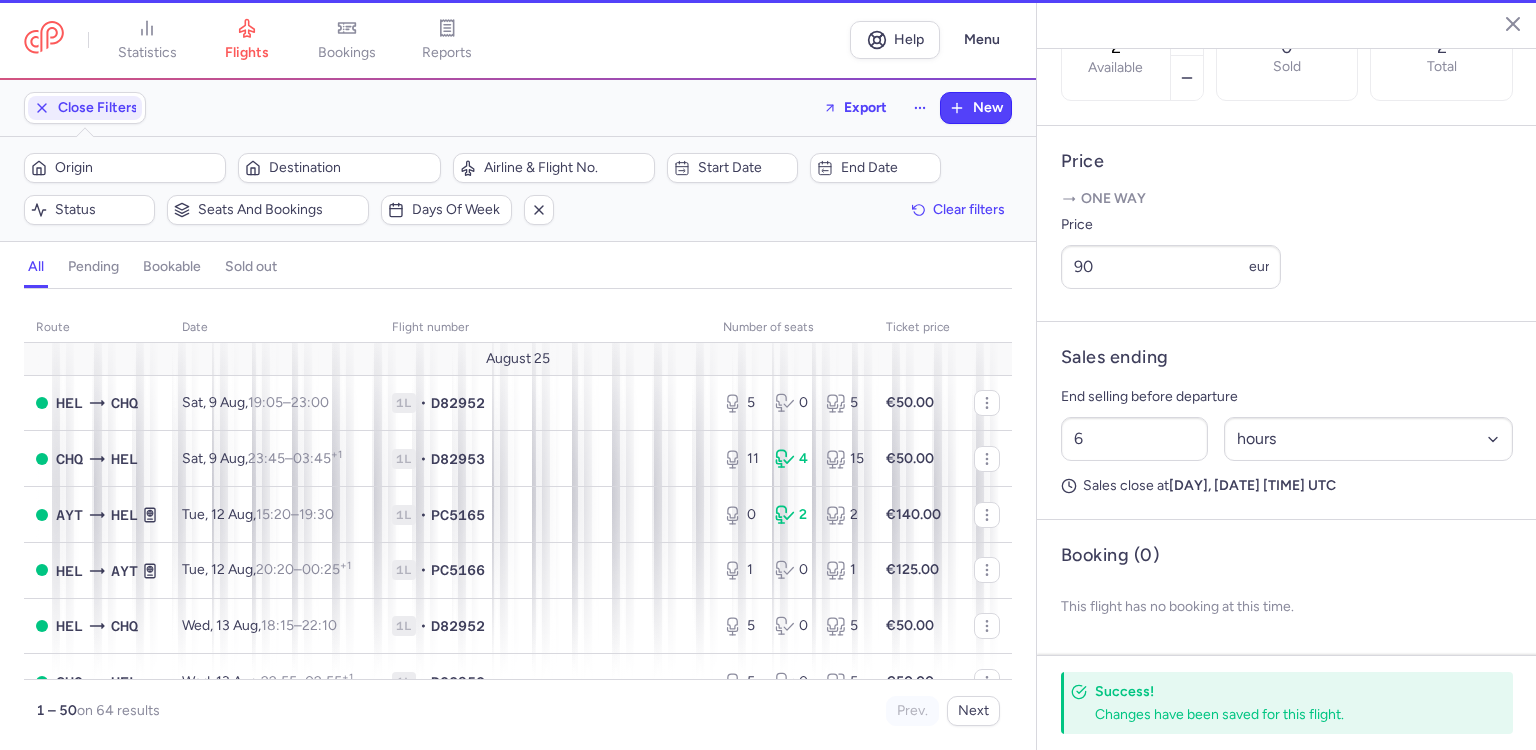 click on "Destination" at bounding box center [351, 168] 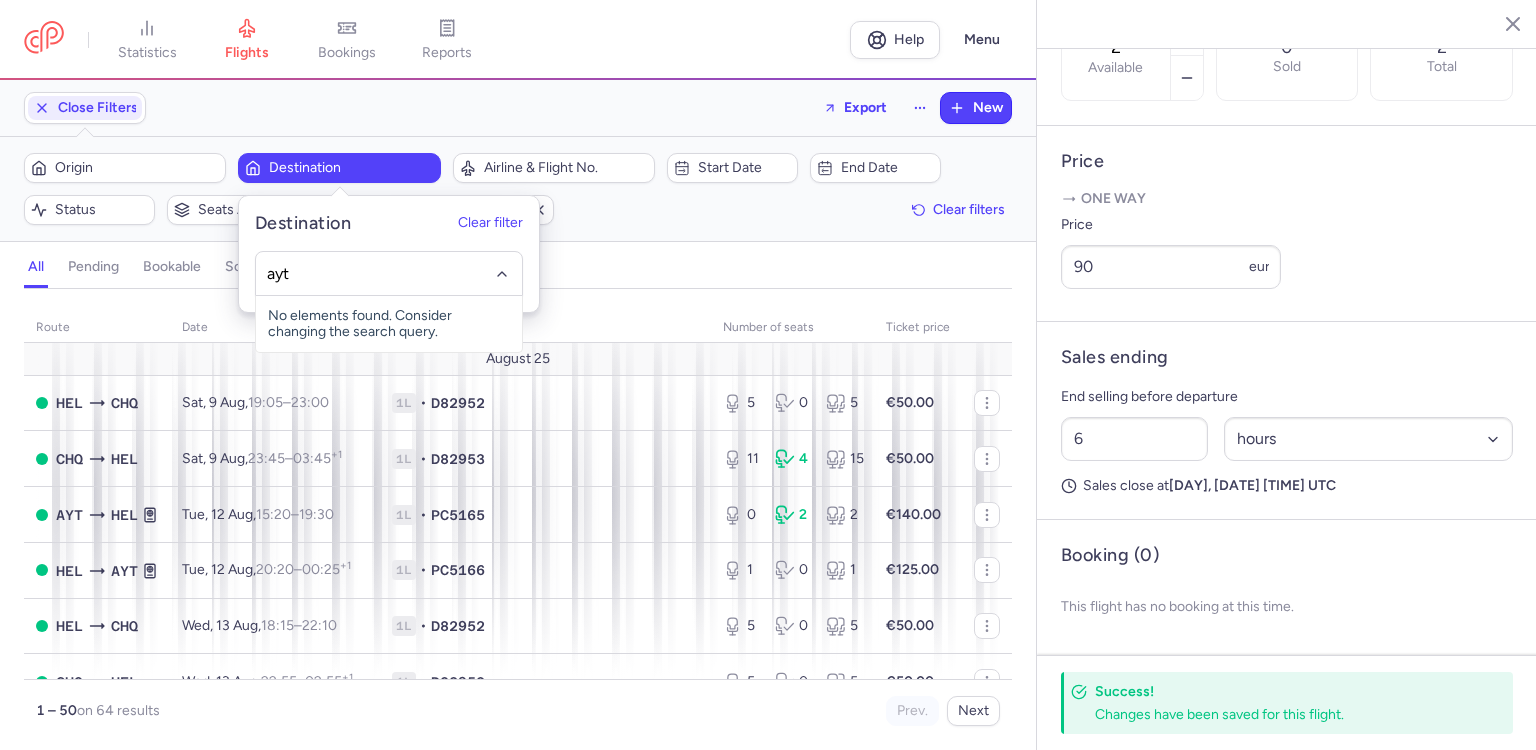 type on "ayt" 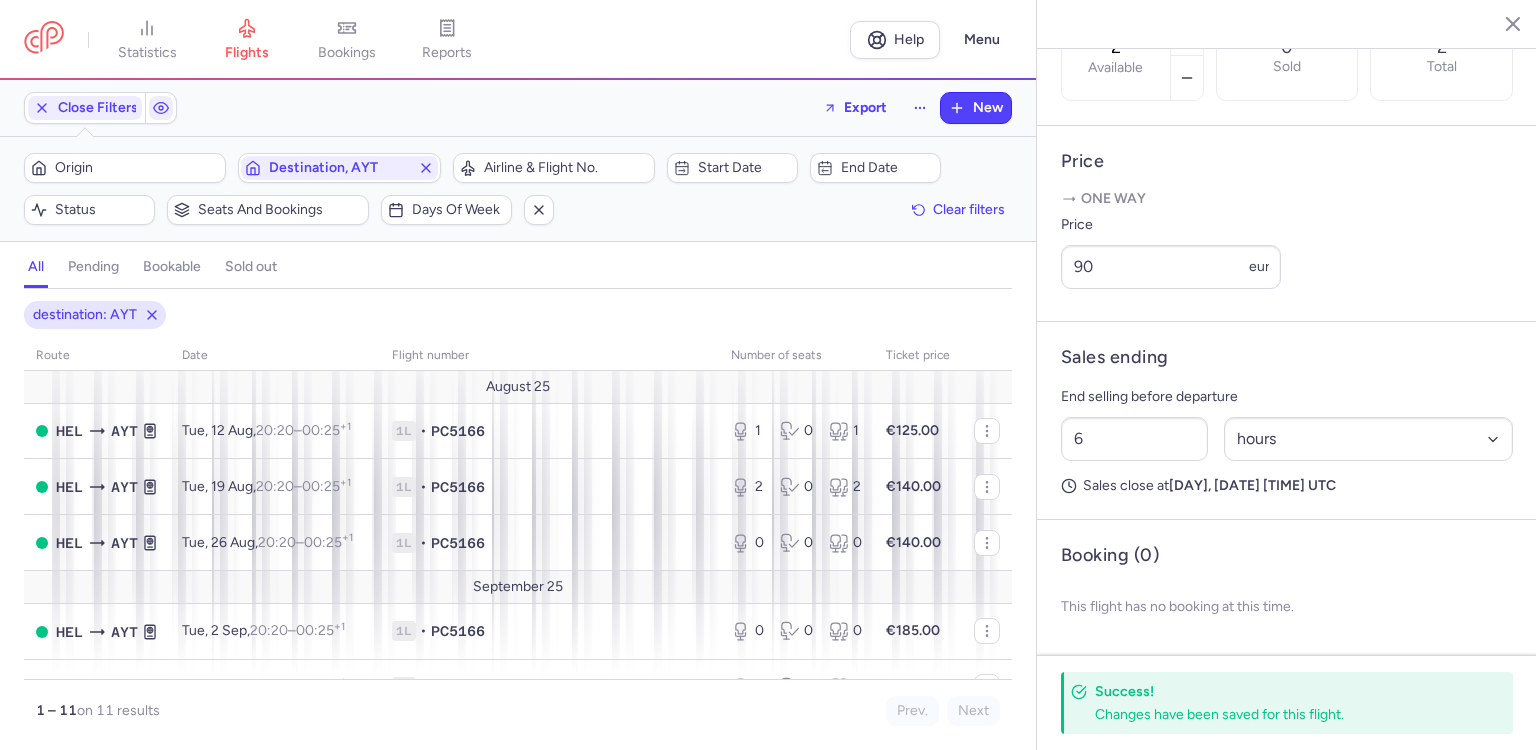 click 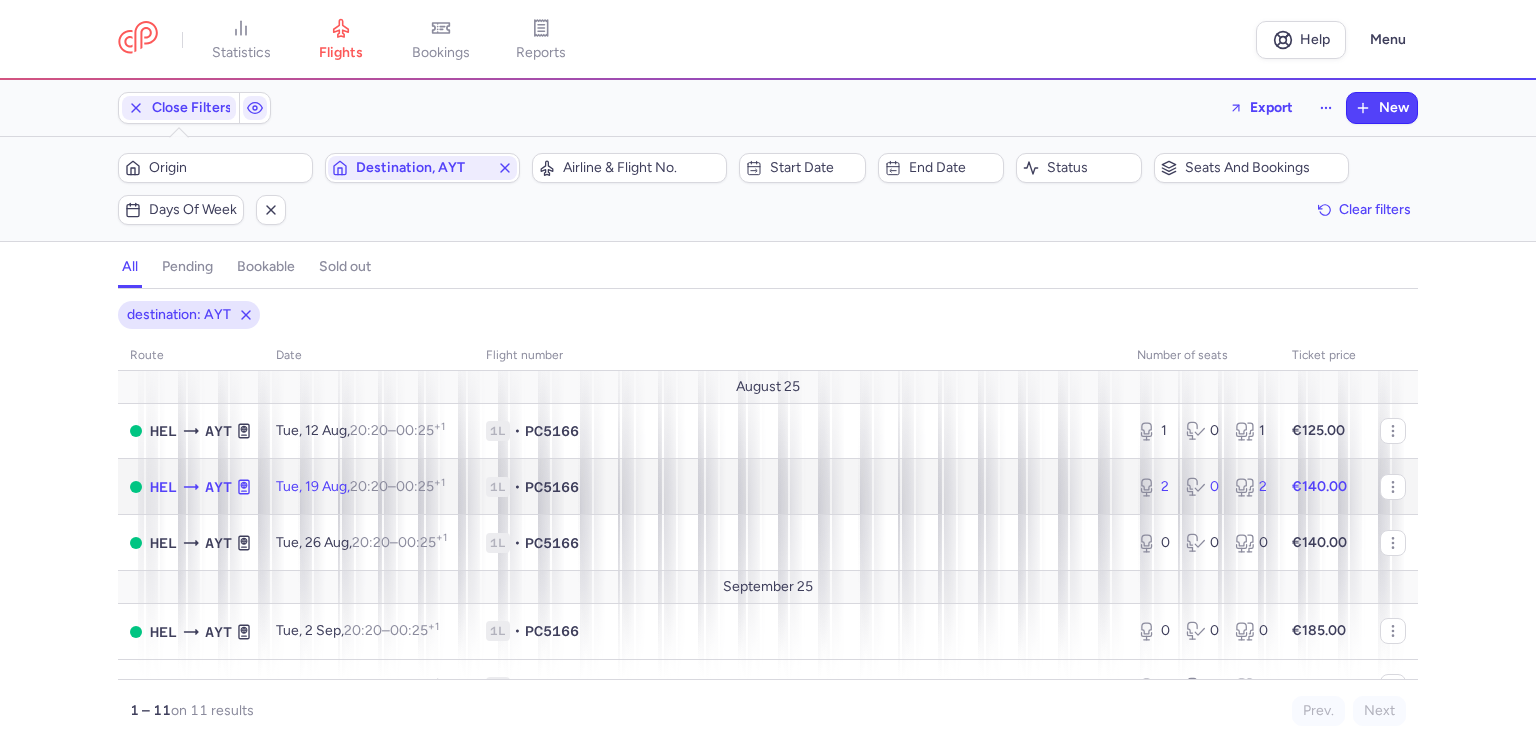 click on "1L • PC5166" at bounding box center [799, 487] 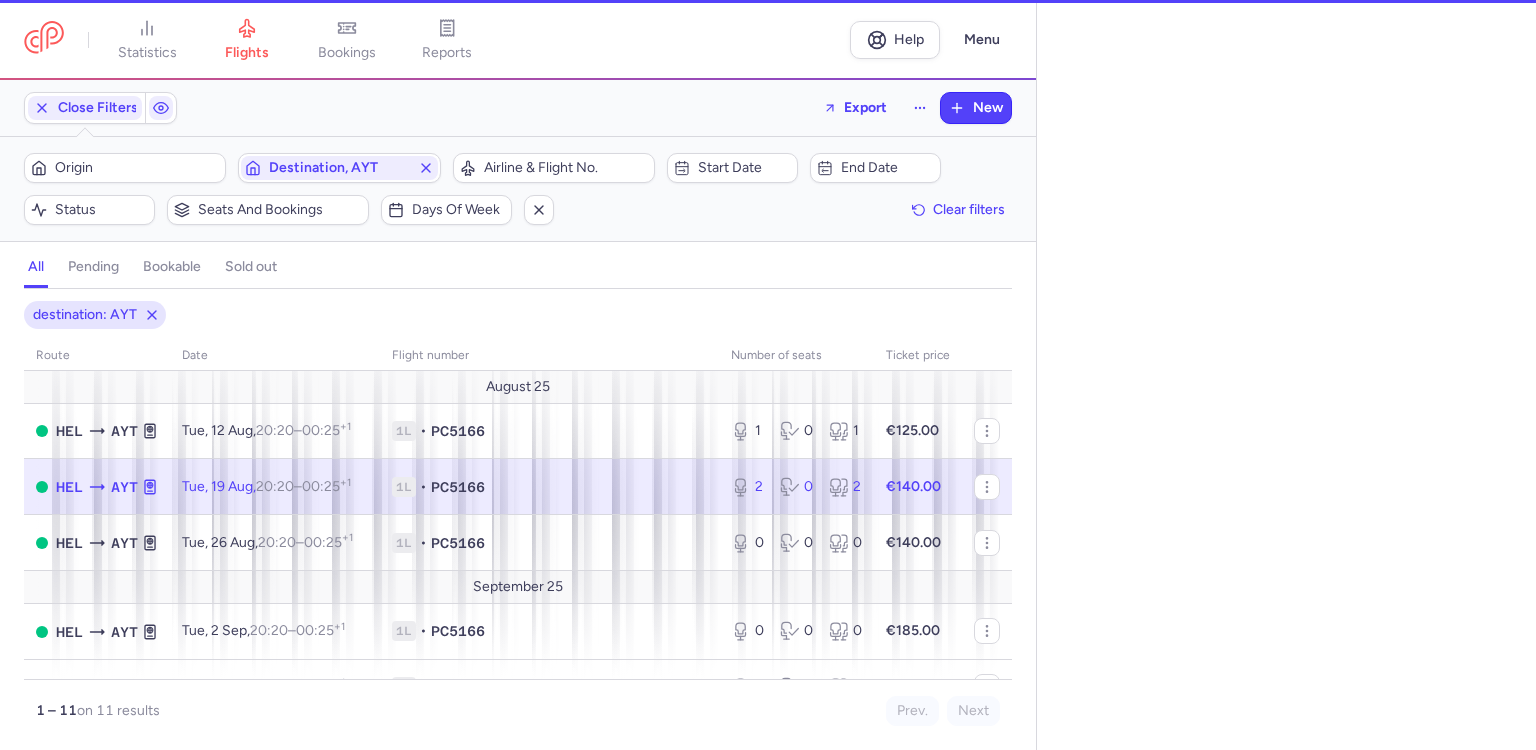 select on "days" 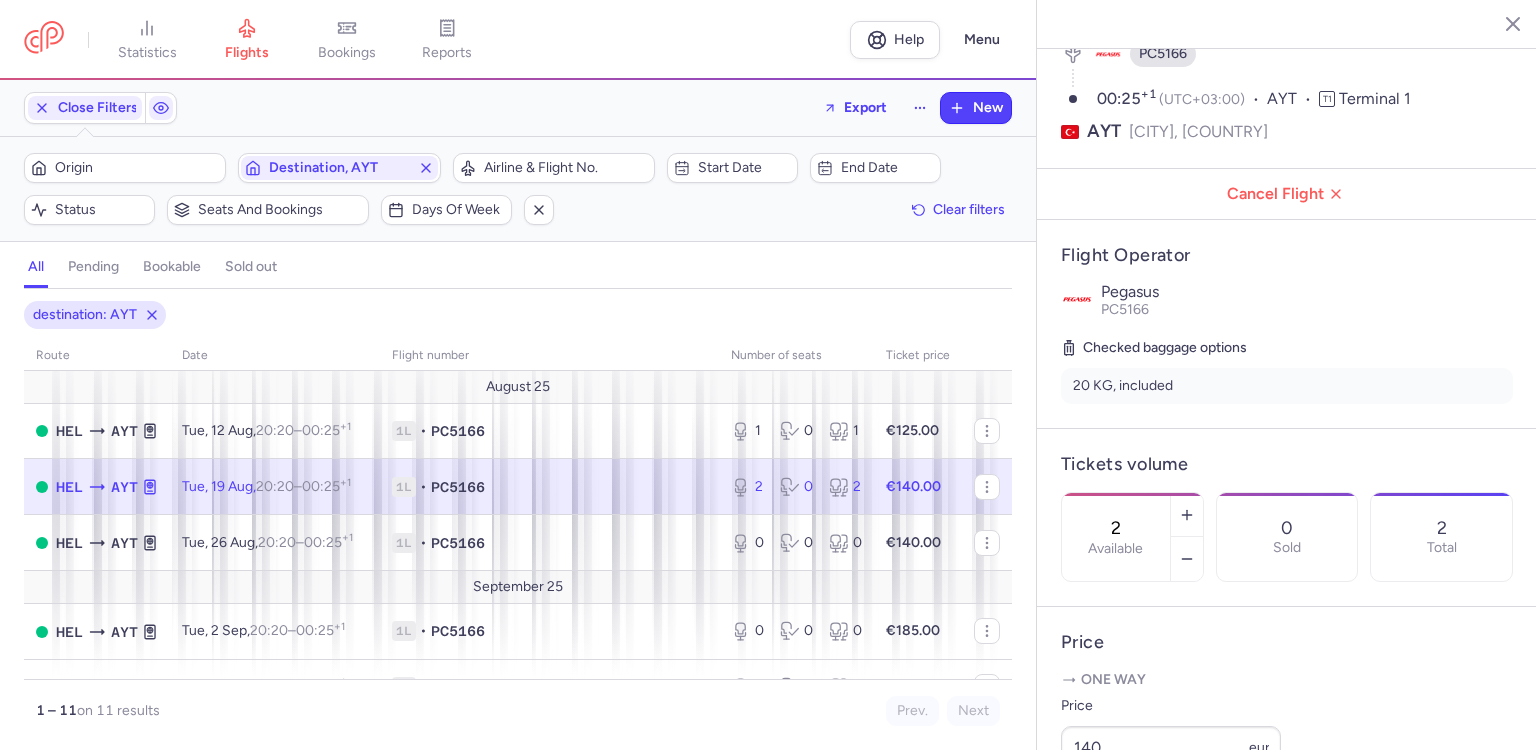 scroll, scrollTop: 200, scrollLeft: 0, axis: vertical 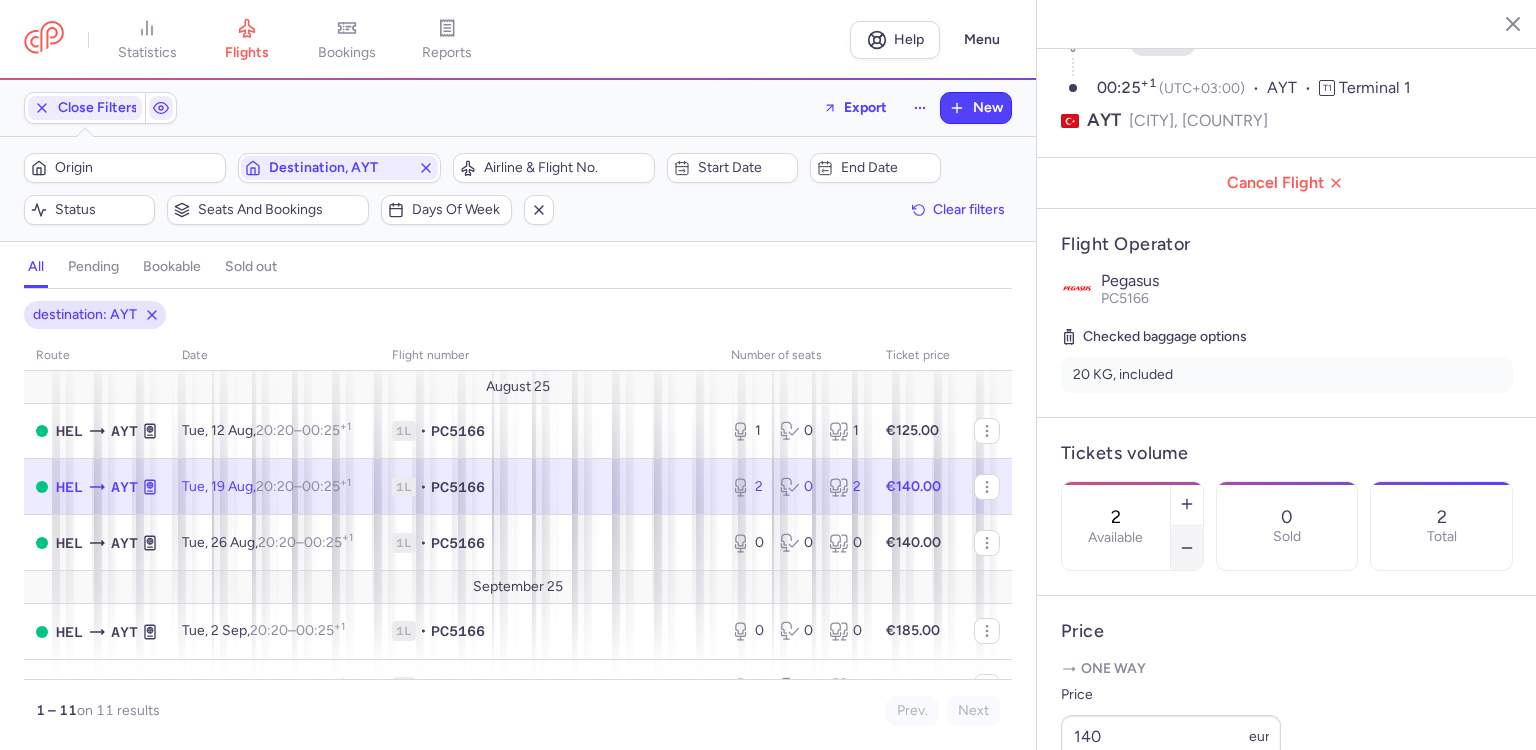 click 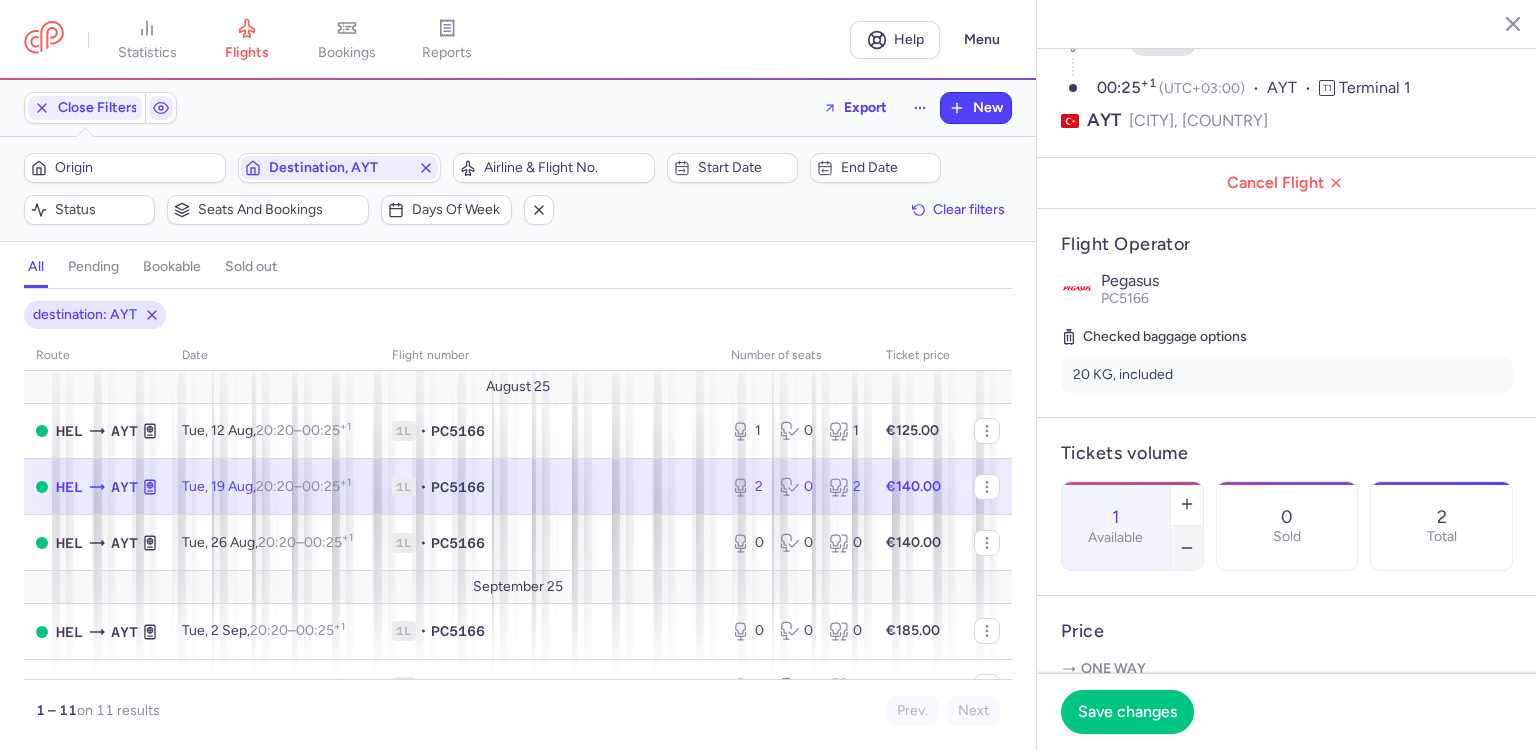 click 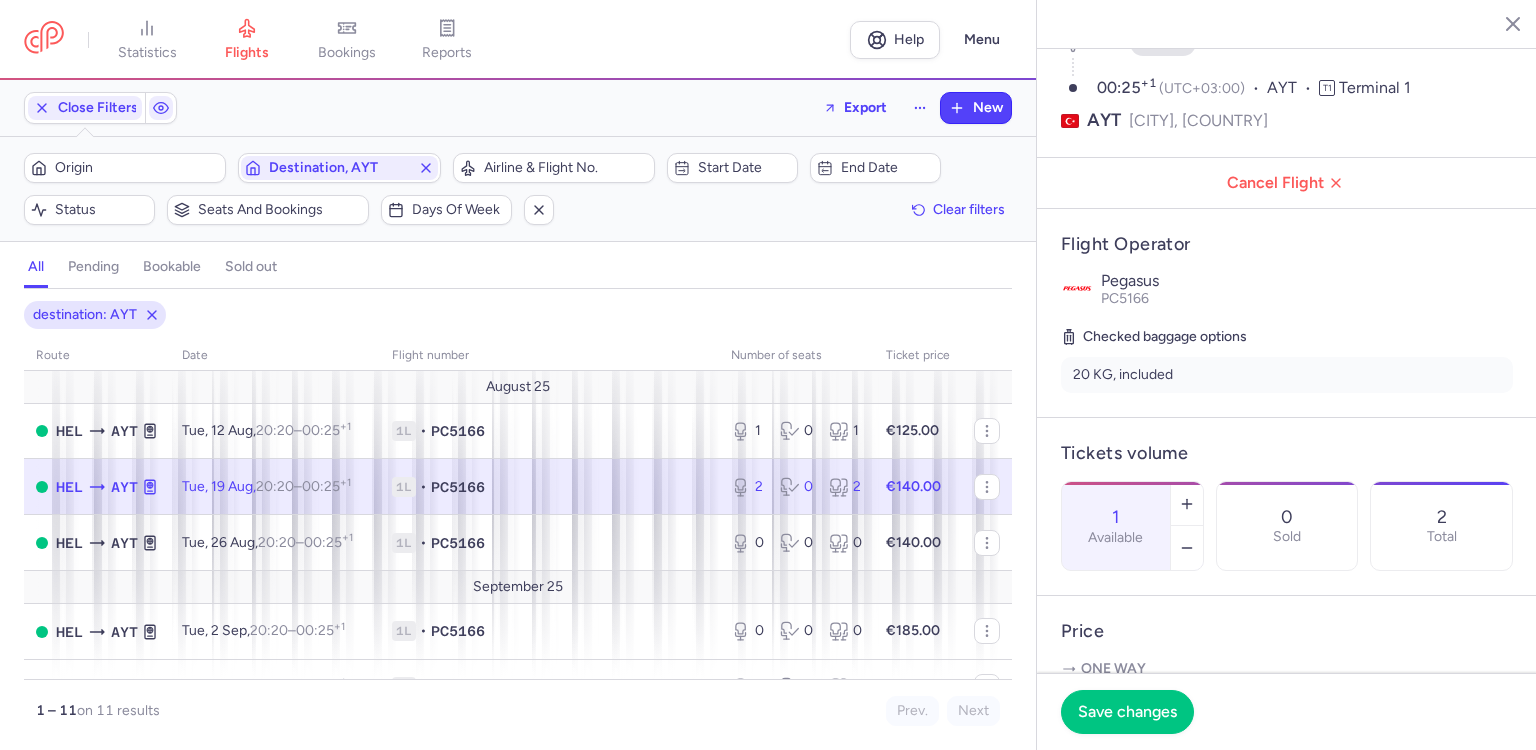 type on "0" 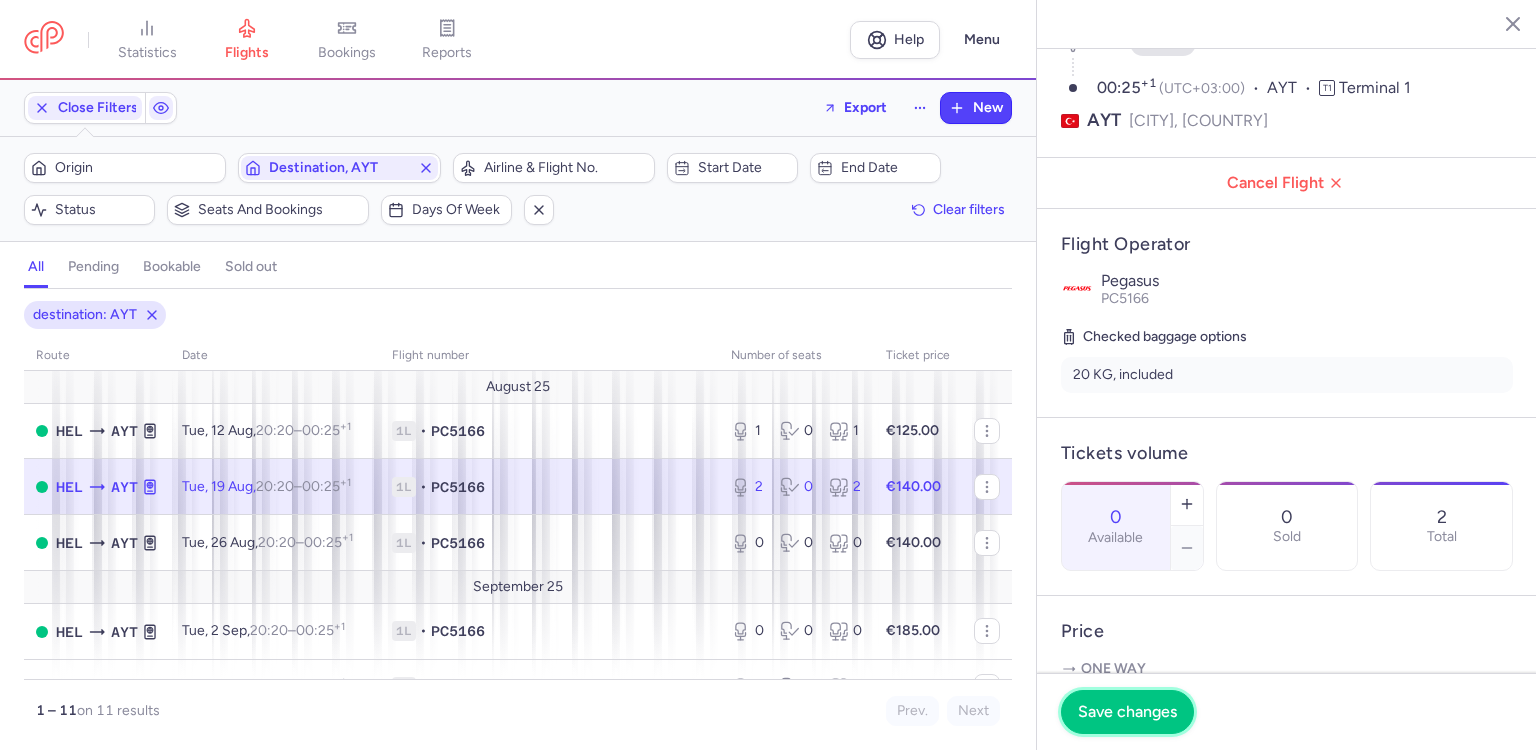 click on "Save changes" at bounding box center (1127, 712) 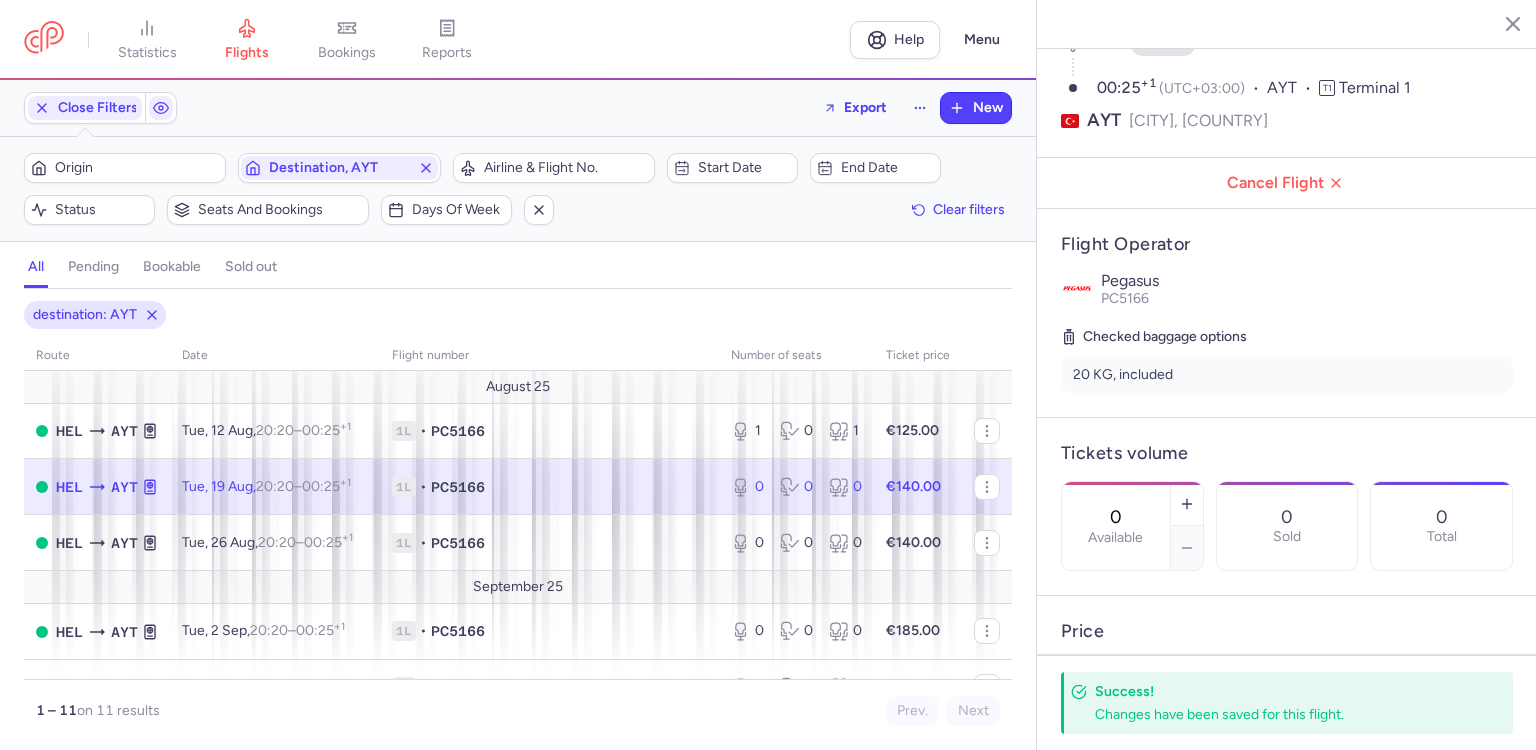 click 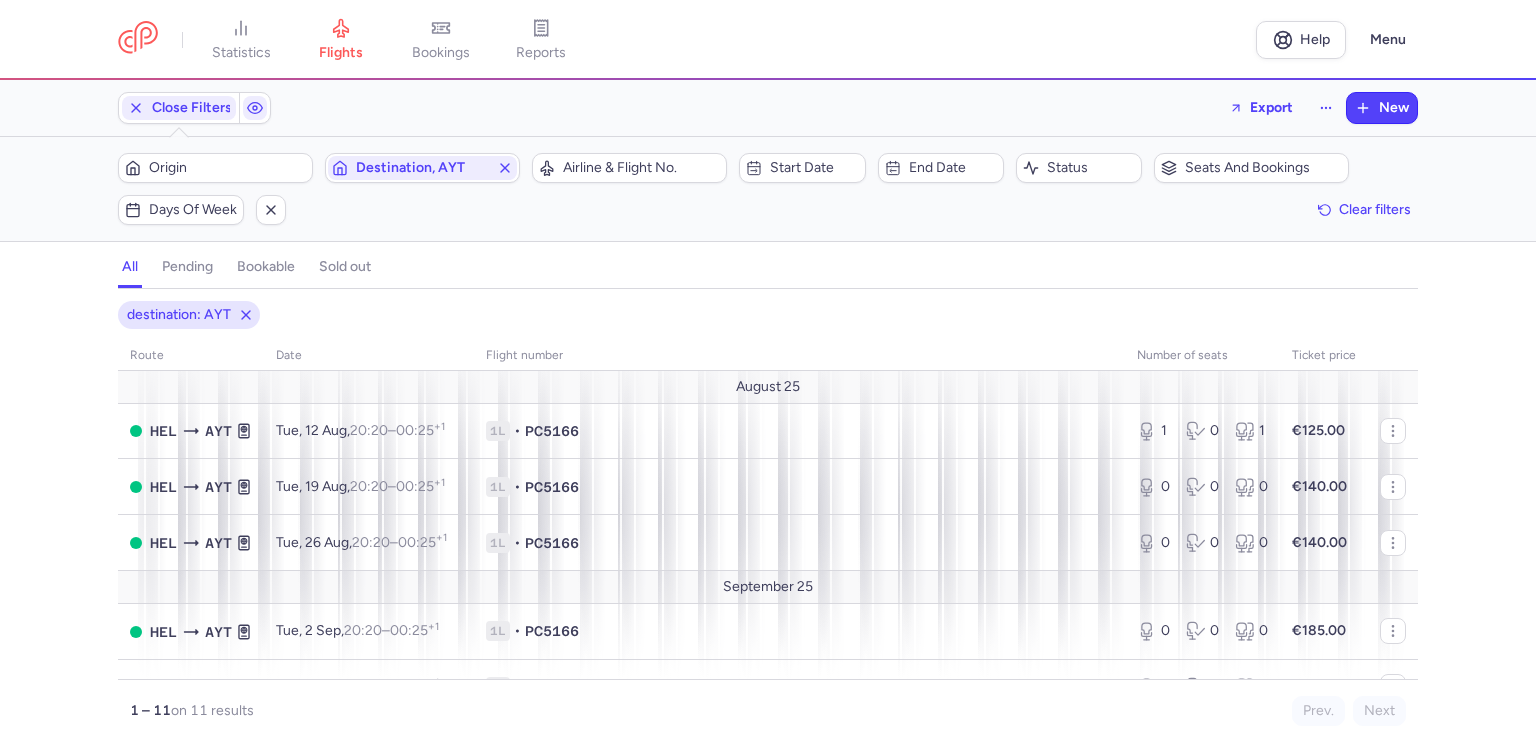 click 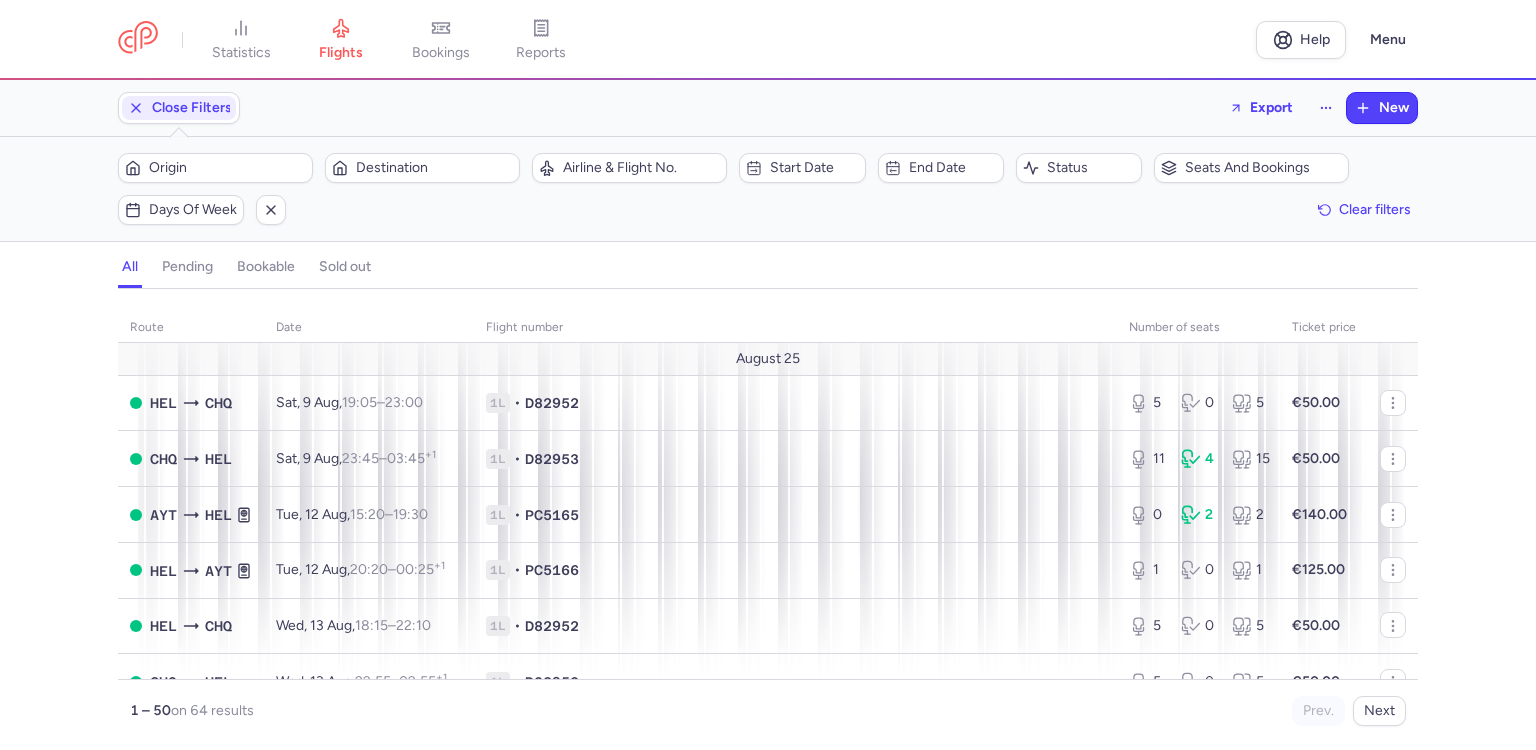 click on "Origin" at bounding box center (227, 168) 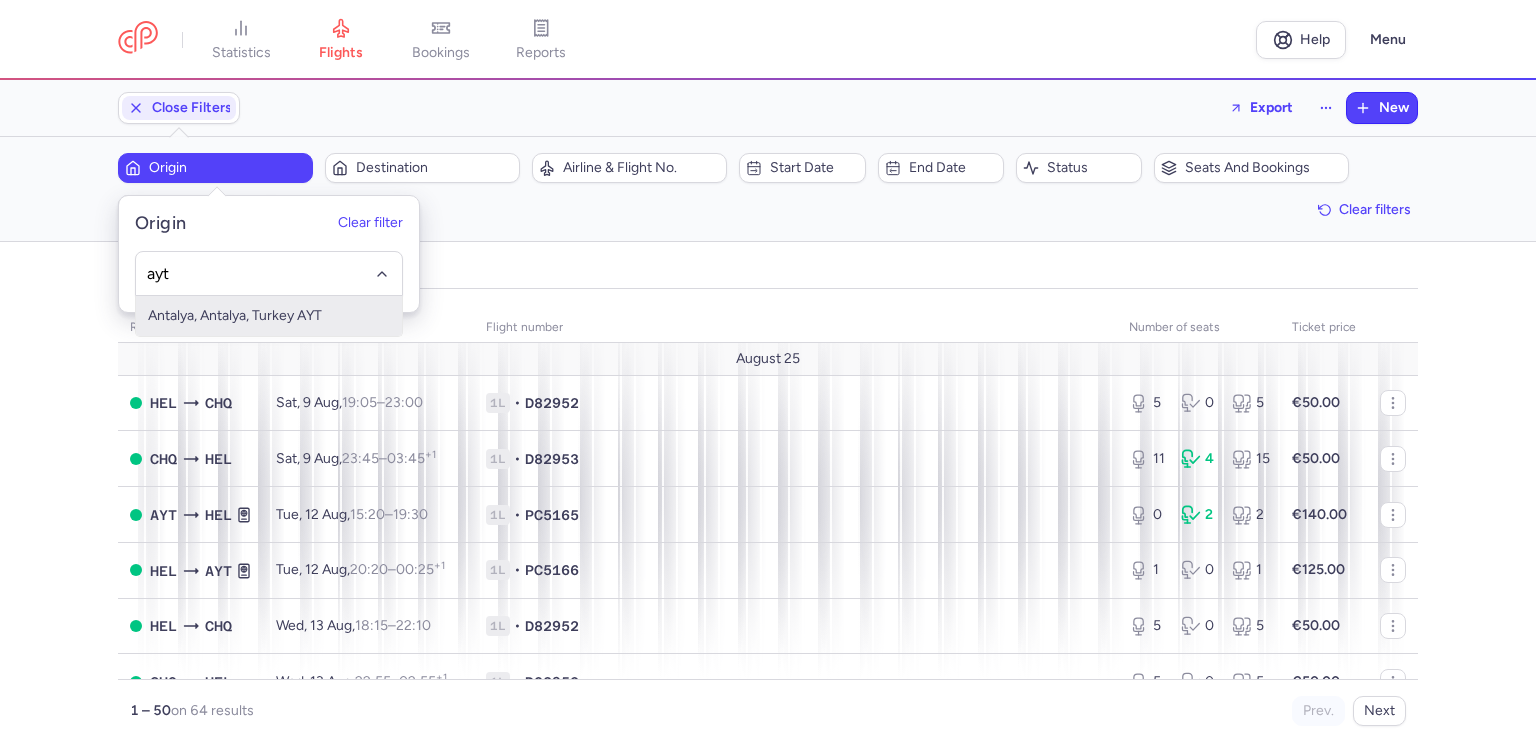 click on "Antalya, Antalya, Turkey AYT" at bounding box center (269, 316) 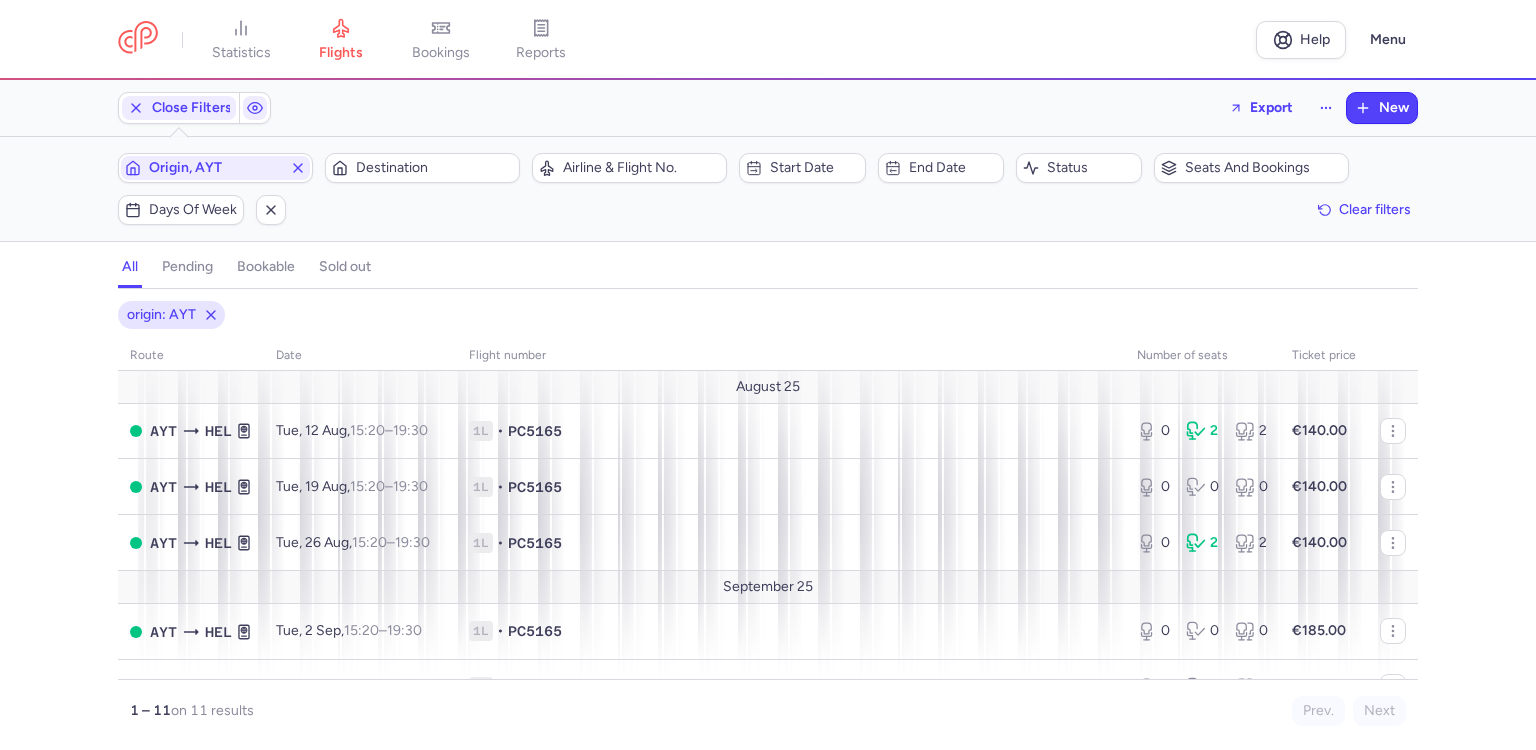 click 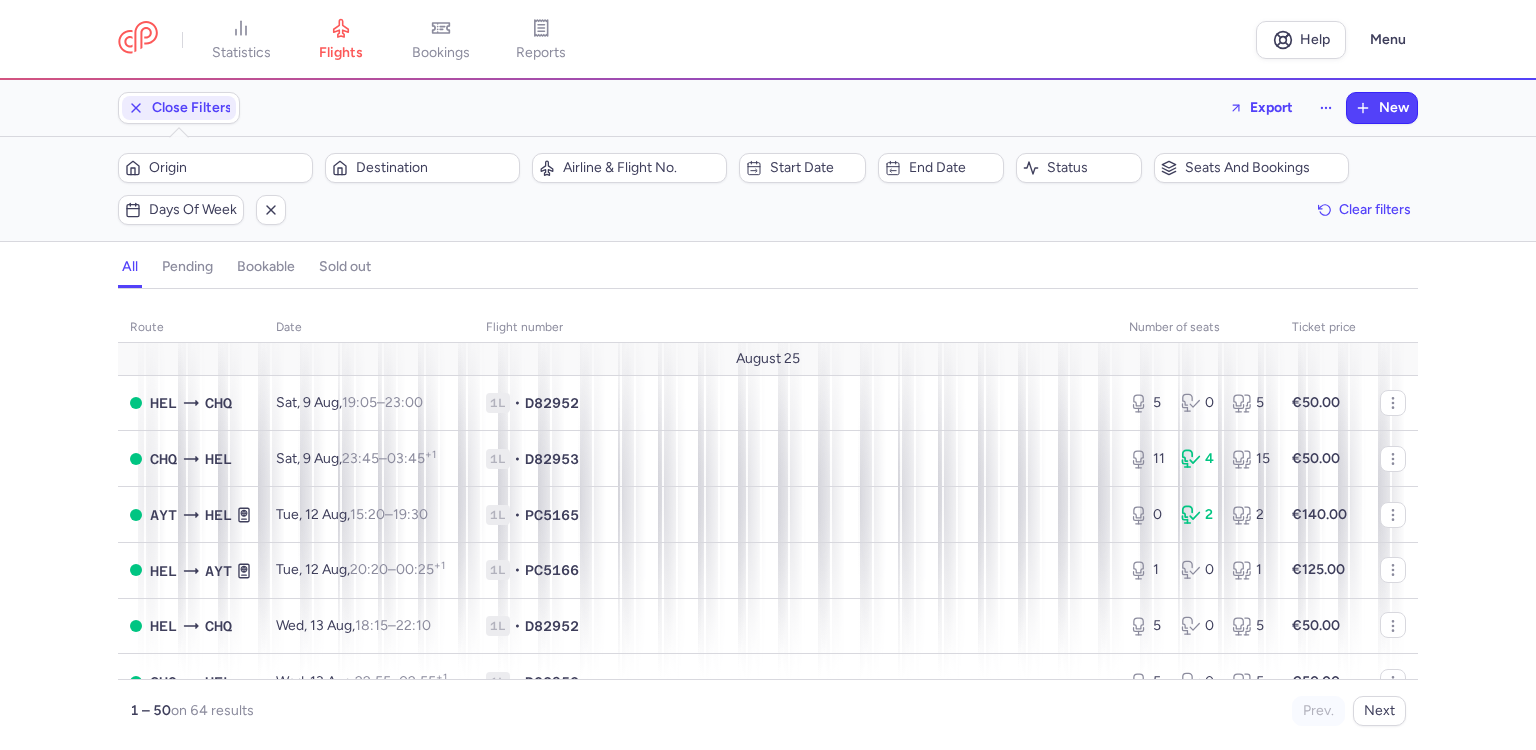 click on "Destination" at bounding box center [434, 168] 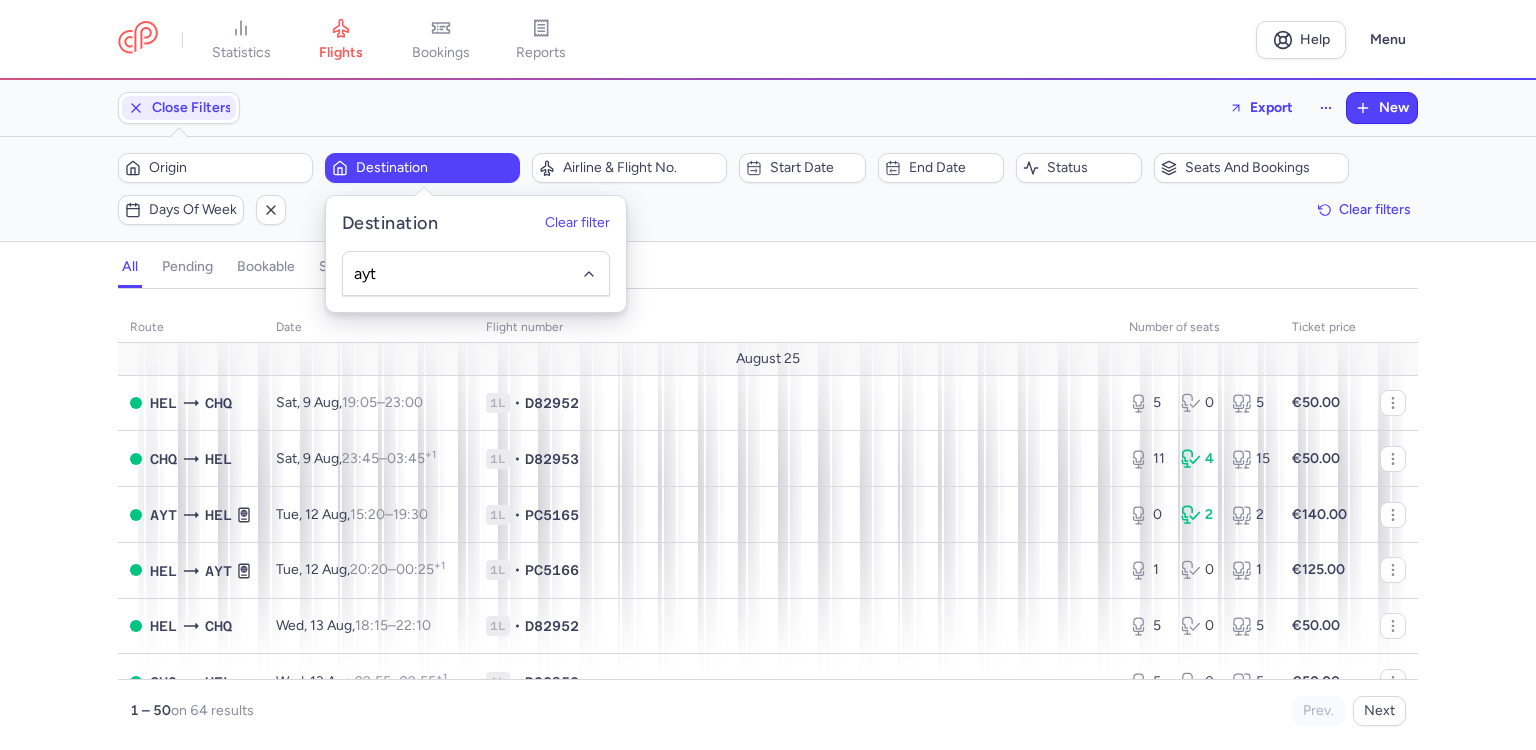 type on "ayt" 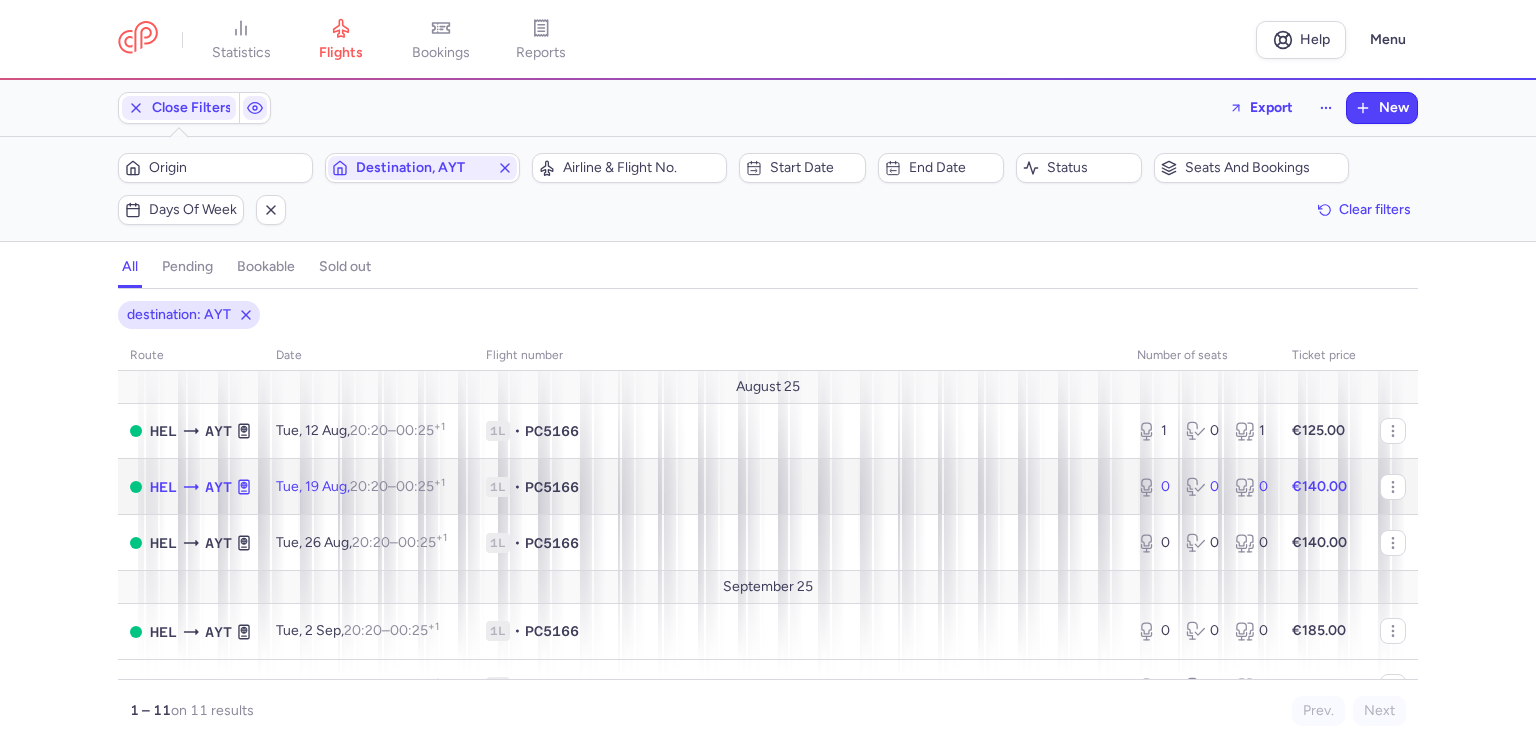 click on "1L • PC5166" at bounding box center [799, 487] 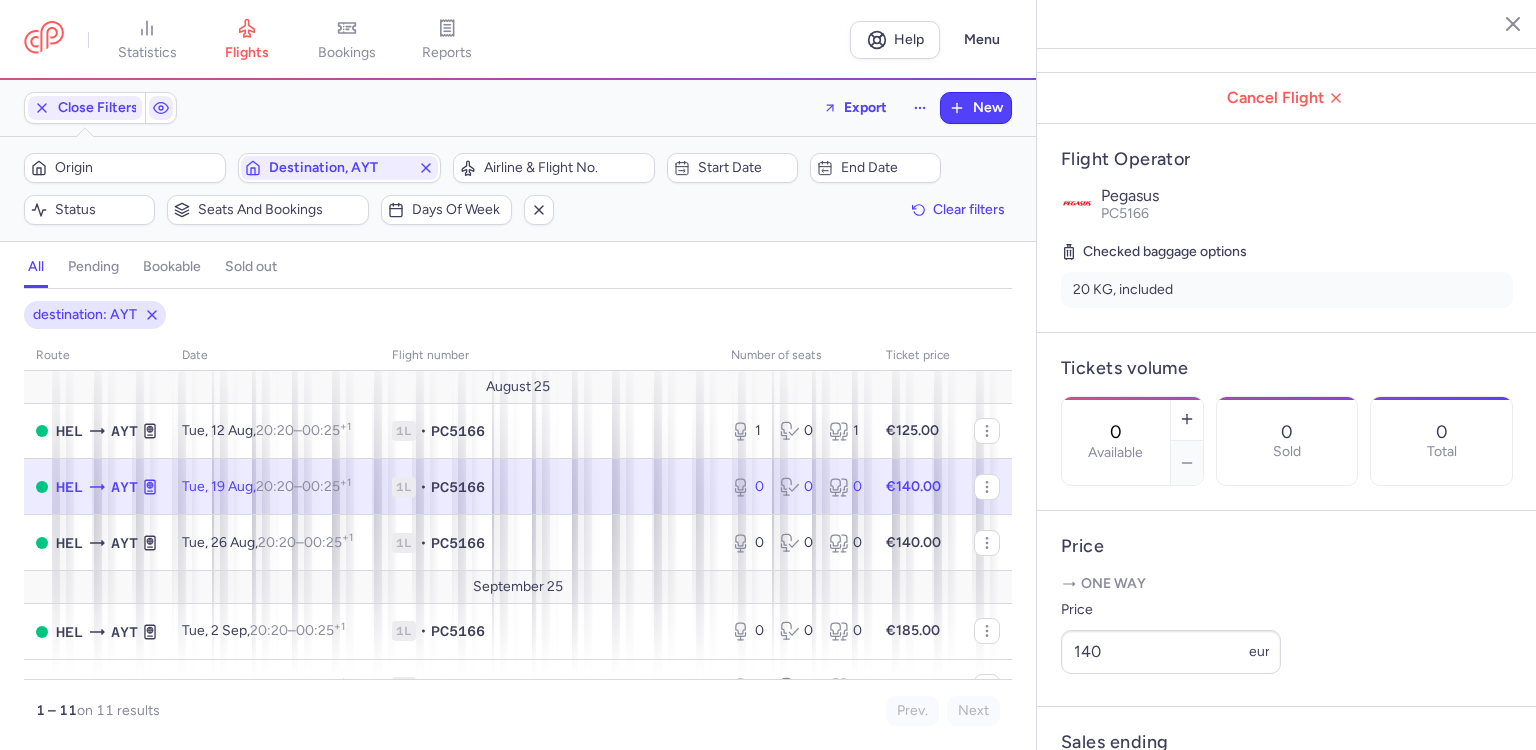 scroll, scrollTop: 300, scrollLeft: 0, axis: vertical 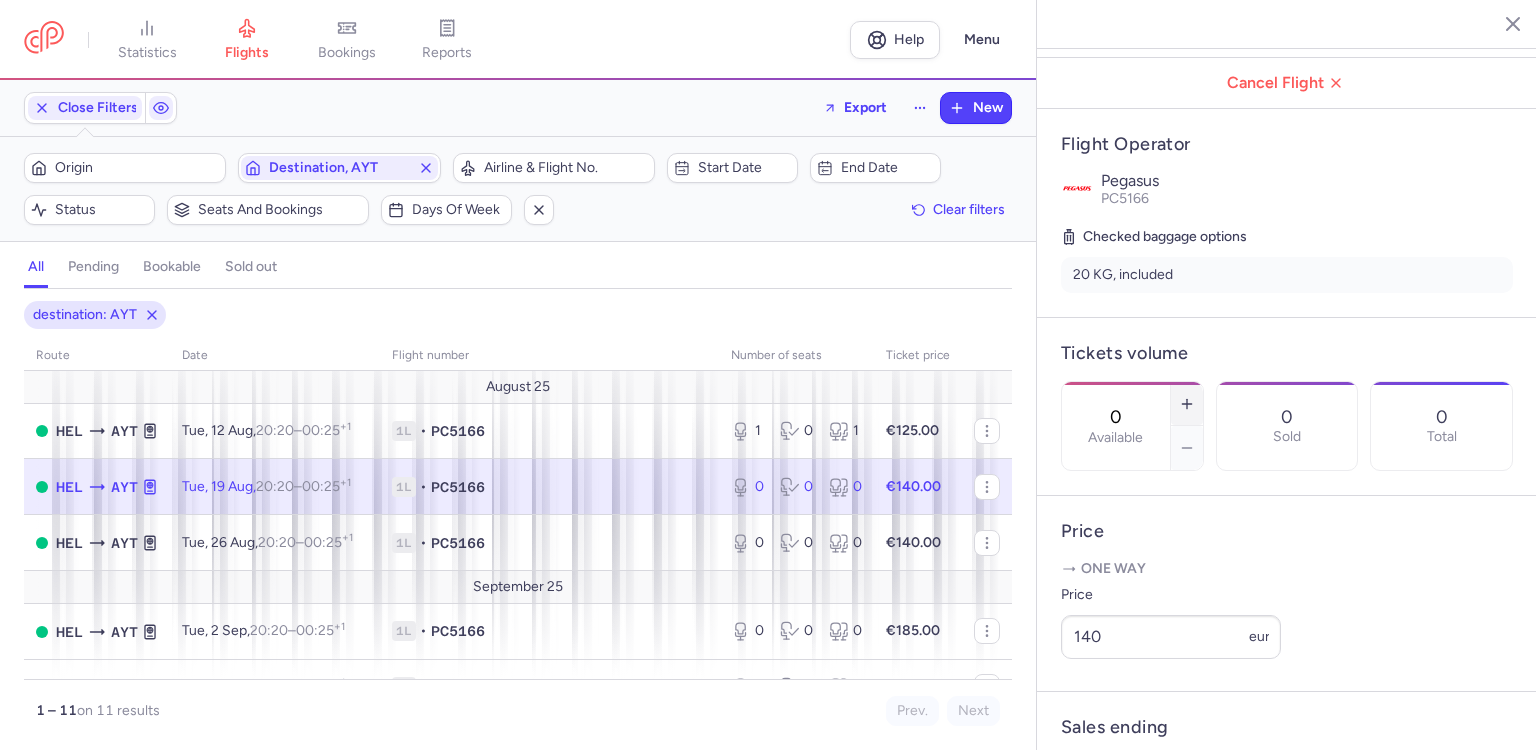 click 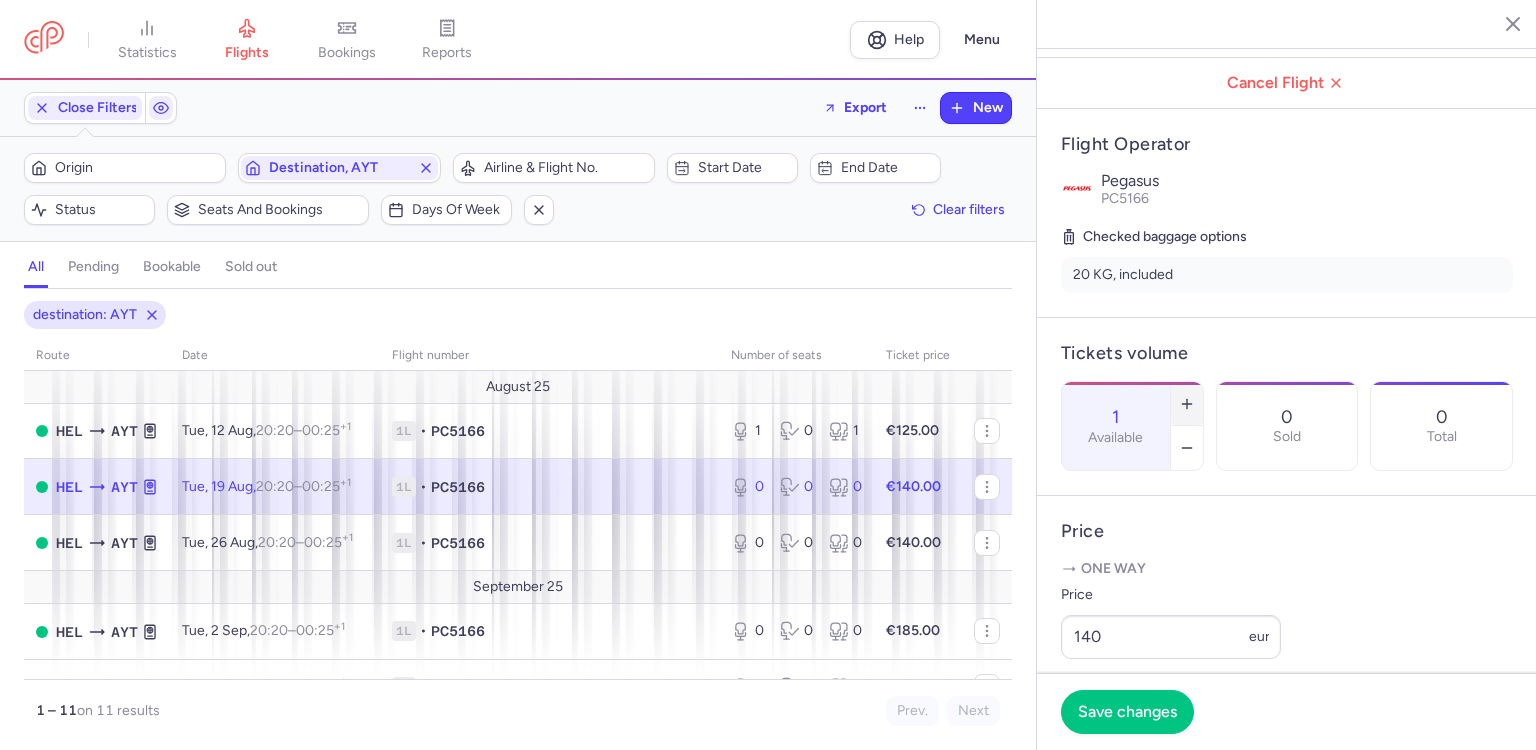 click 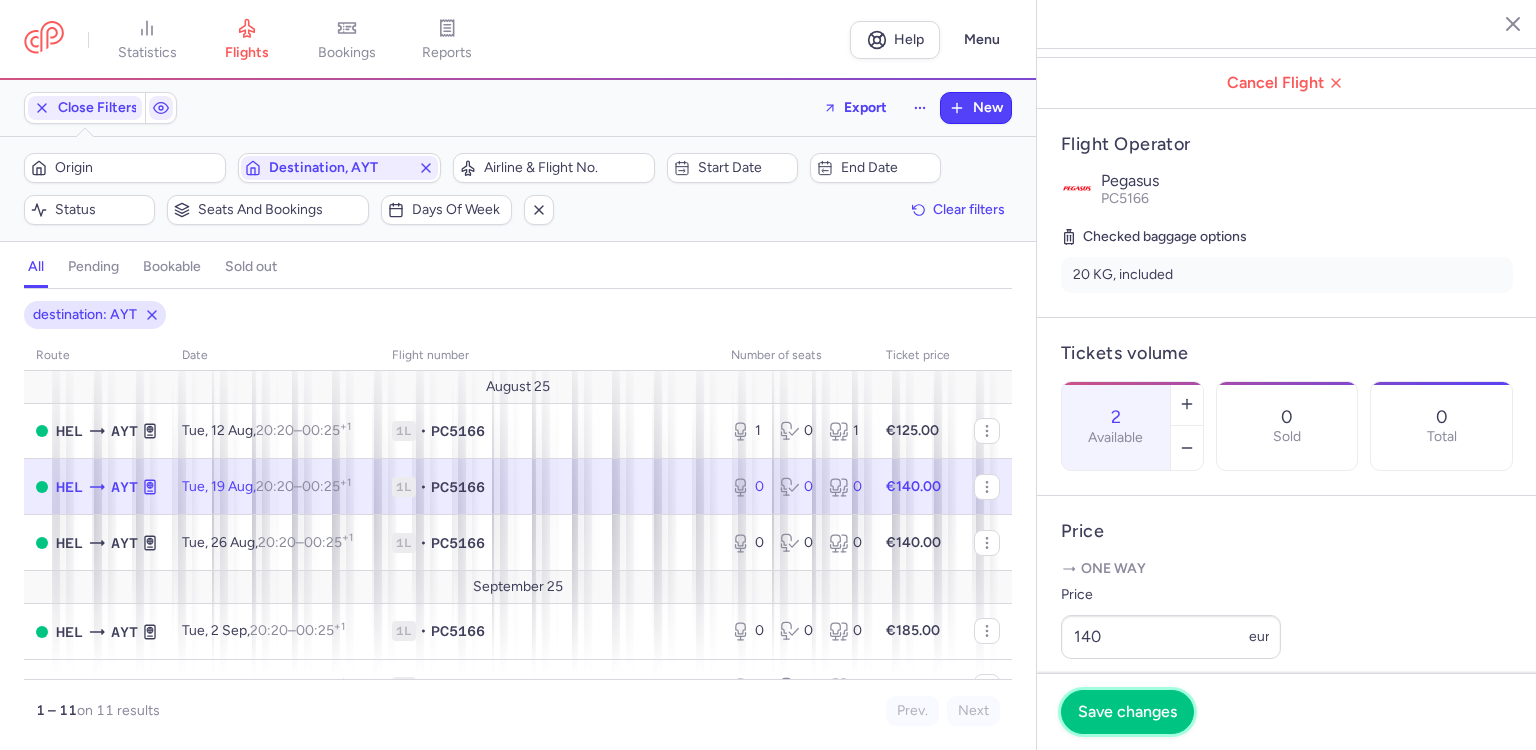 click on "Save changes" at bounding box center [1127, 712] 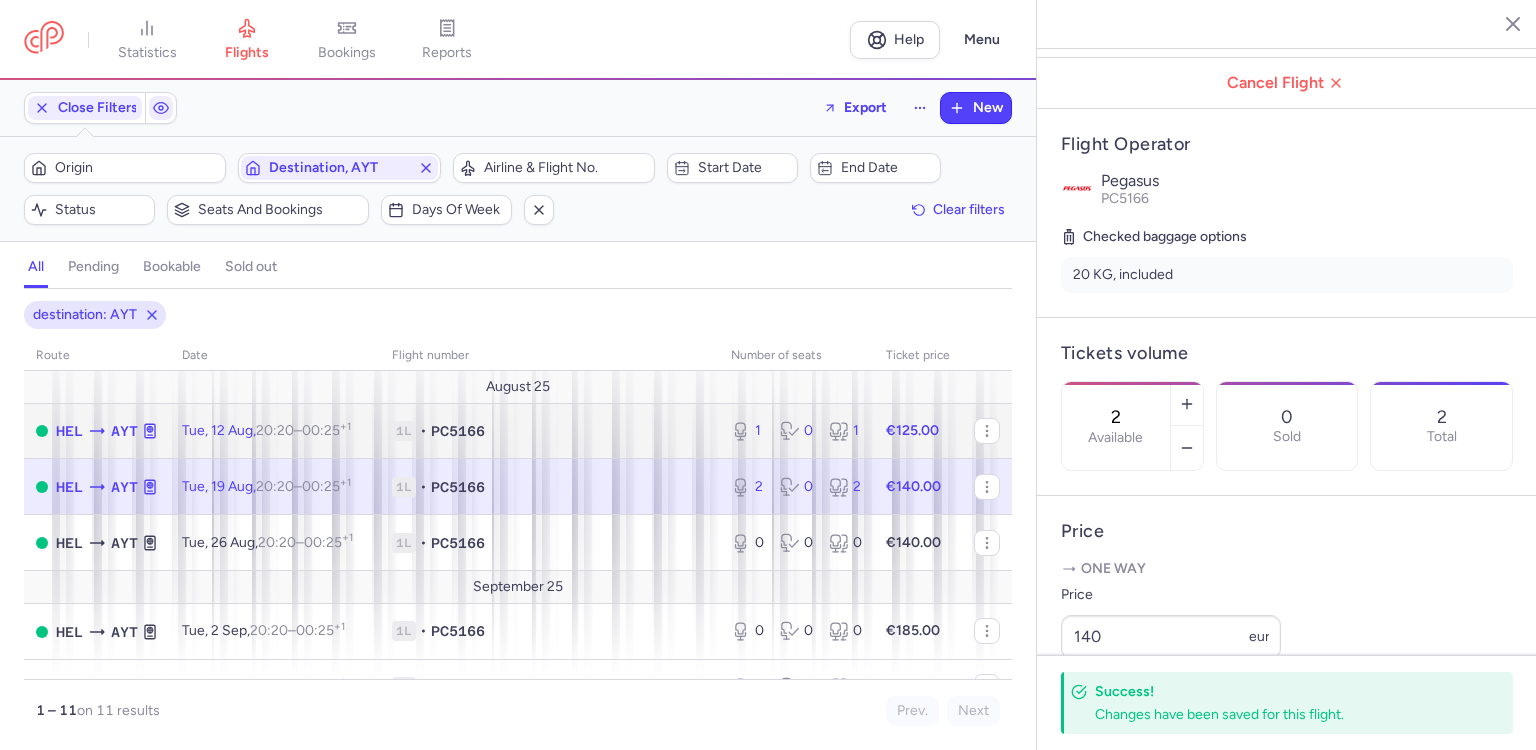click on "1L • PC5166" at bounding box center (549, 431) 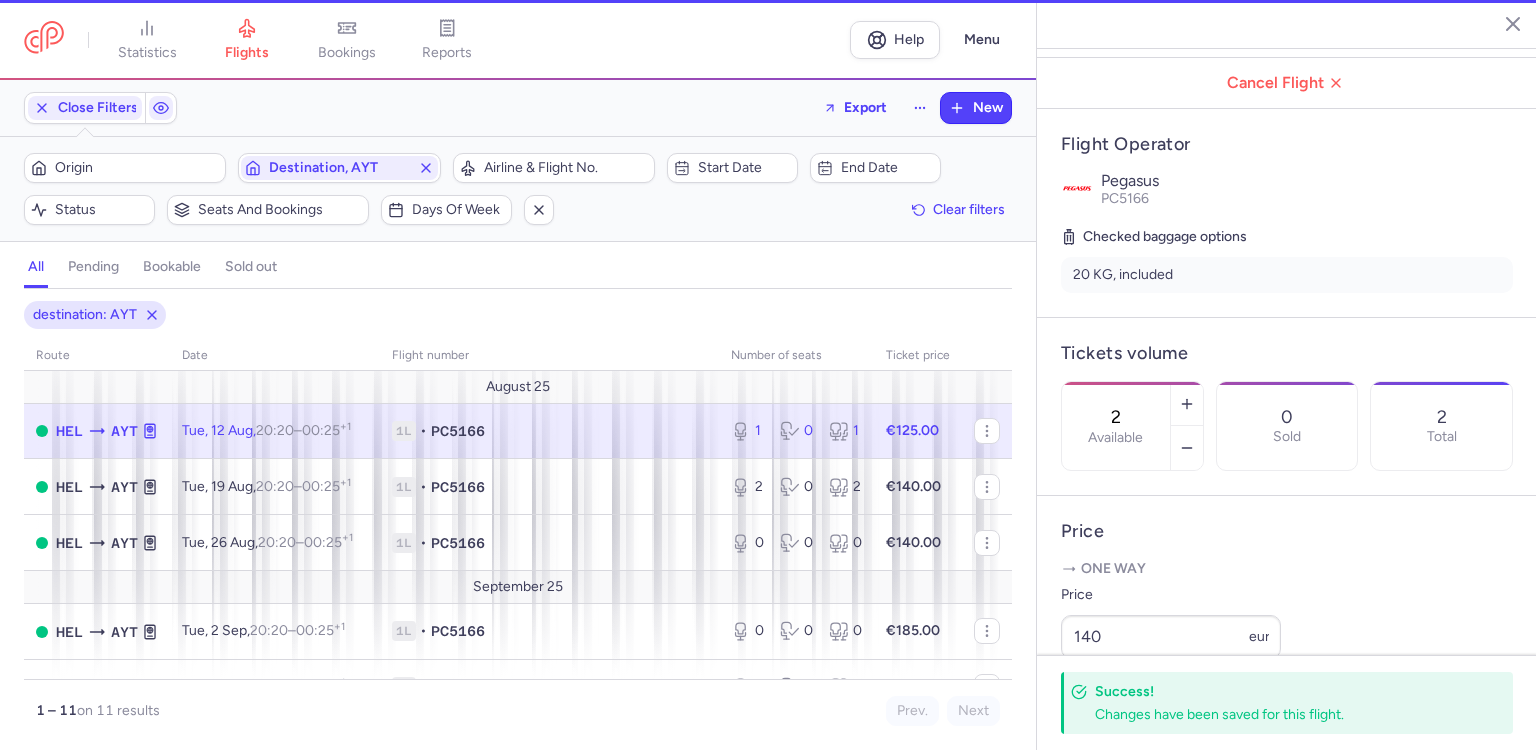 type on "1" 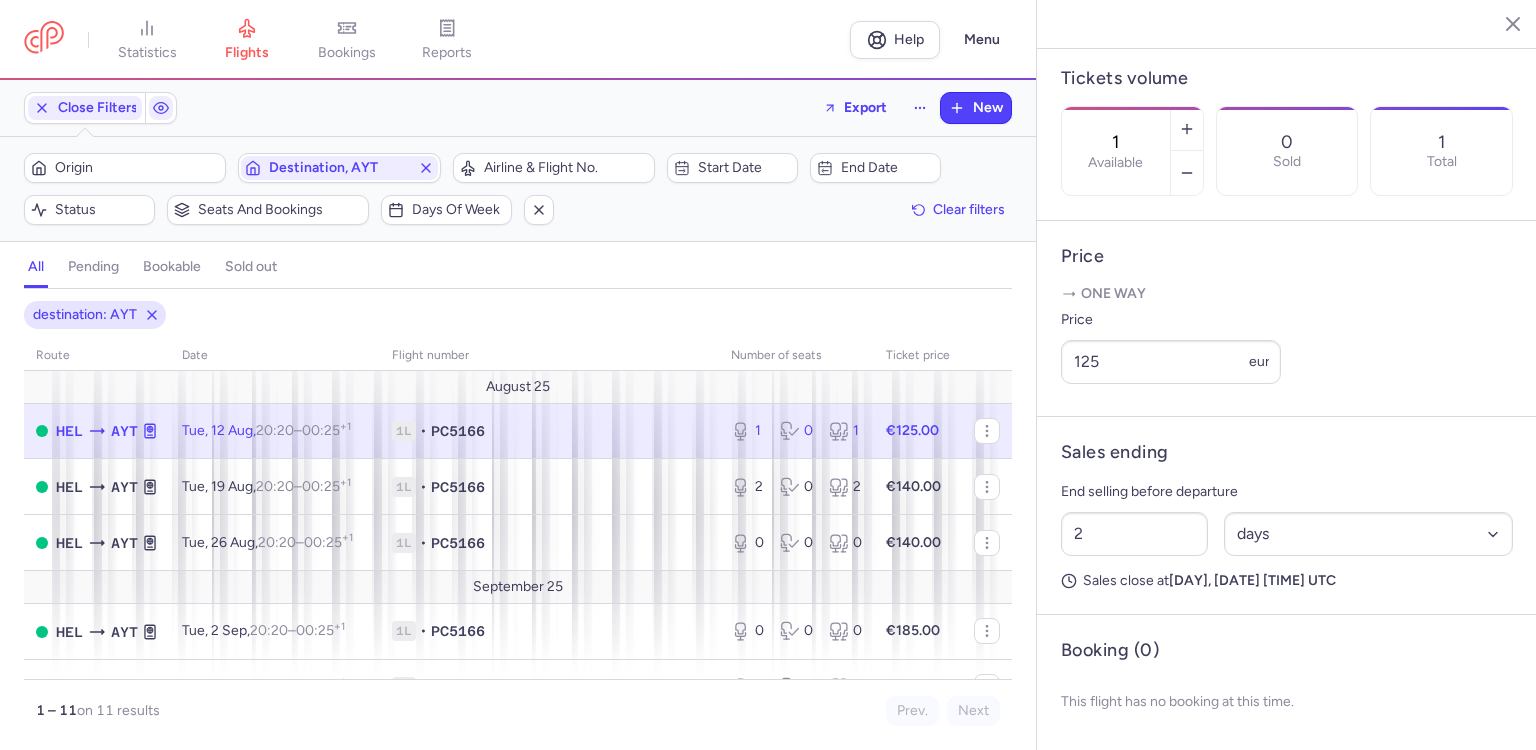 scroll, scrollTop: 677, scrollLeft: 0, axis: vertical 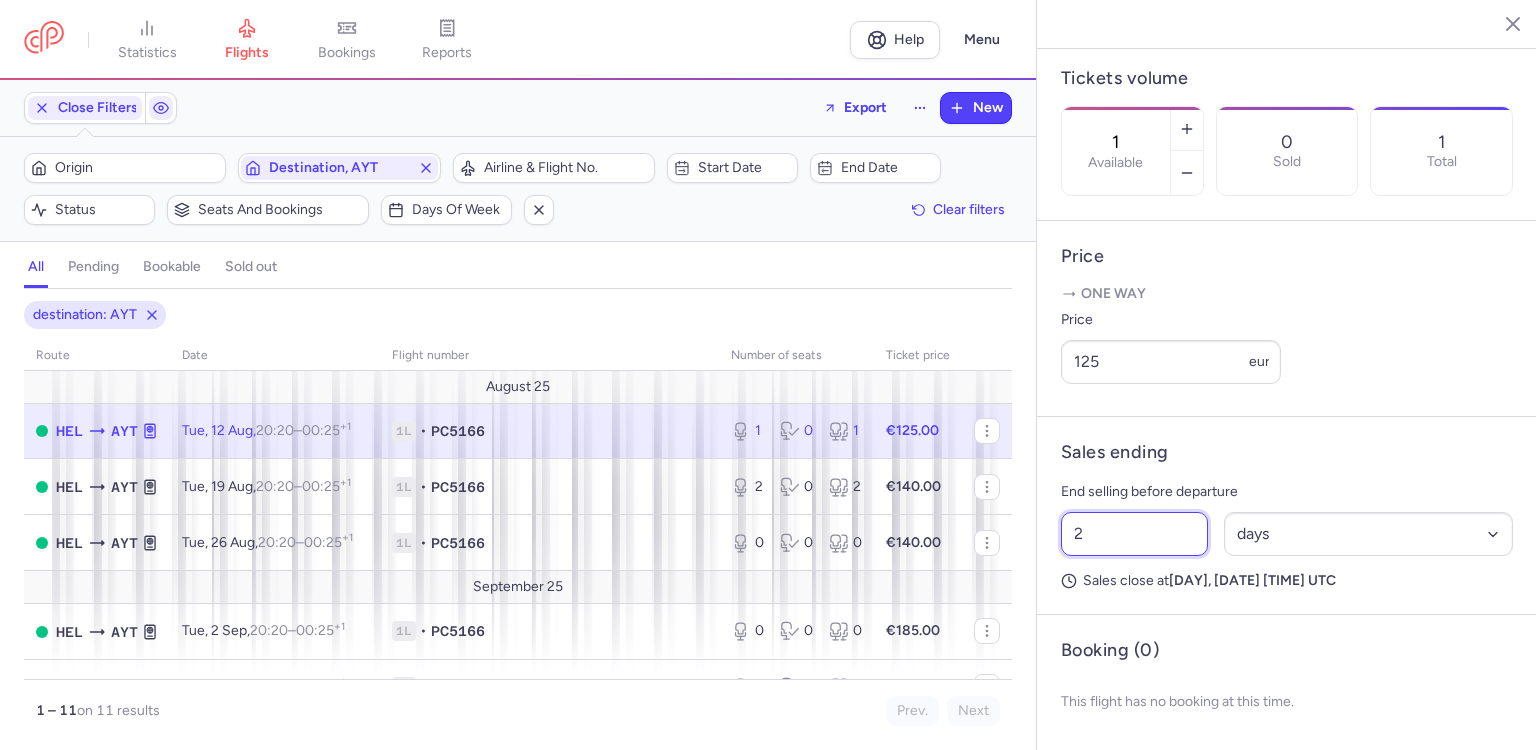 click on "2" at bounding box center (1134, 534) 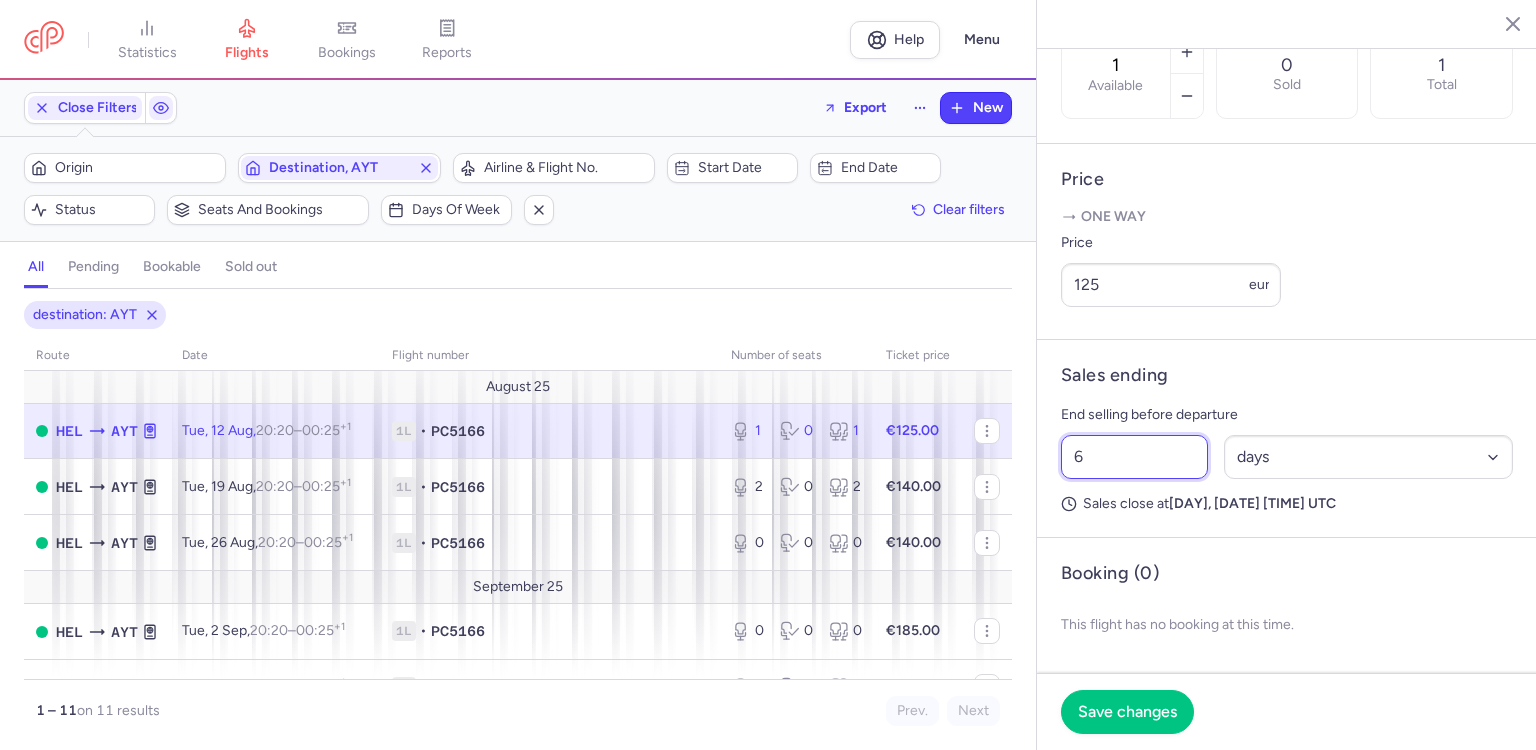 type on "6" 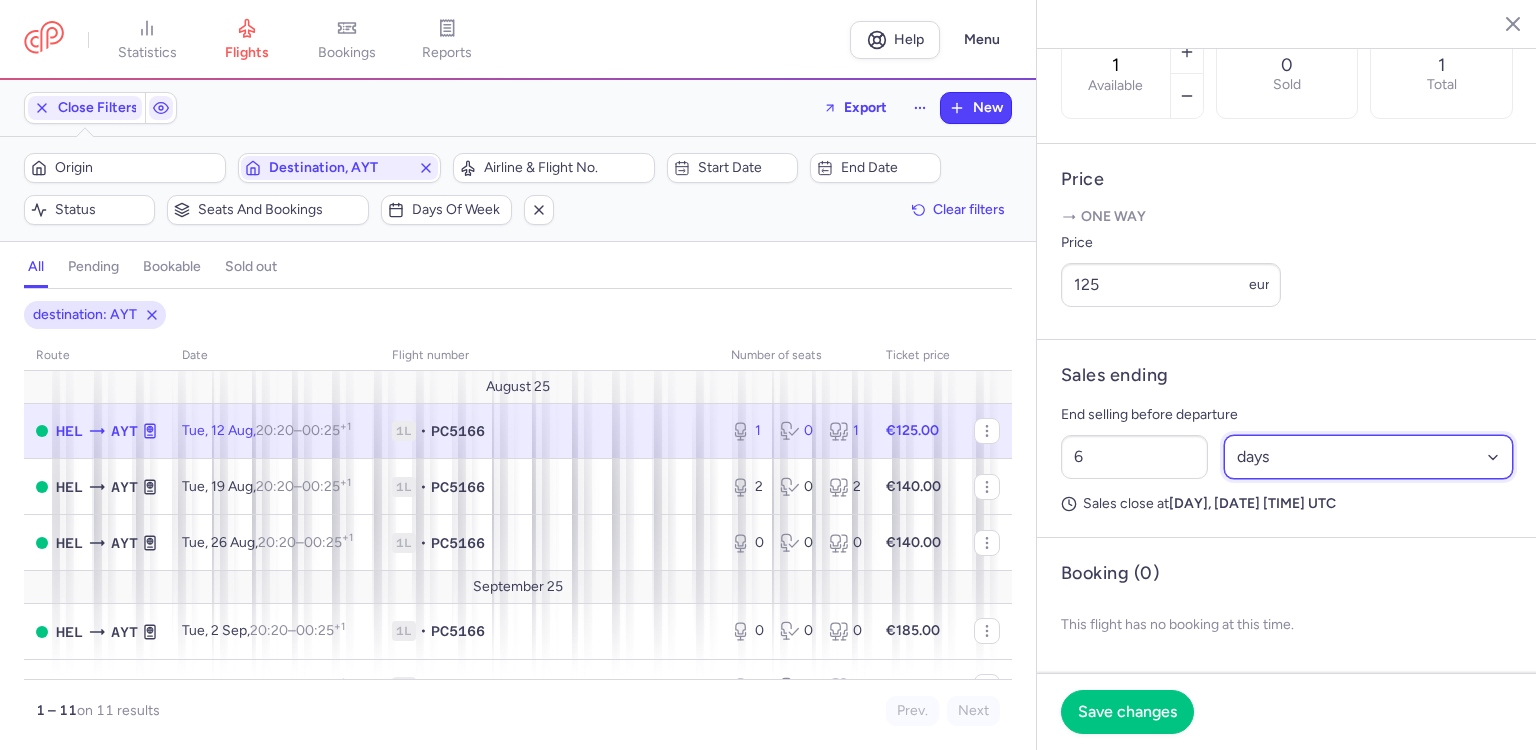 click on "Select an option hours days" at bounding box center [1369, 457] 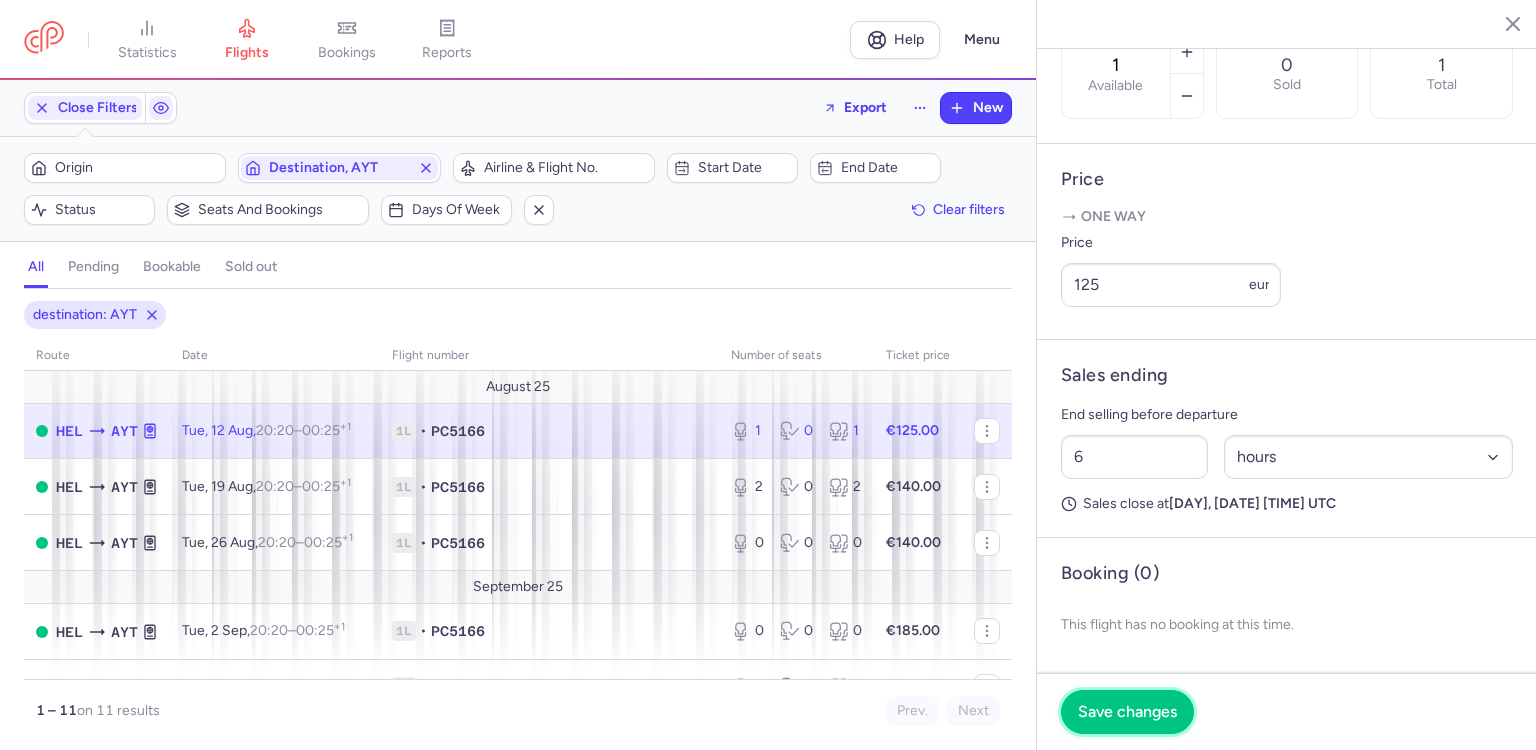 click on "Save changes" at bounding box center (1127, 712) 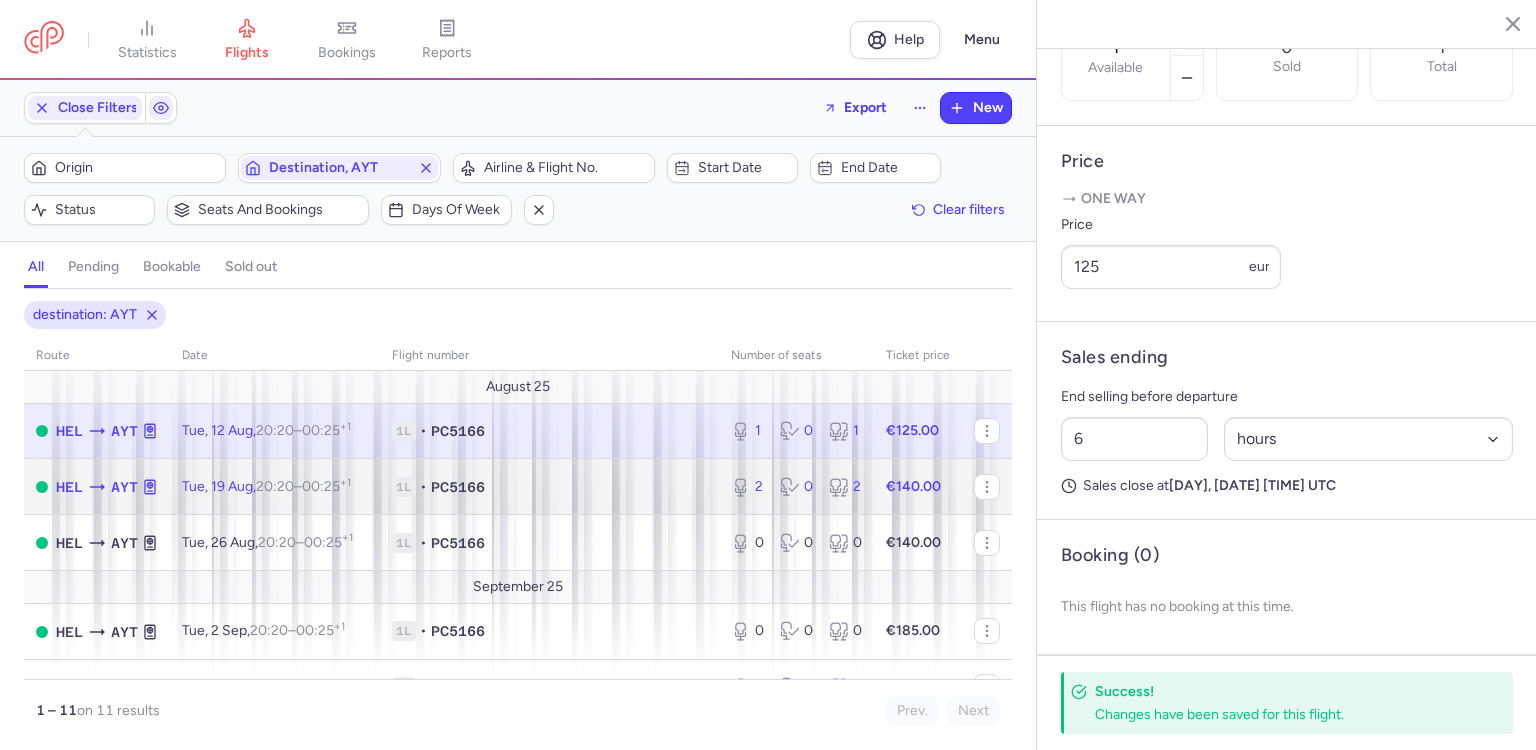 click on "1L • PC5166" at bounding box center [549, 487] 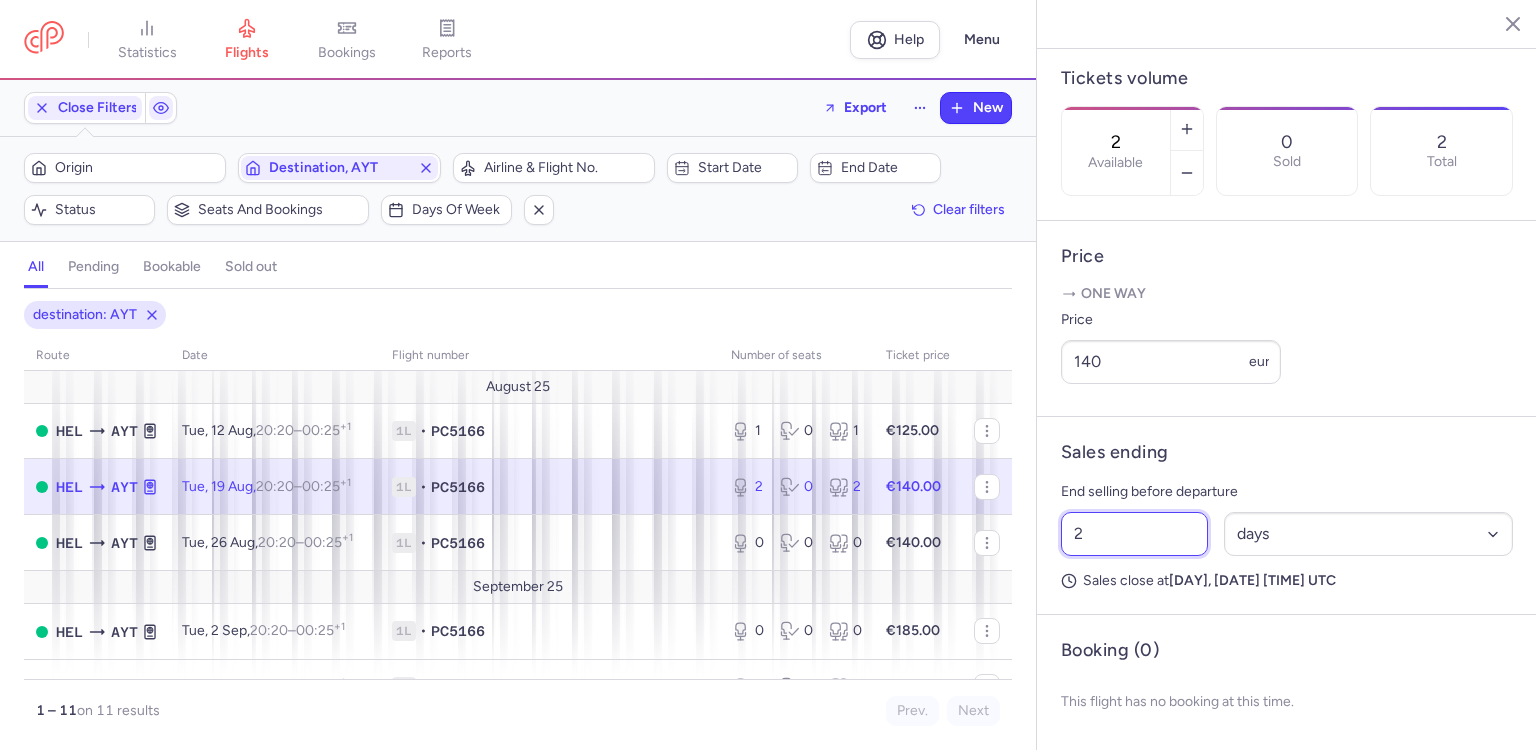 click on "2" at bounding box center [1134, 534] 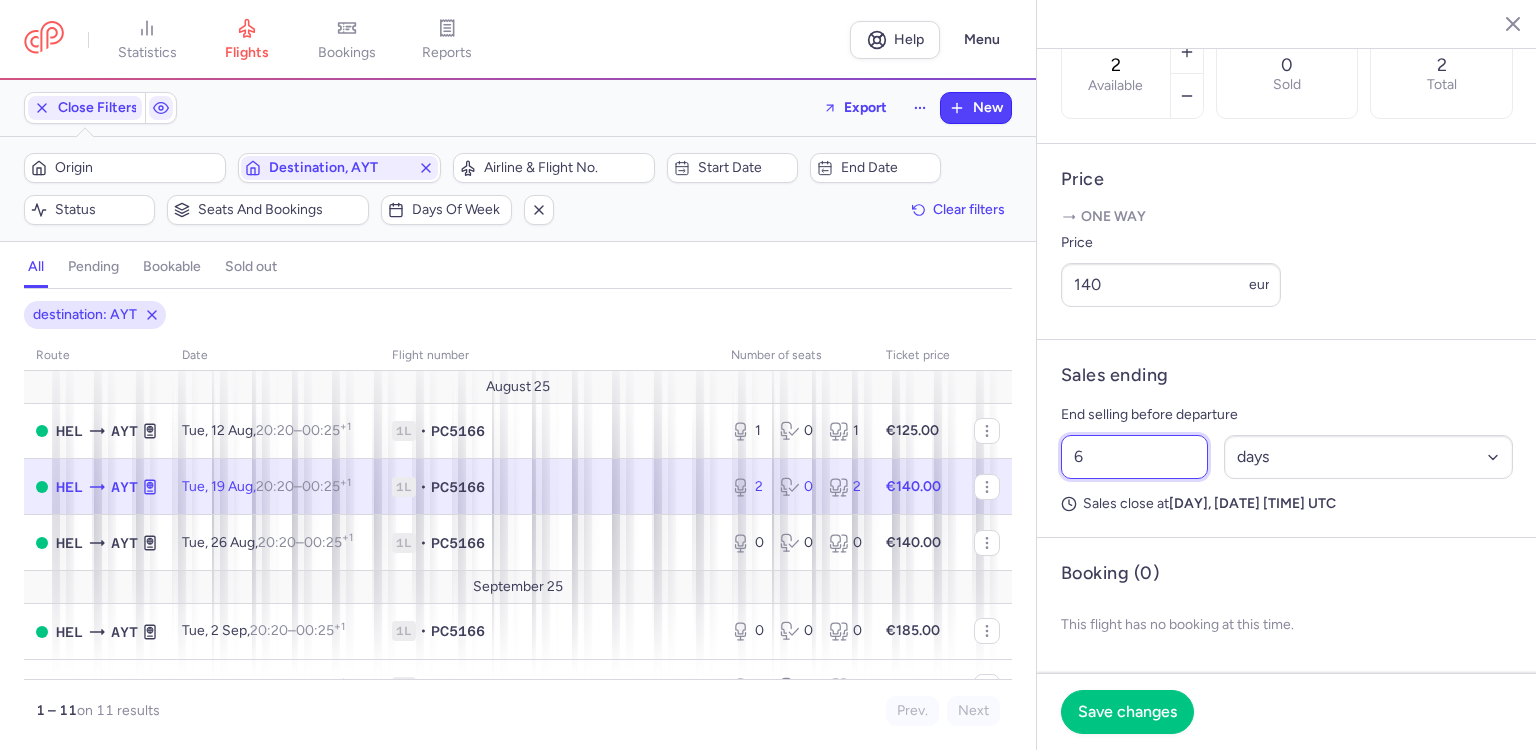 type on "6" 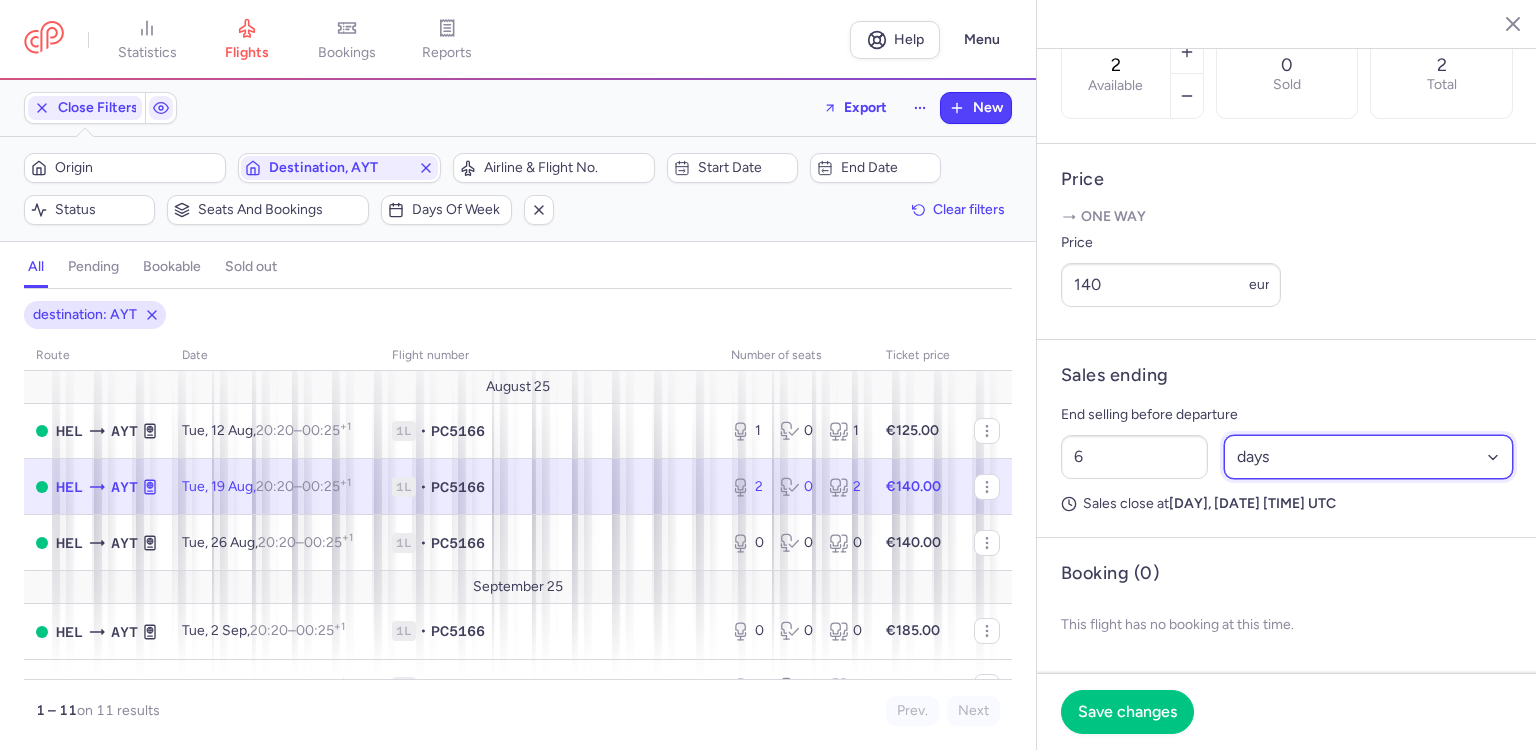 click on "Select an option hours days" at bounding box center (1369, 457) 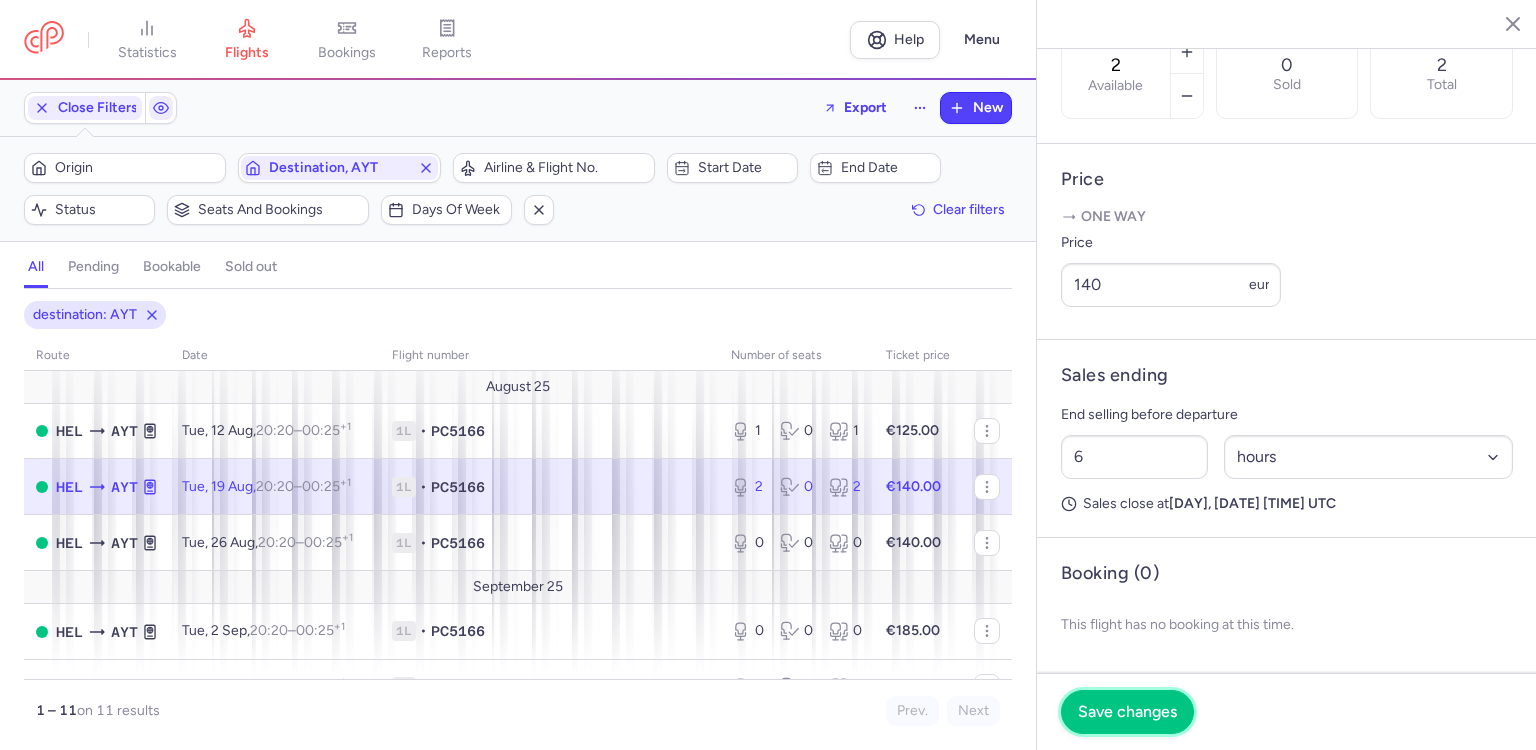 click on "Save changes" at bounding box center [1127, 712] 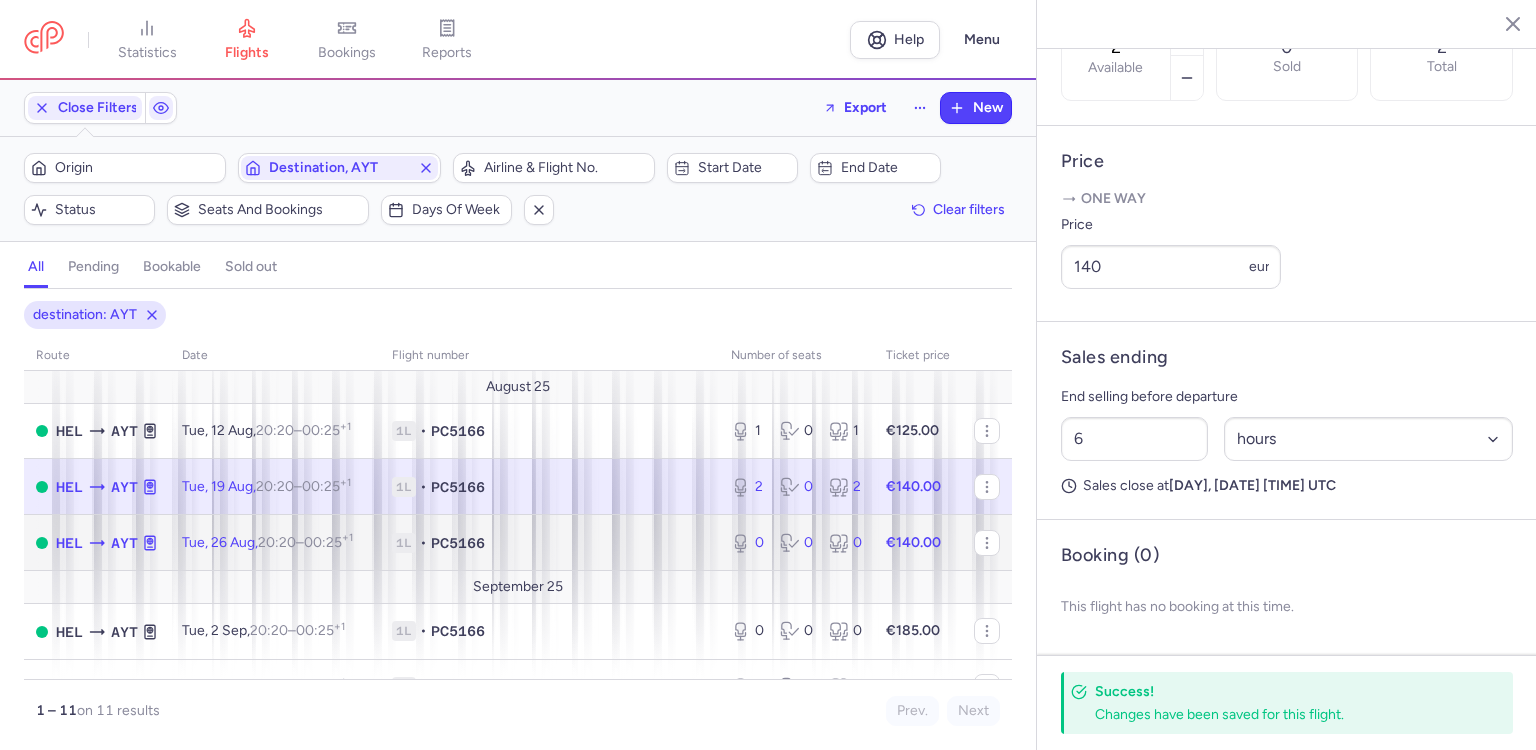 click on "1L • PC5166" at bounding box center (549, 543) 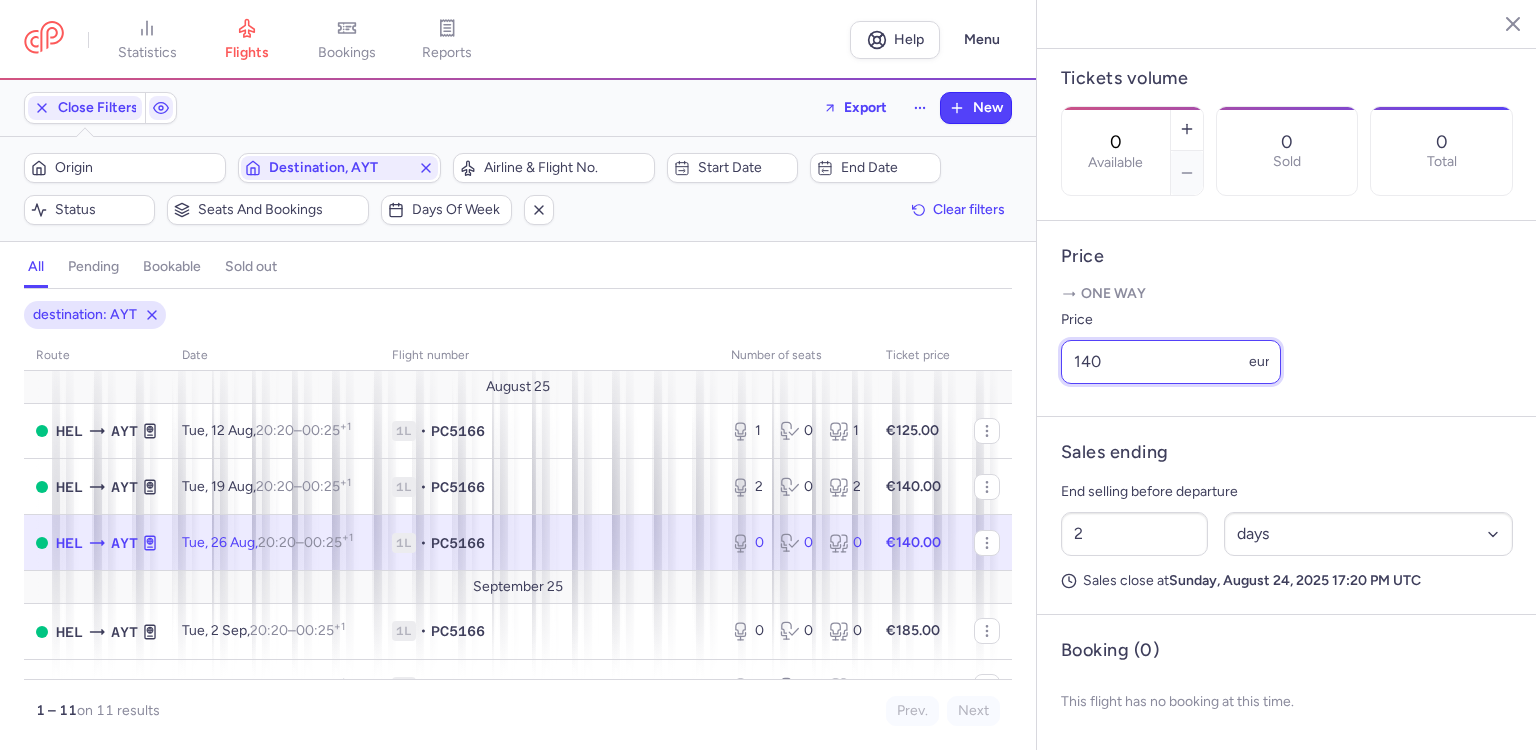 click on "140" at bounding box center (1171, 362) 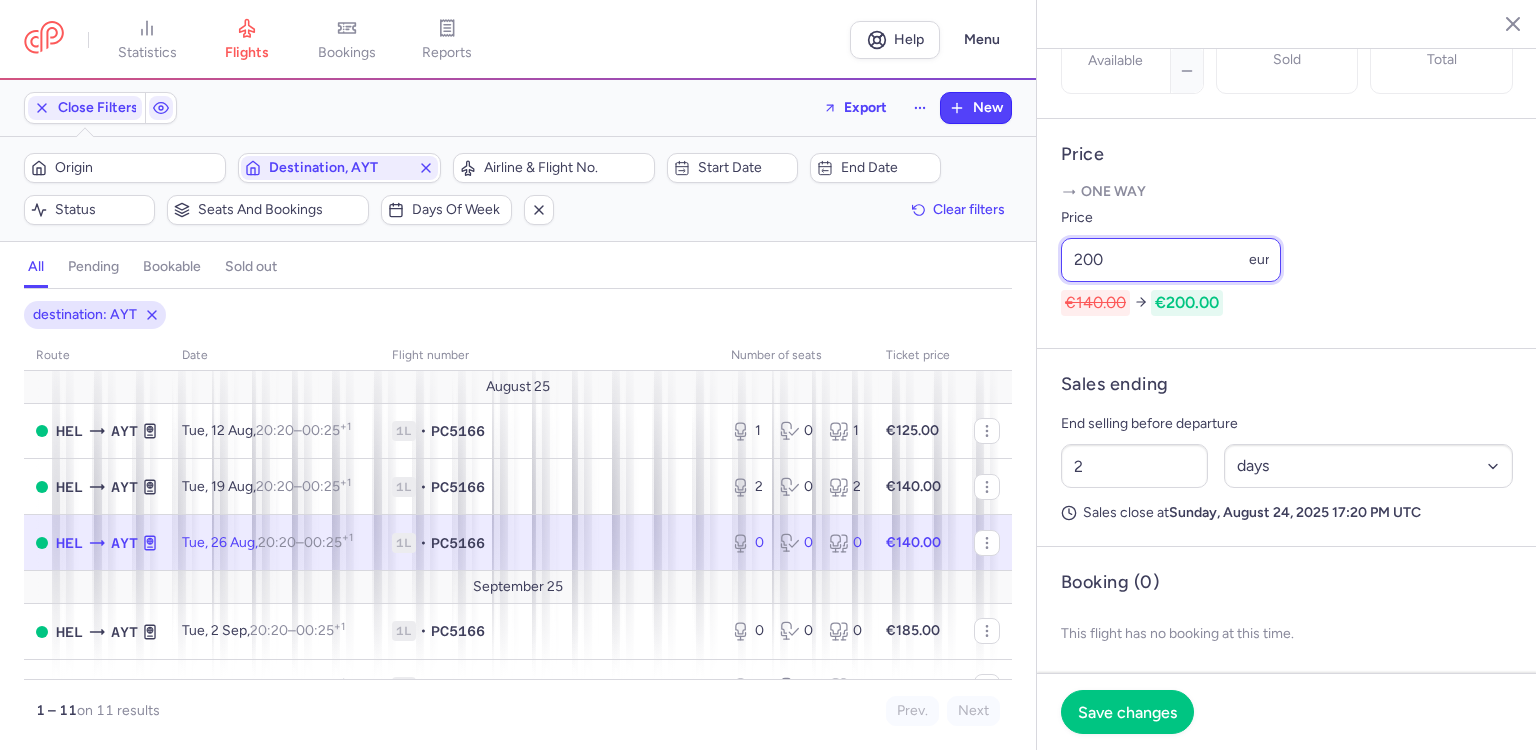type on "200" 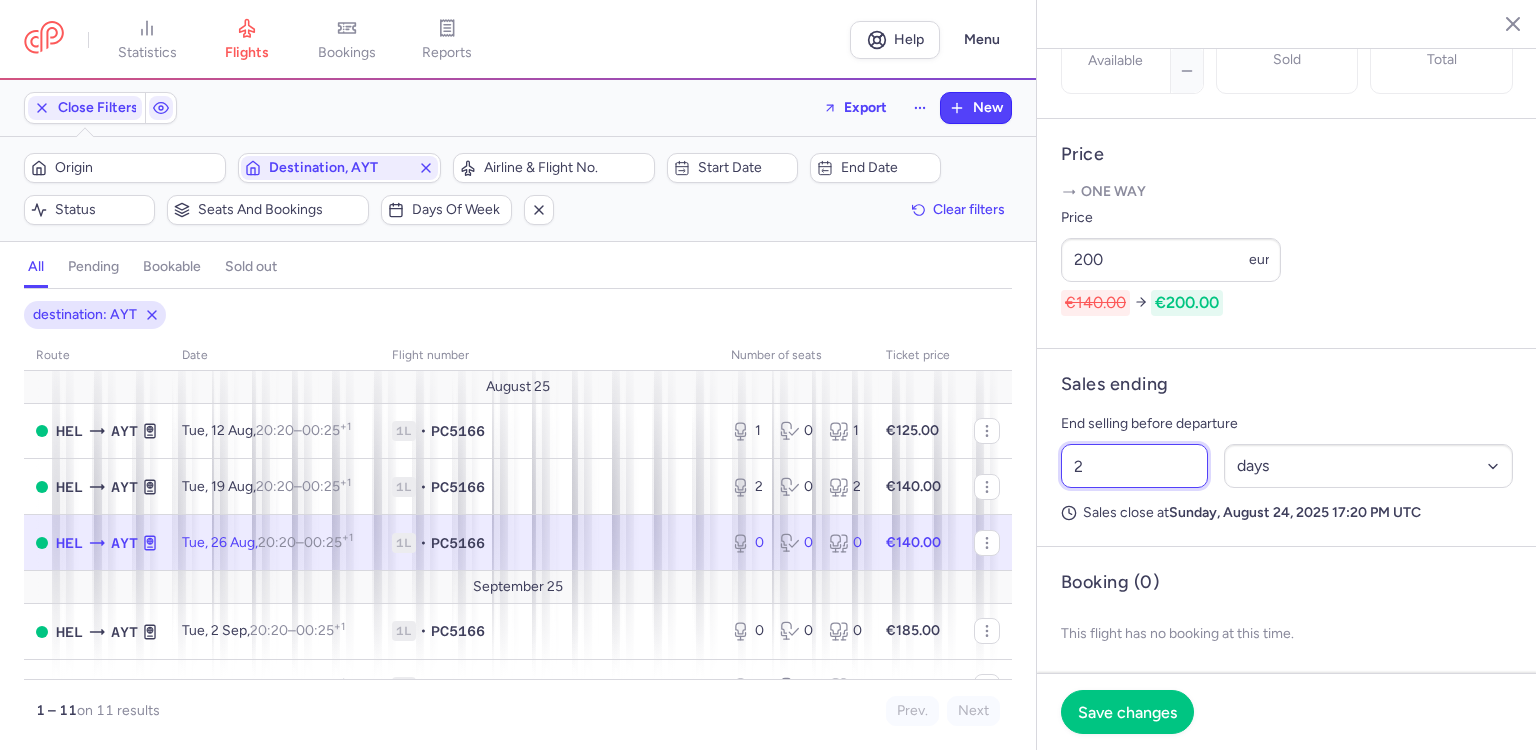 click on "2" at bounding box center [1134, 466] 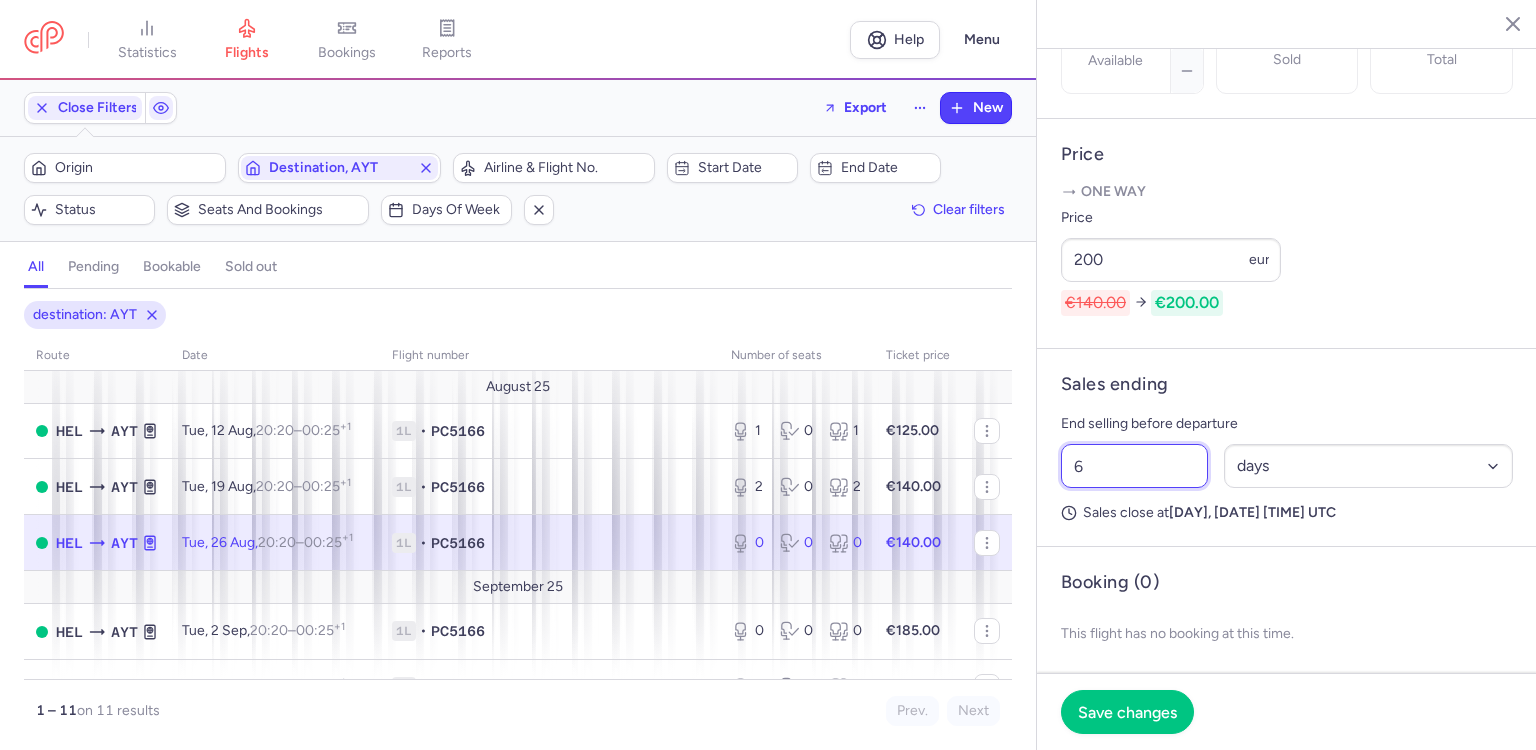 type on "6" 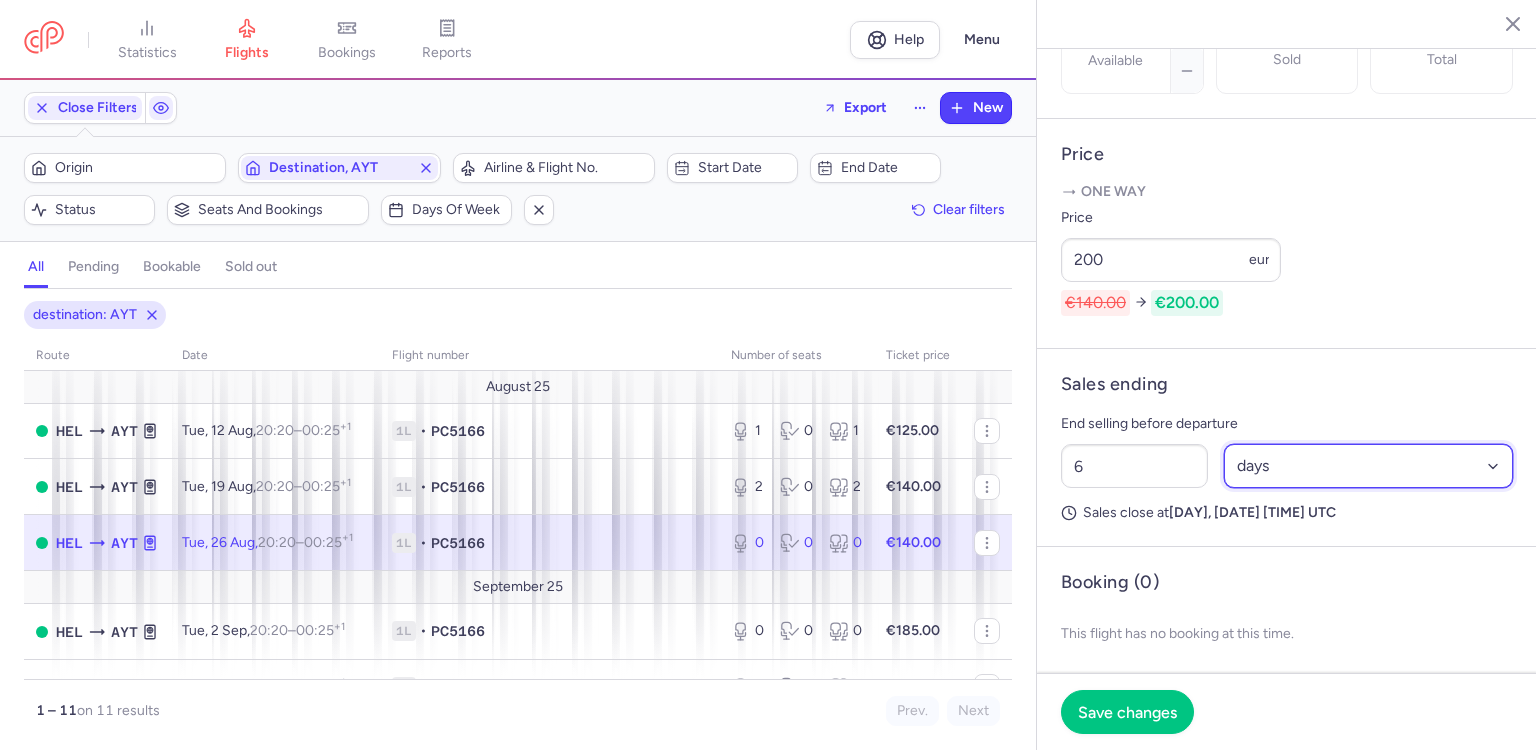 click on "Select an option hours days" at bounding box center [1369, 466] 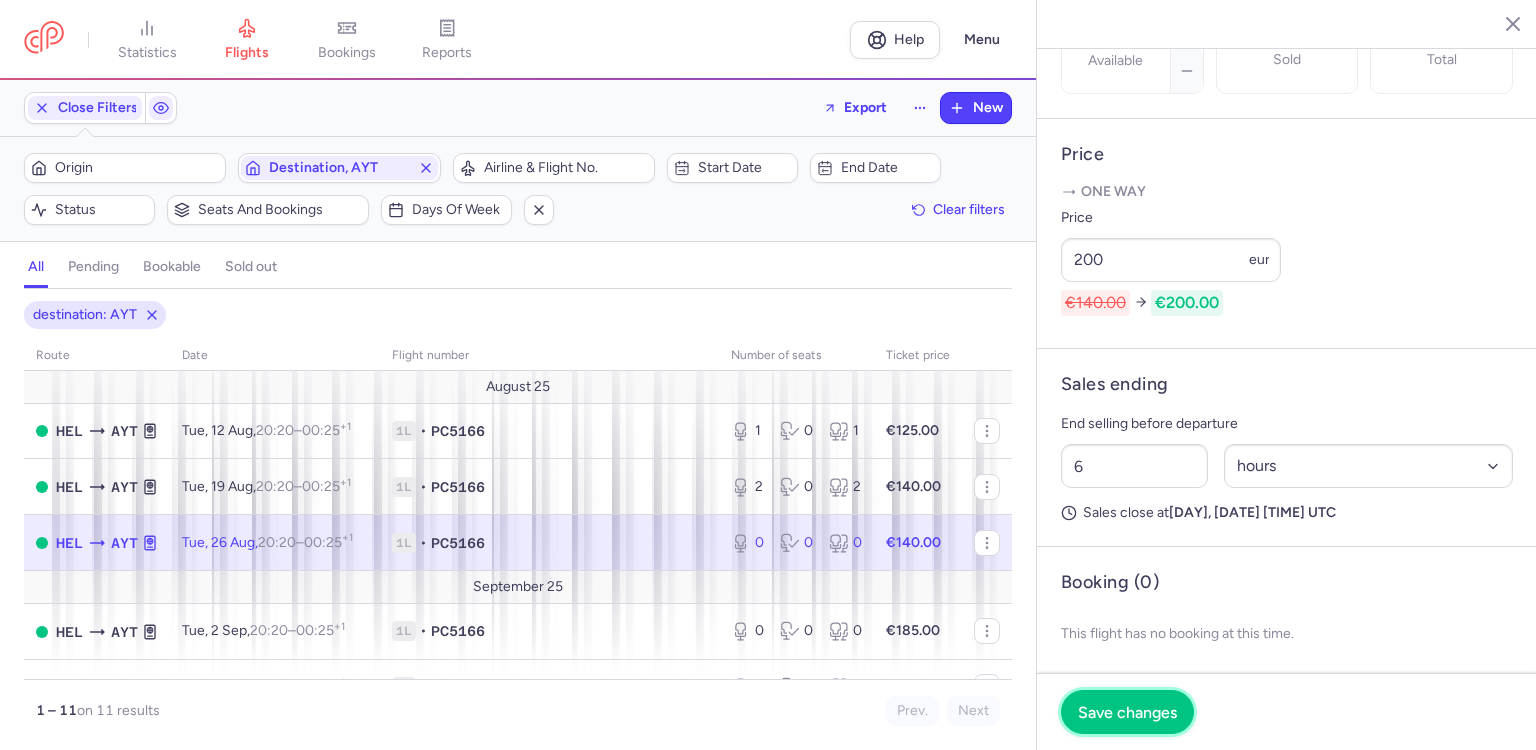 click on "Save changes" at bounding box center [1127, 712] 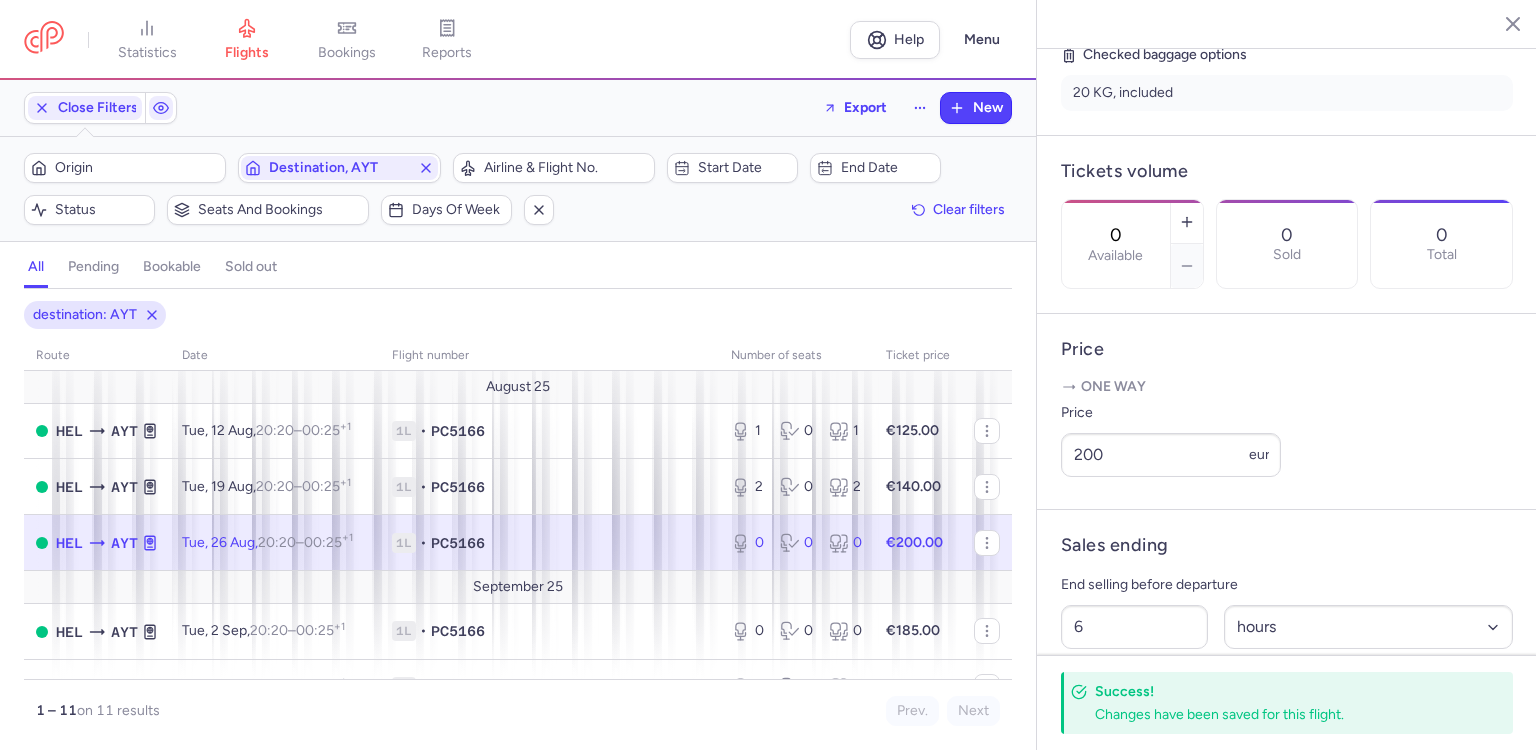 scroll, scrollTop: 477, scrollLeft: 0, axis: vertical 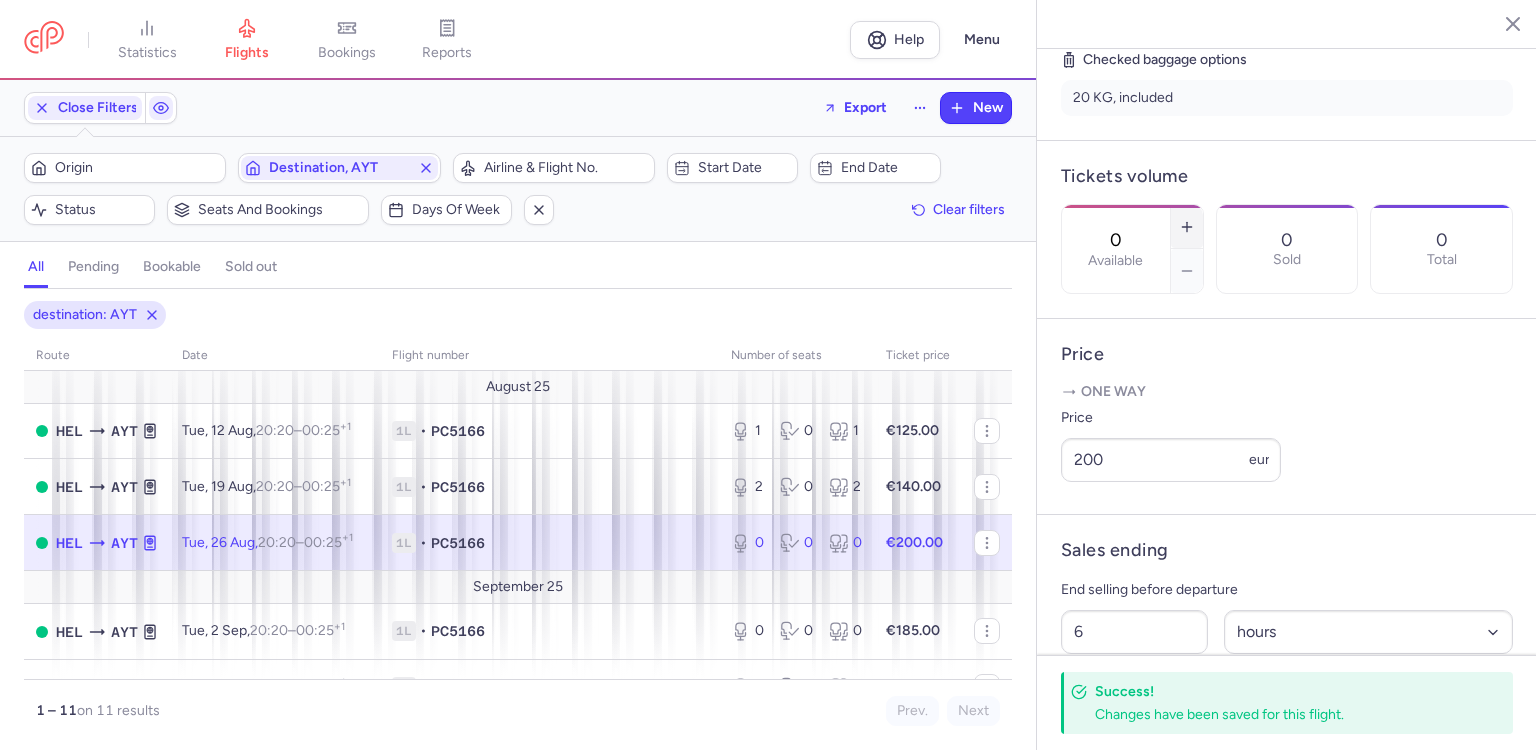 click 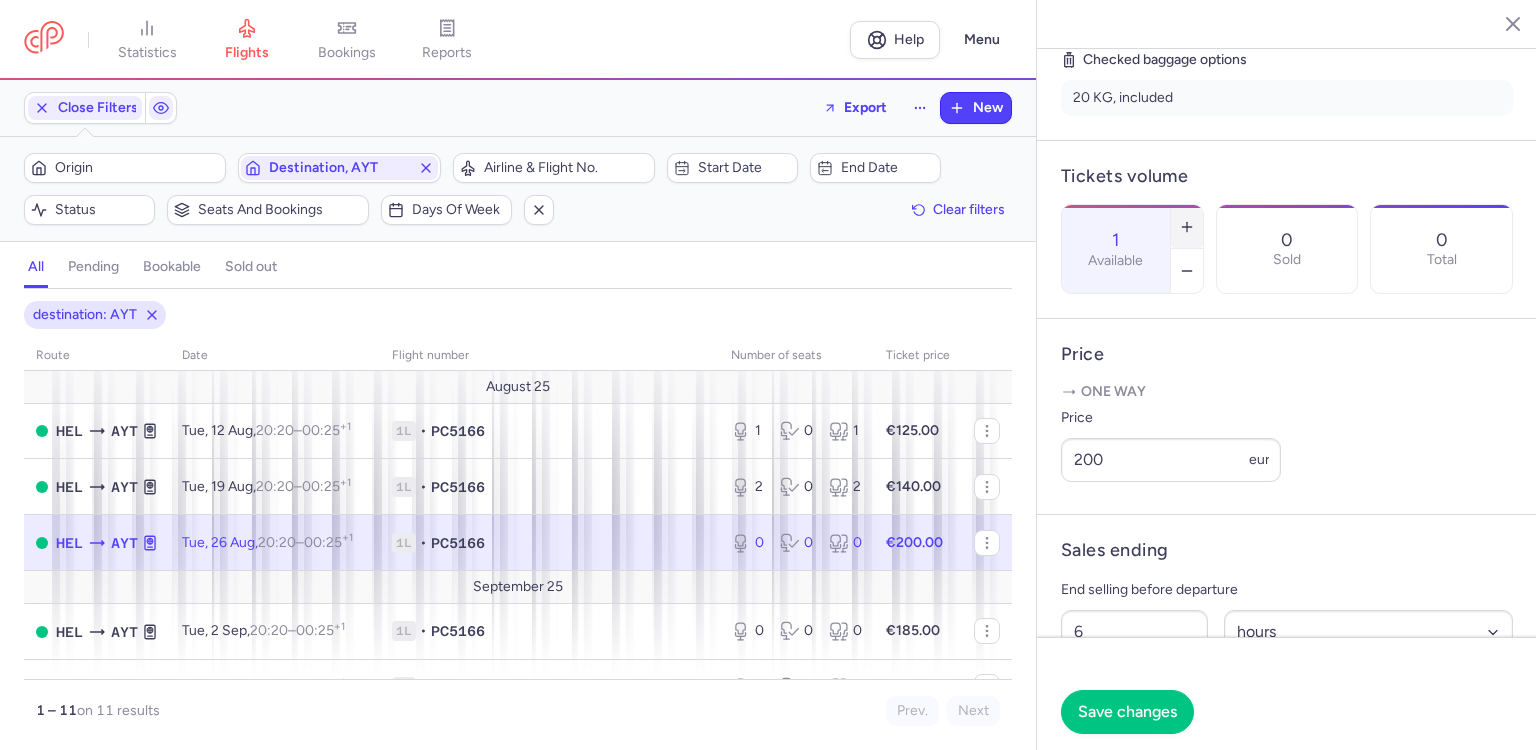 click 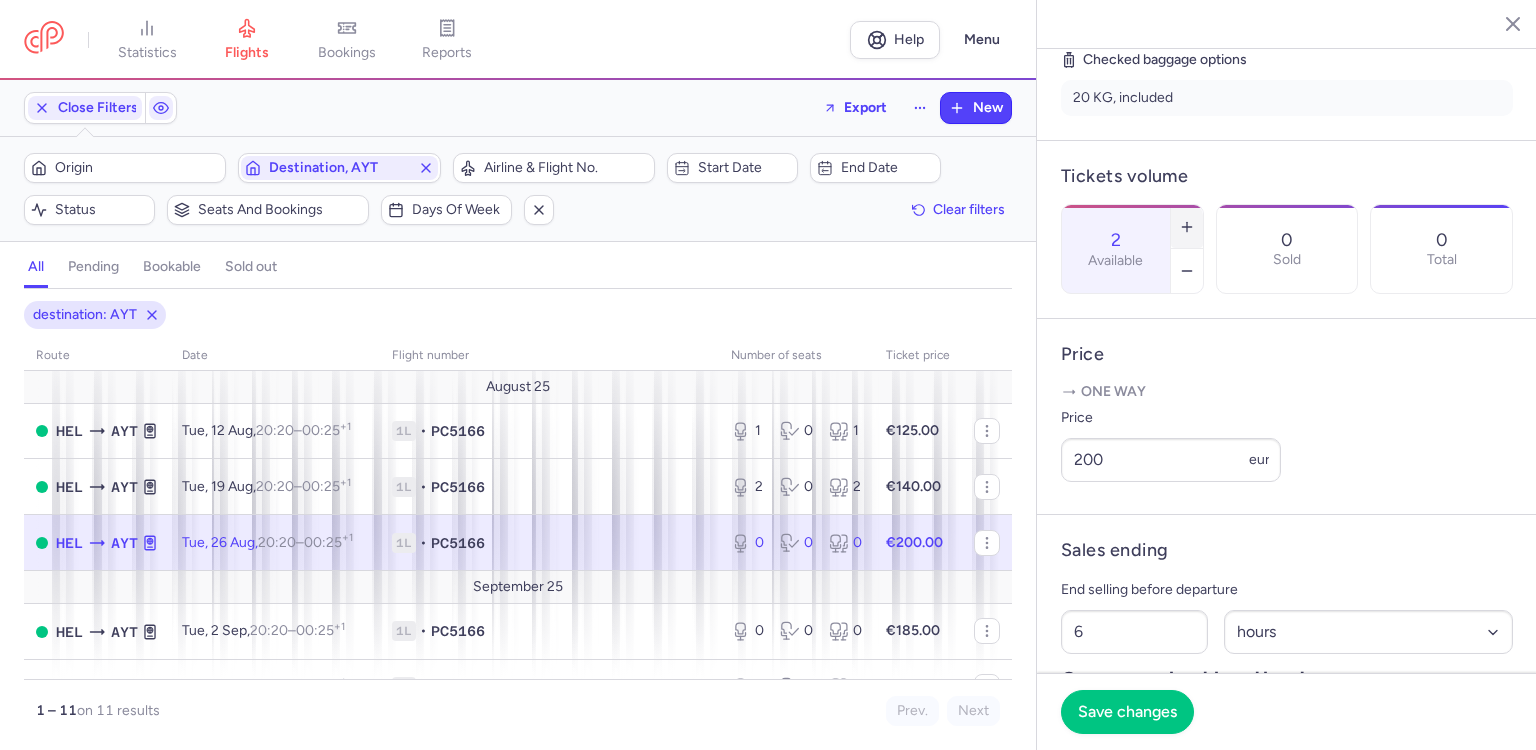 click 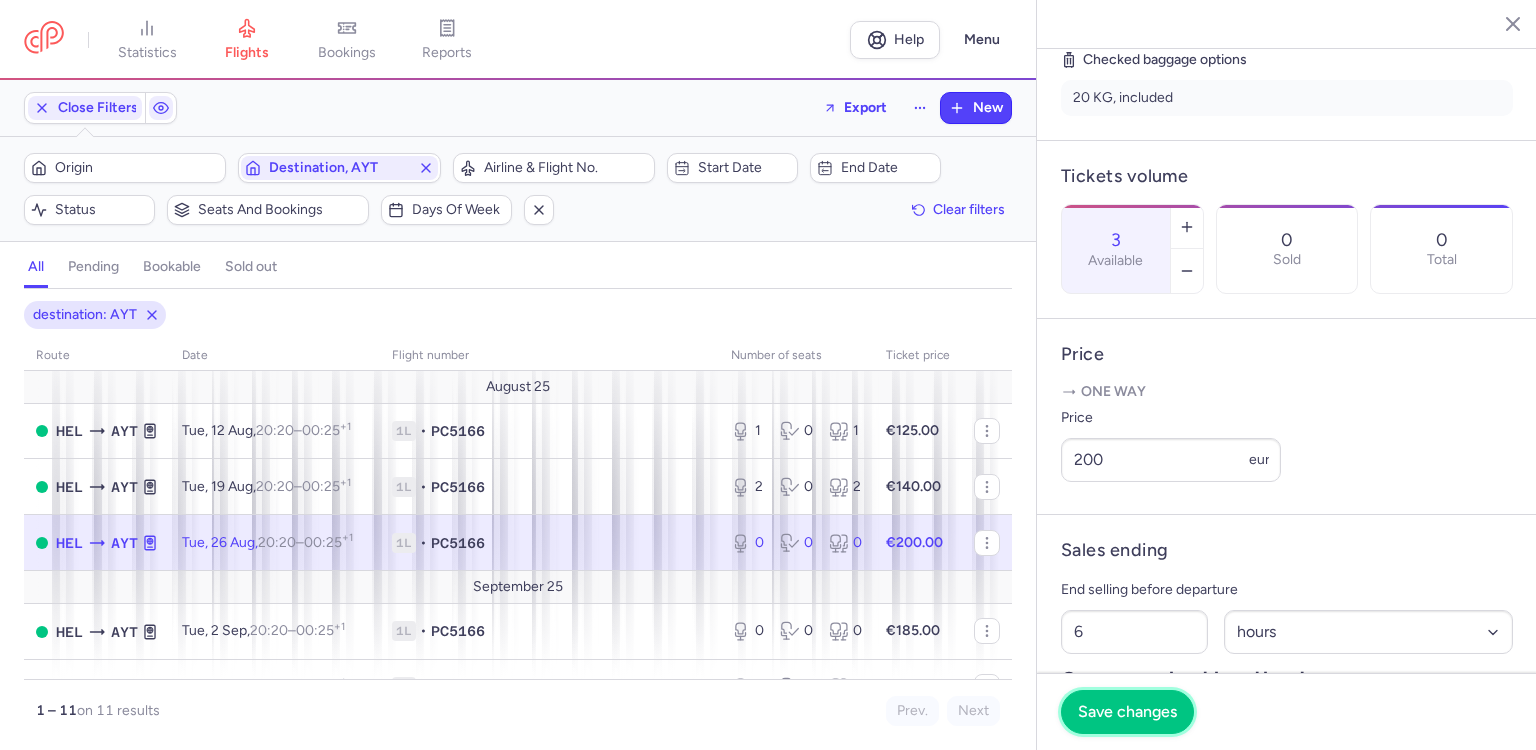 click on "Save changes" at bounding box center [1127, 712] 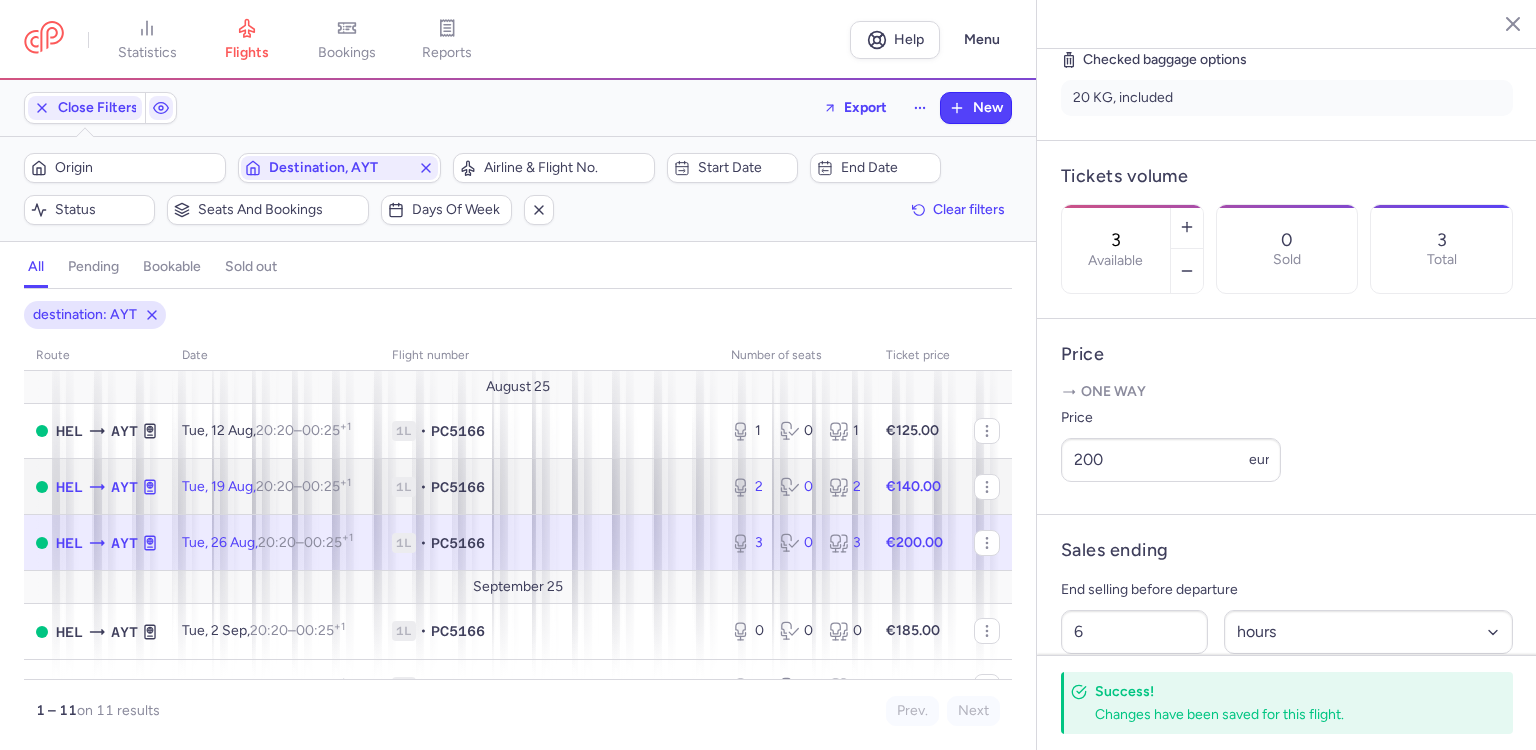 click on "1L • PC5166" at bounding box center [549, 487] 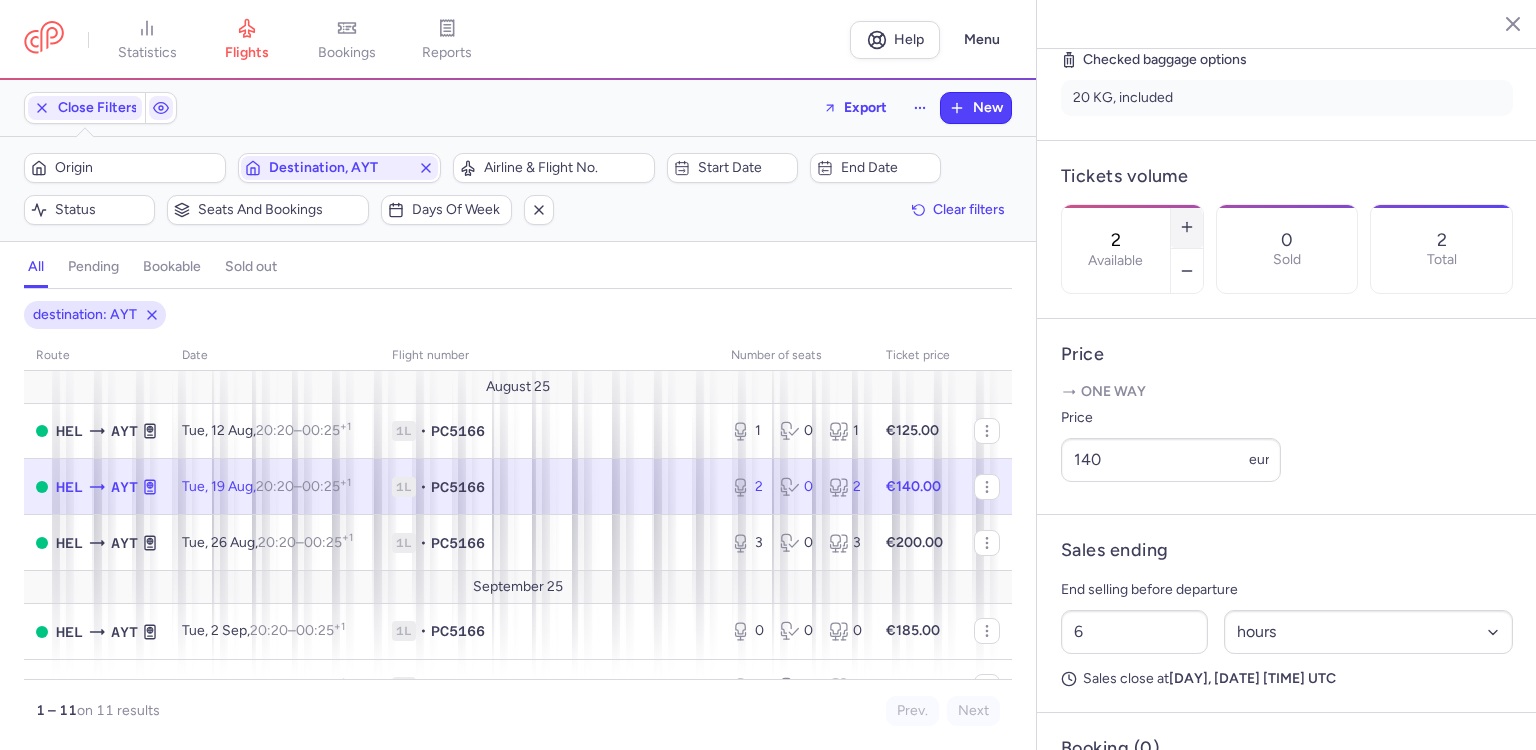 click at bounding box center [1187, 227] 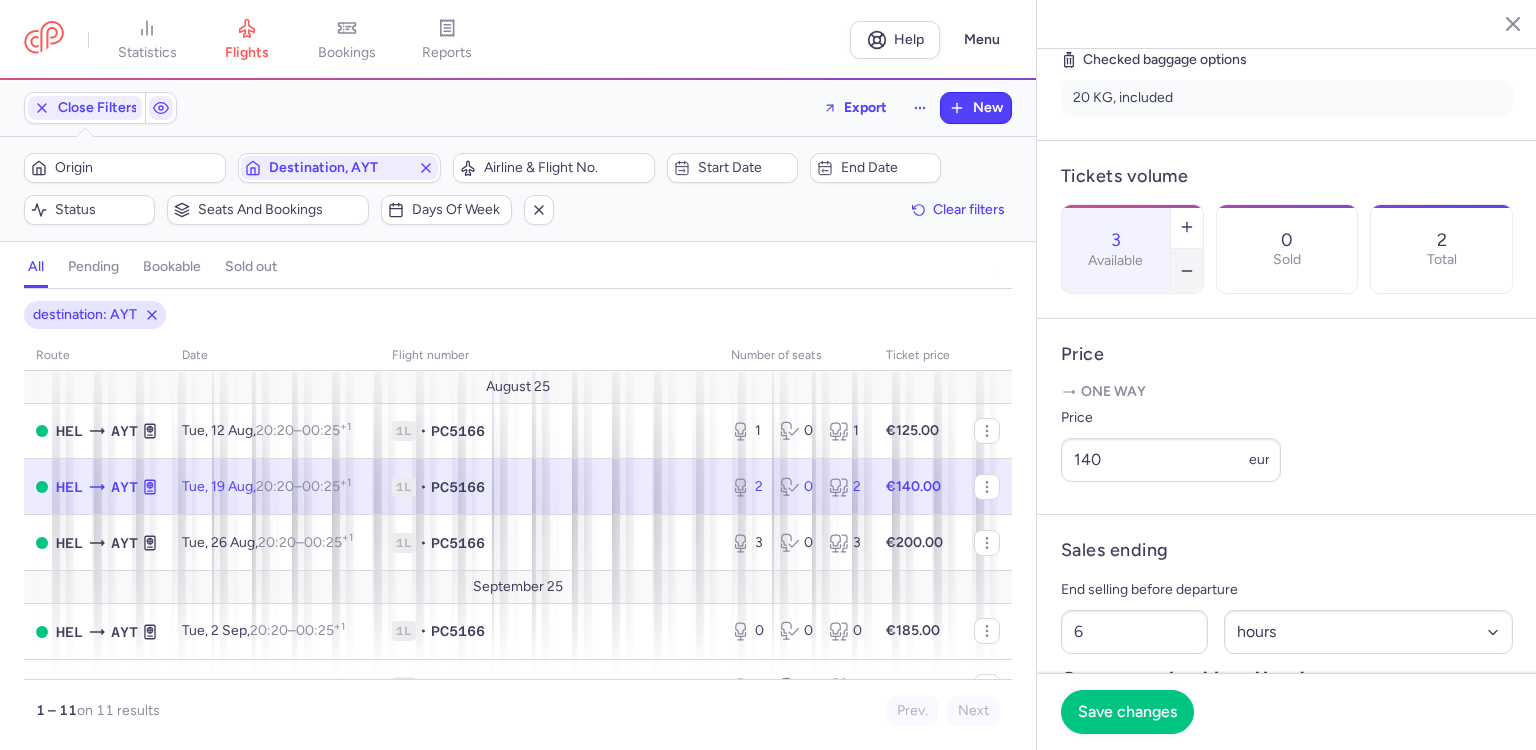 click 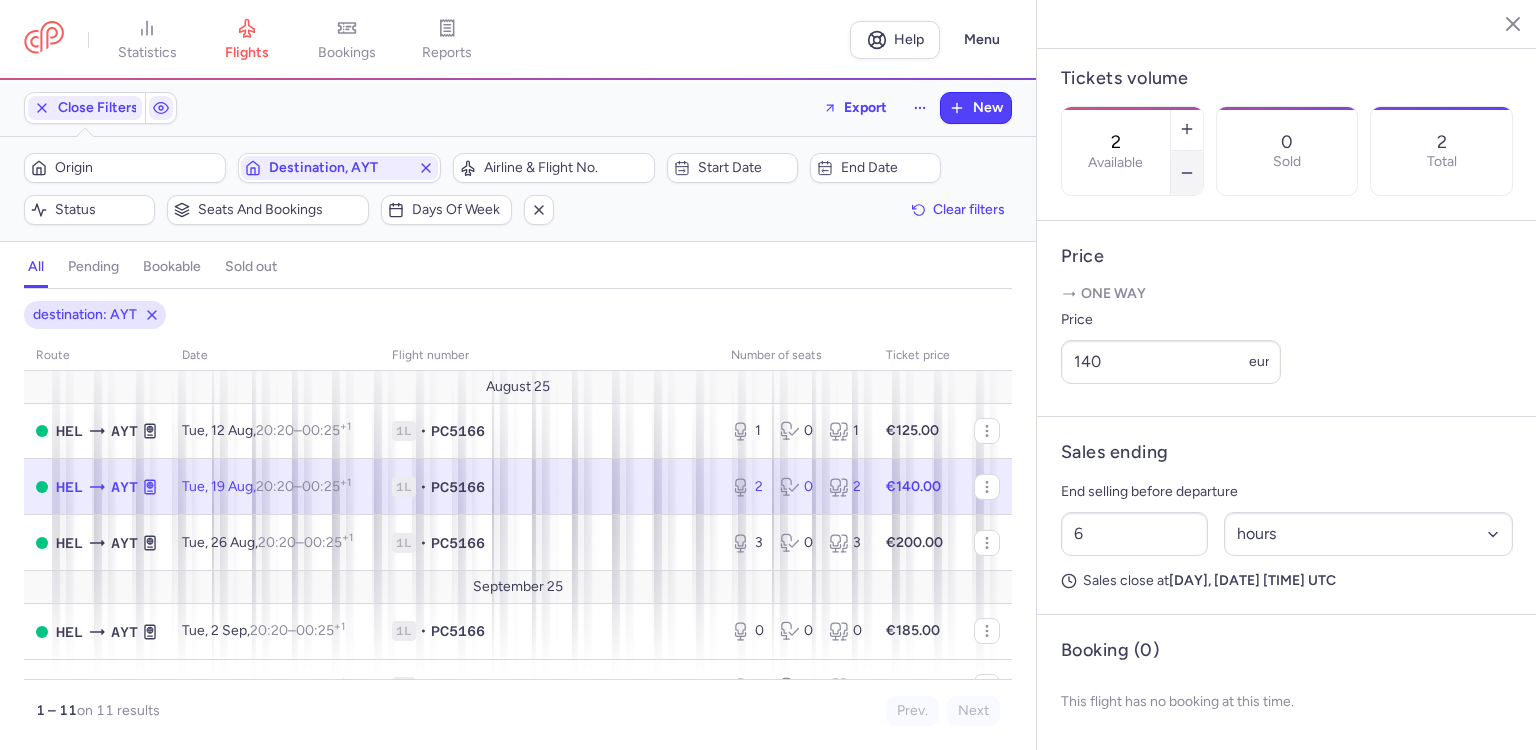 scroll, scrollTop: 677, scrollLeft: 0, axis: vertical 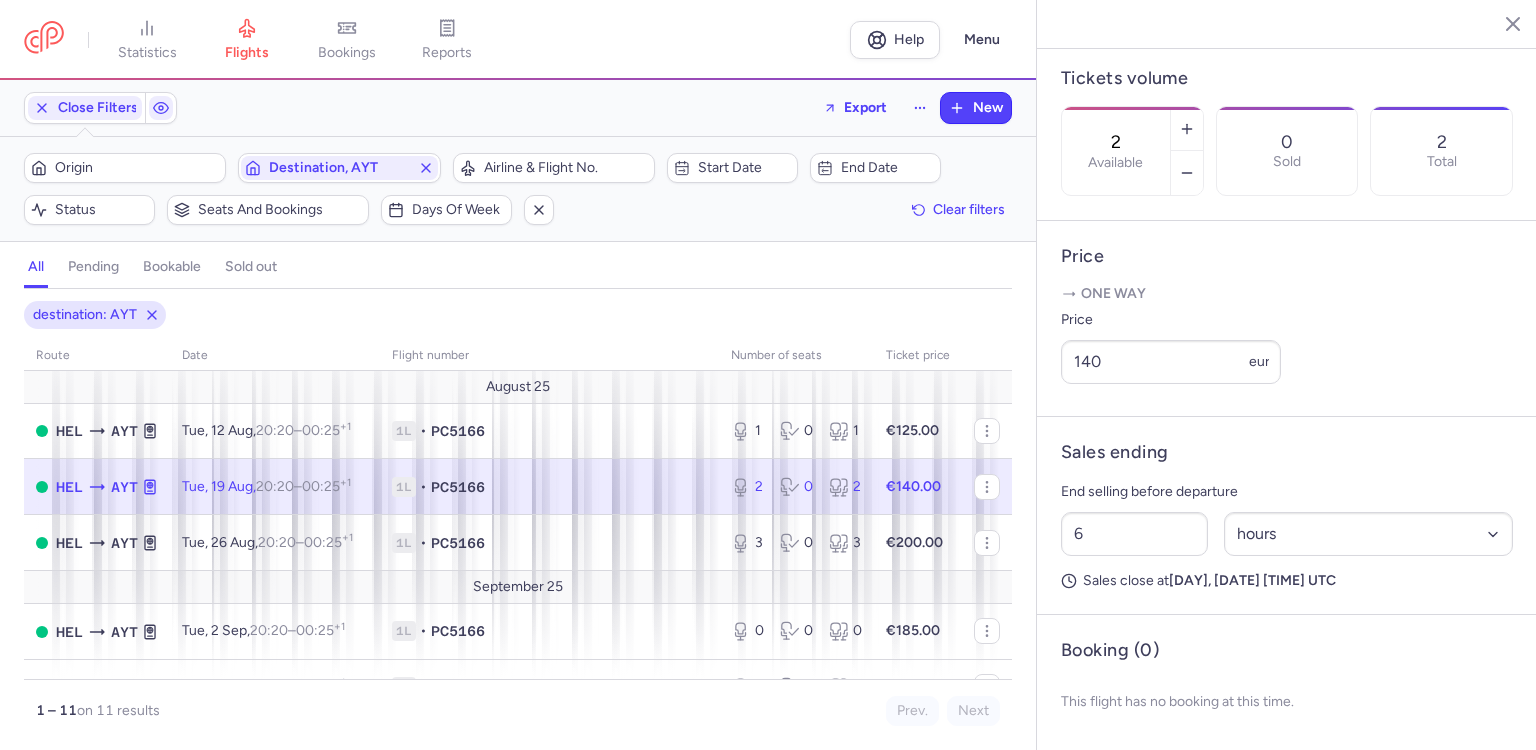 click 